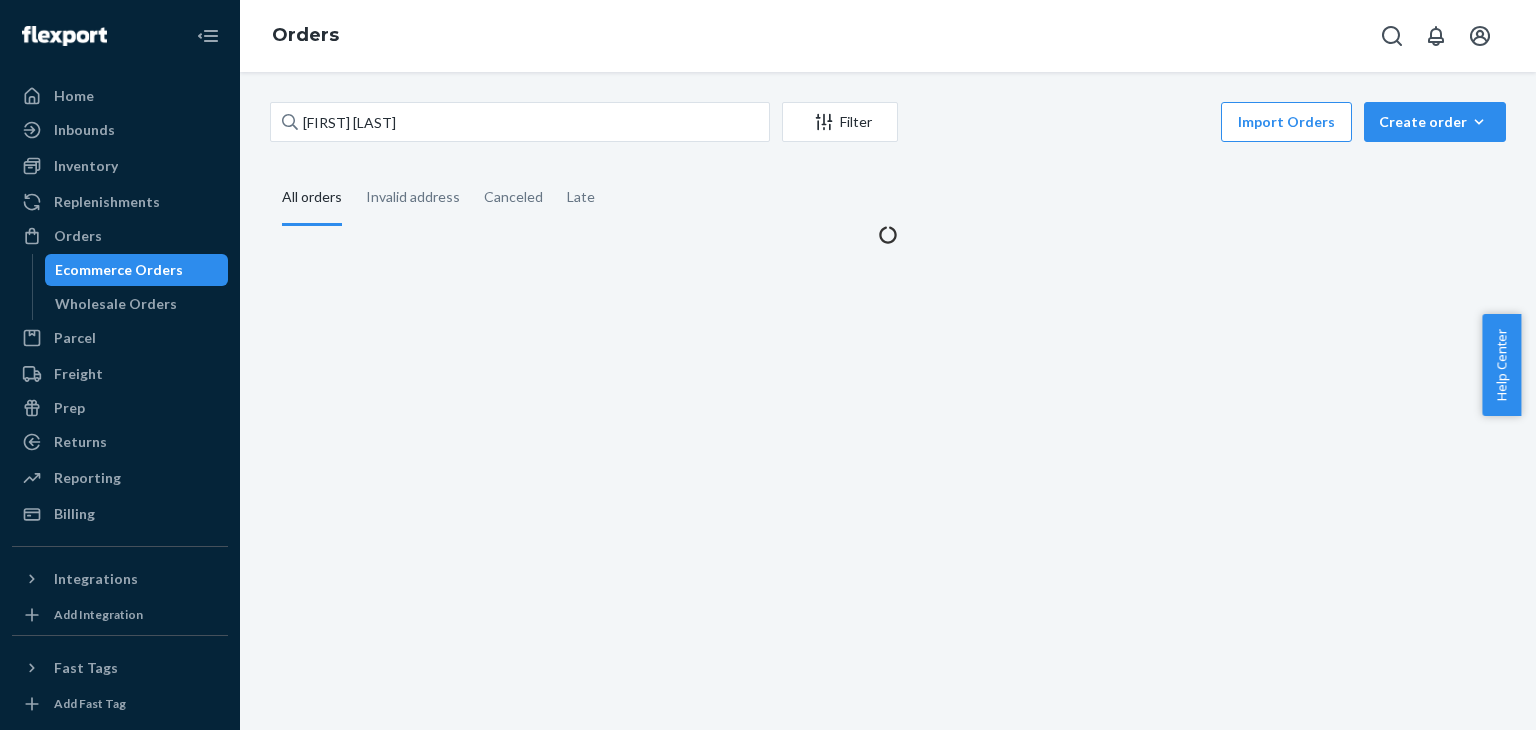 scroll, scrollTop: 0, scrollLeft: 0, axis: both 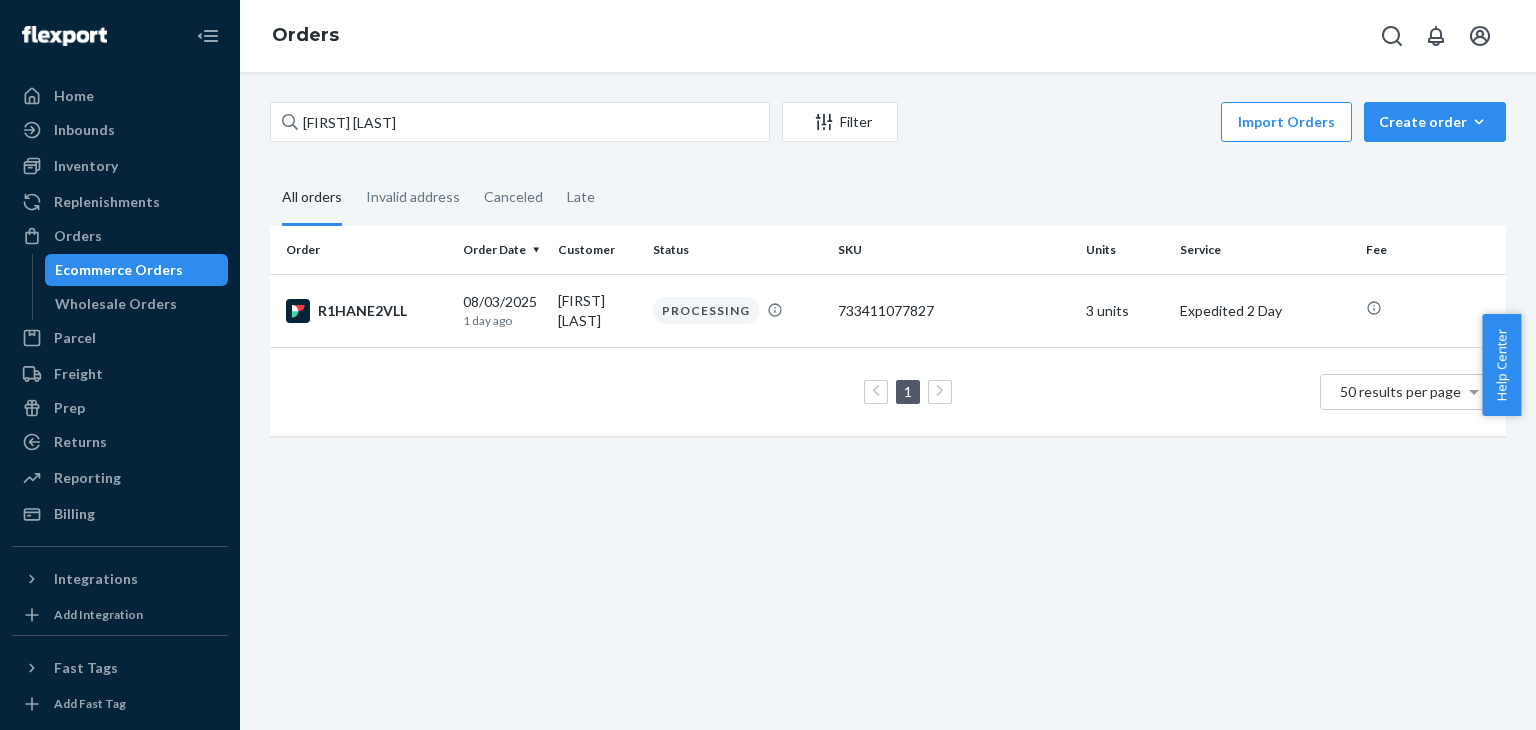 click on "[FIRST] [LAST]" at bounding box center [520, 122] 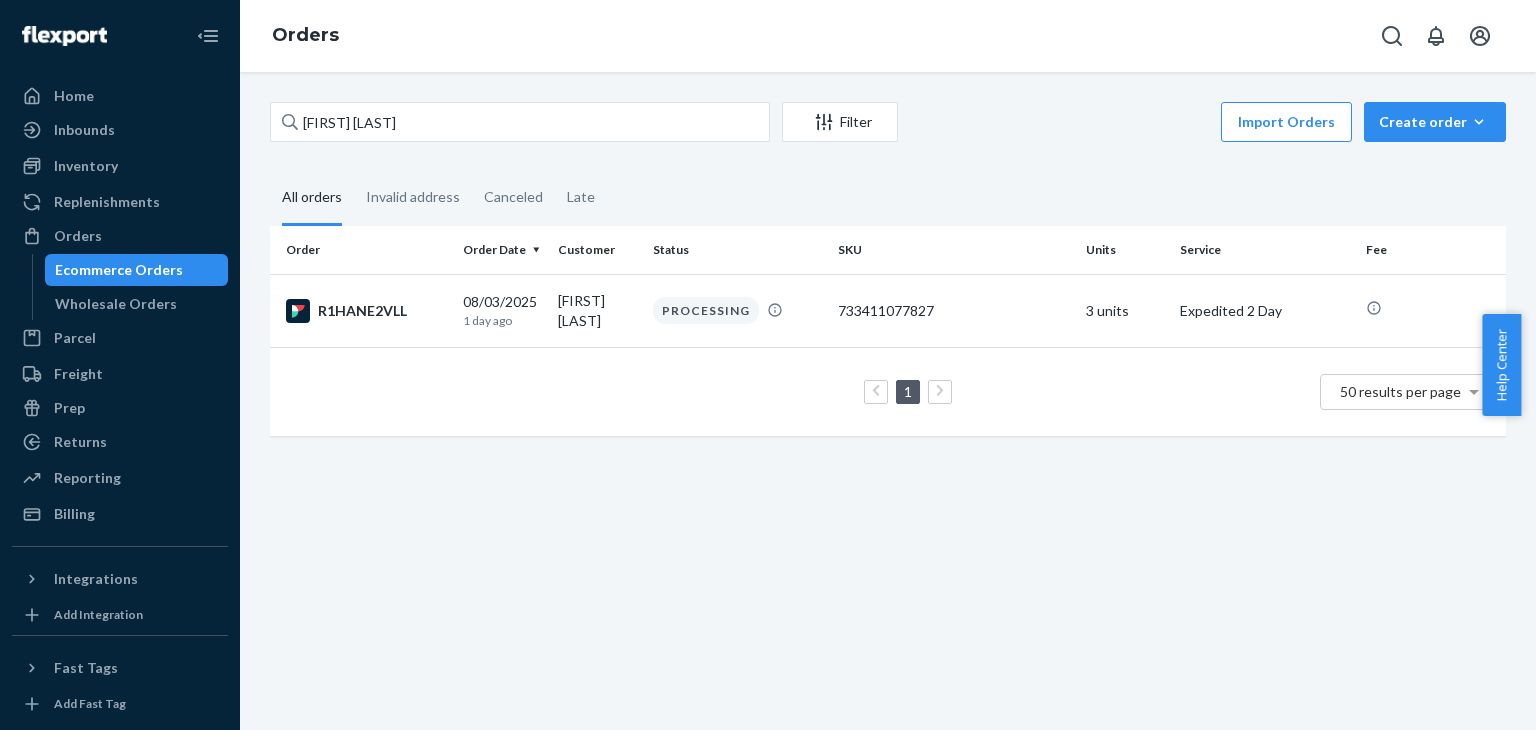 click on "[FIRST] [LAST]" at bounding box center [520, 122] 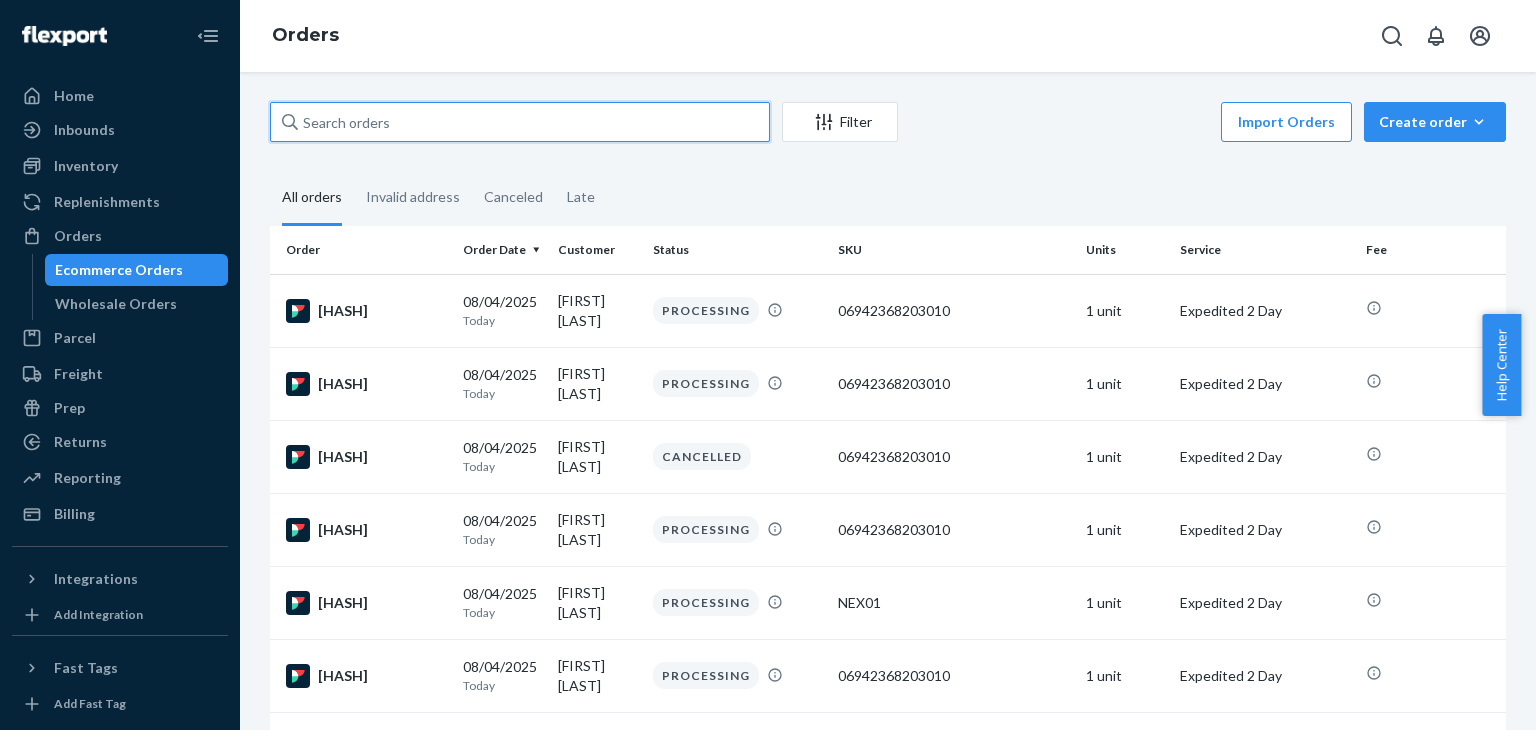 paste on "[FIRST] [LAST]" 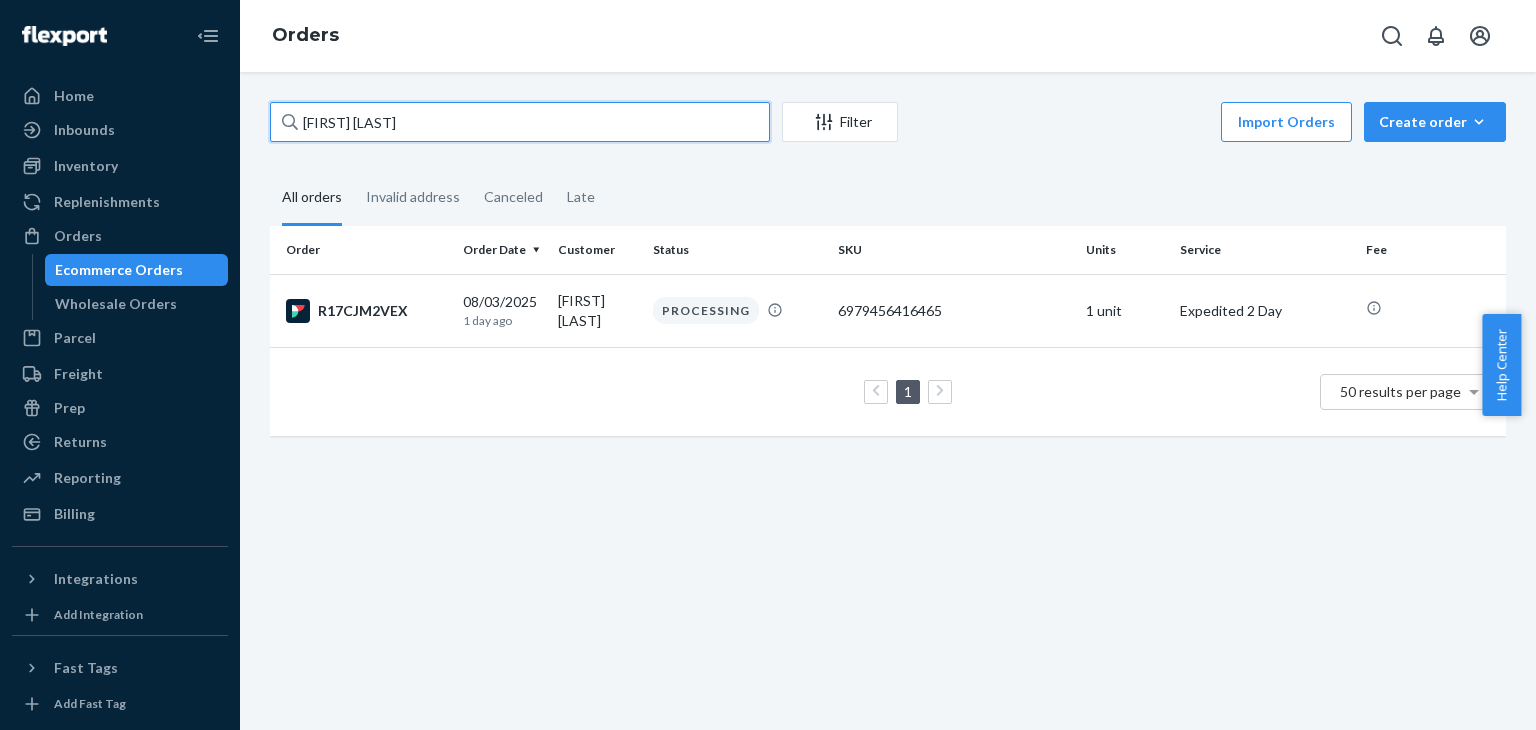 click on "[FIRST] [LAST]" at bounding box center [520, 122] 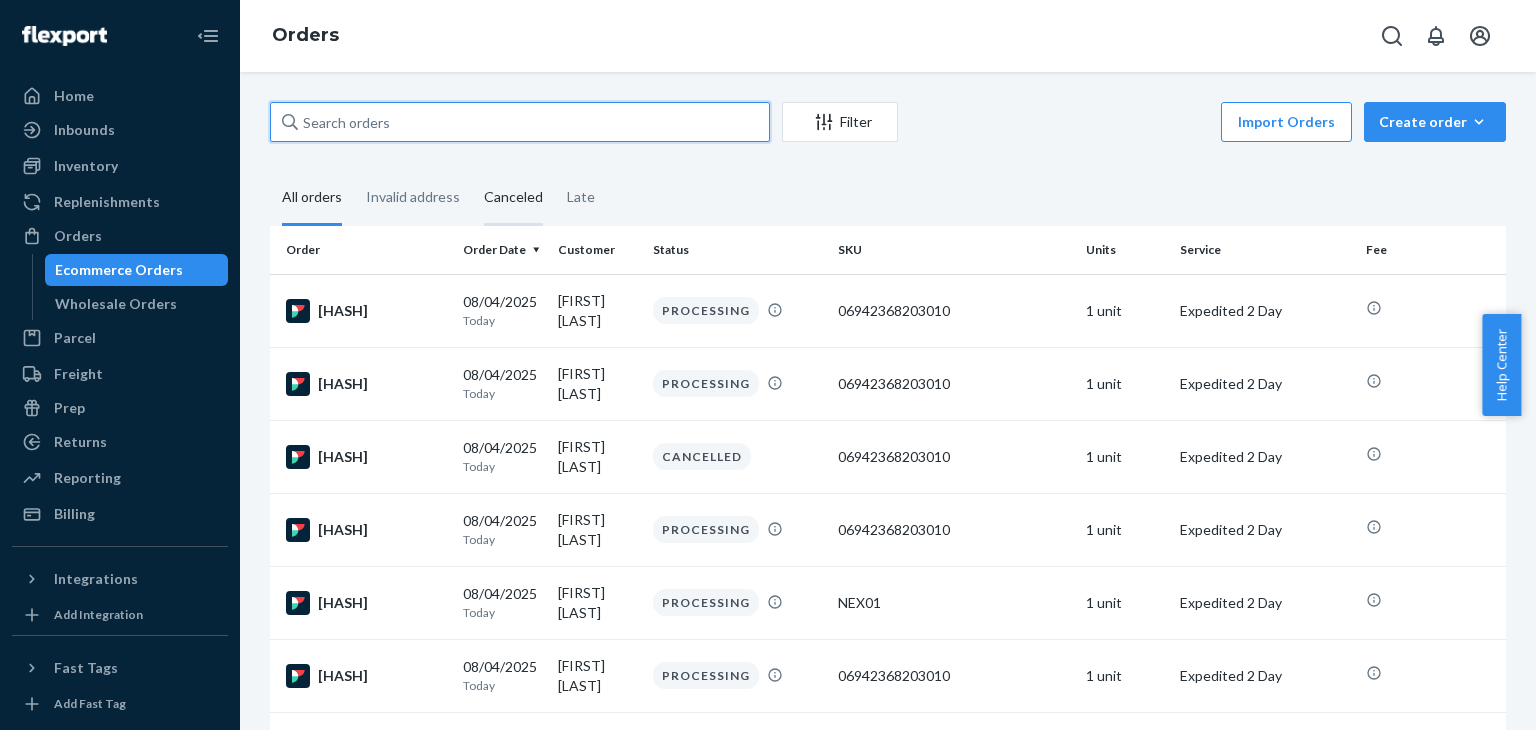 paste on "[FIRST] [LAST]" 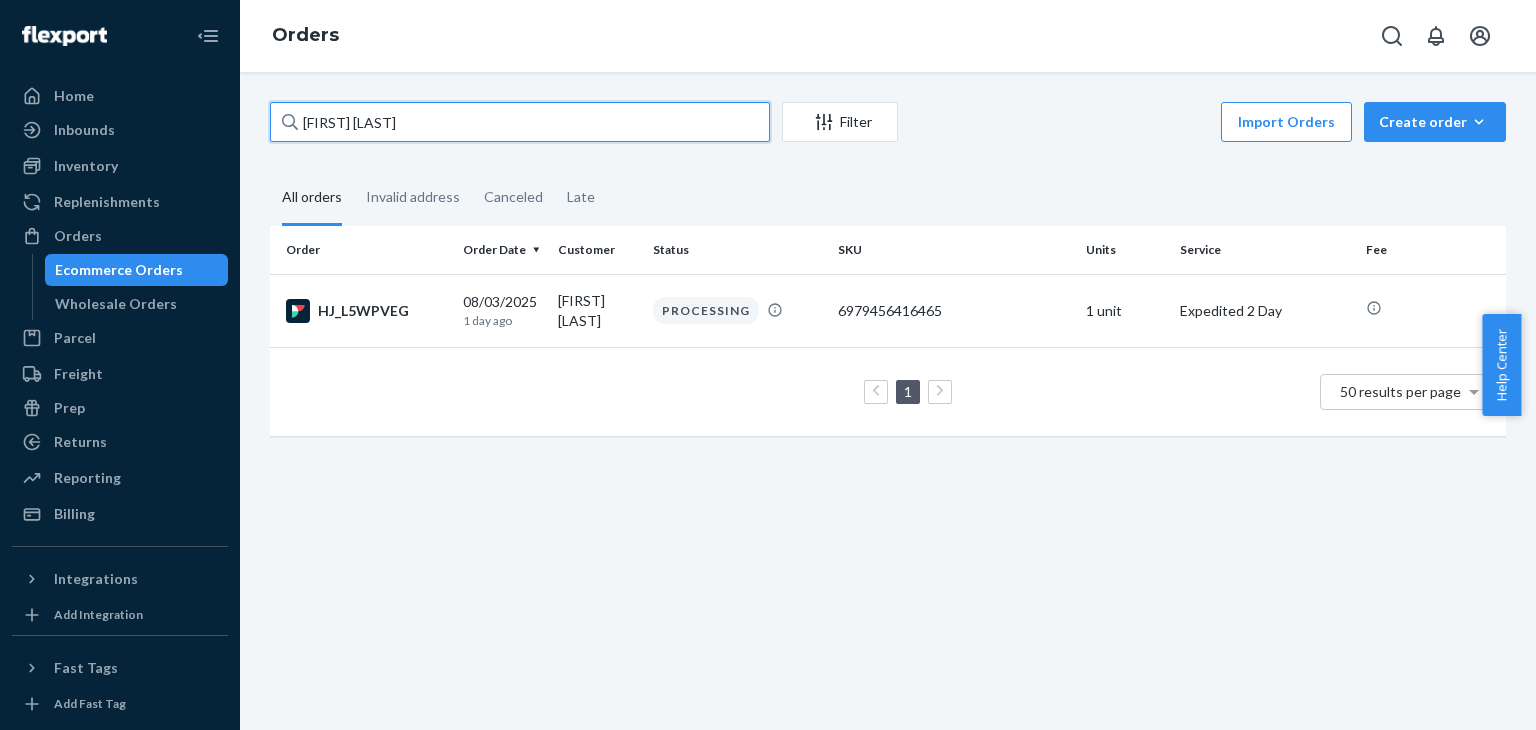 click on "[FIRST] [LAST]" at bounding box center [520, 122] 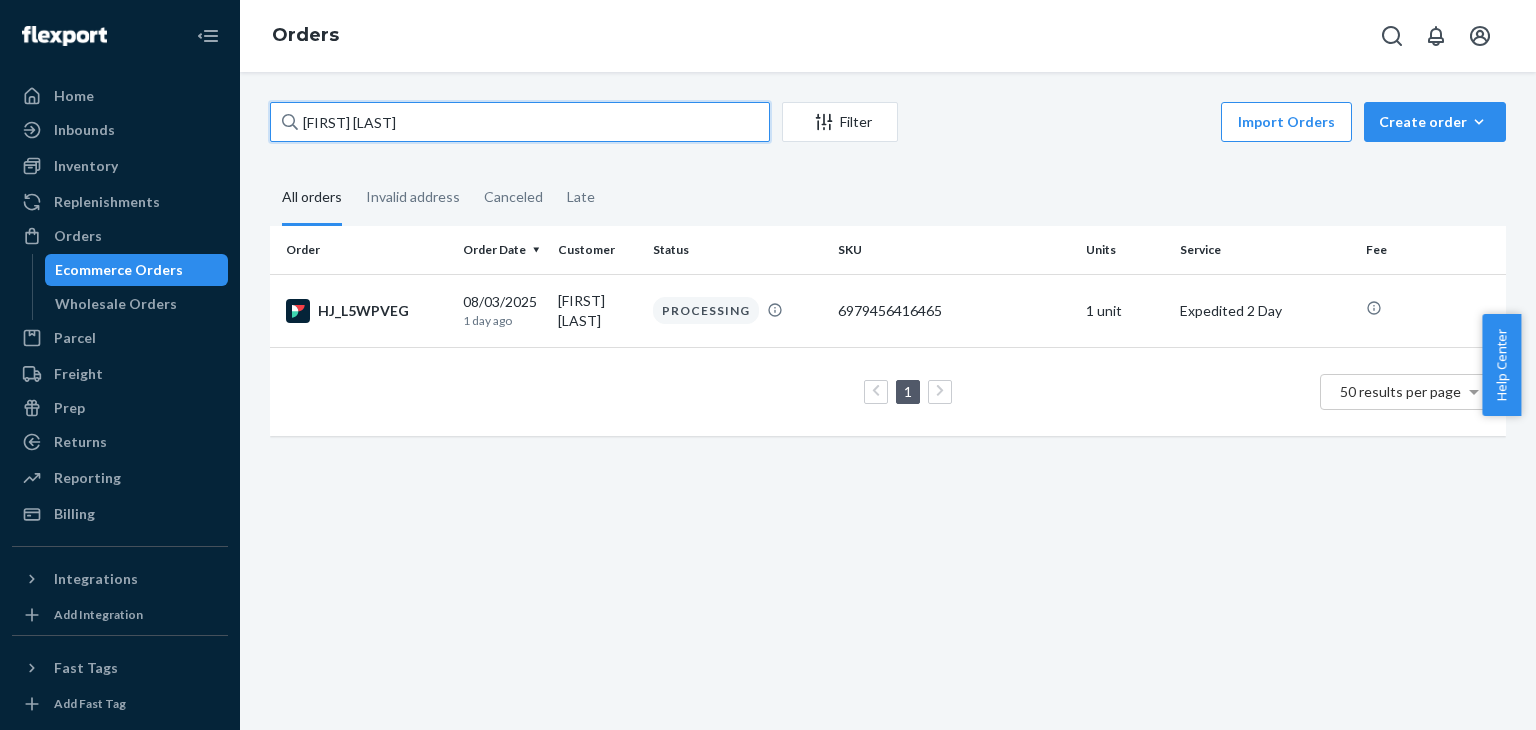 click on "[FIRST] [LAST]" at bounding box center (520, 122) 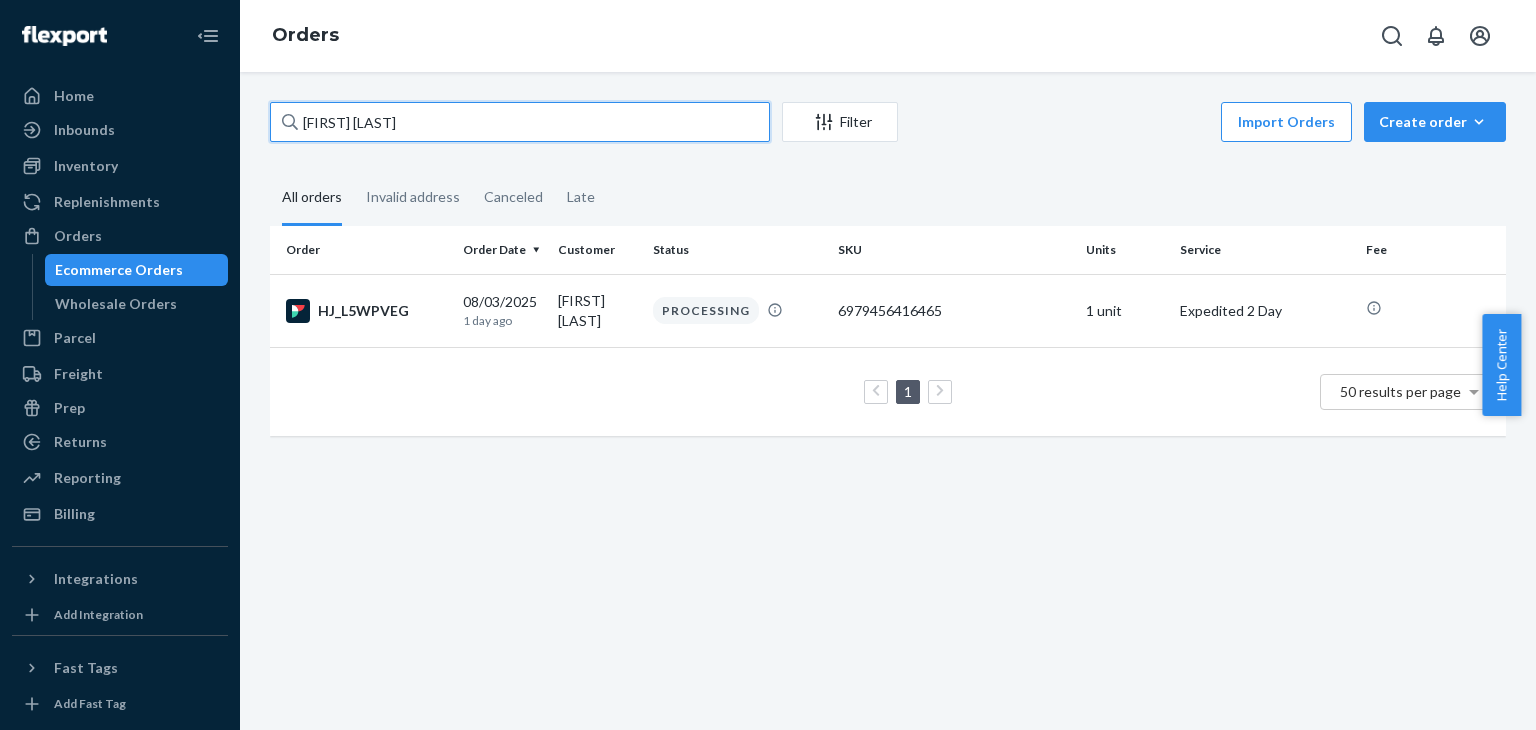 click on "[FIRST] [LAST]" at bounding box center [520, 122] 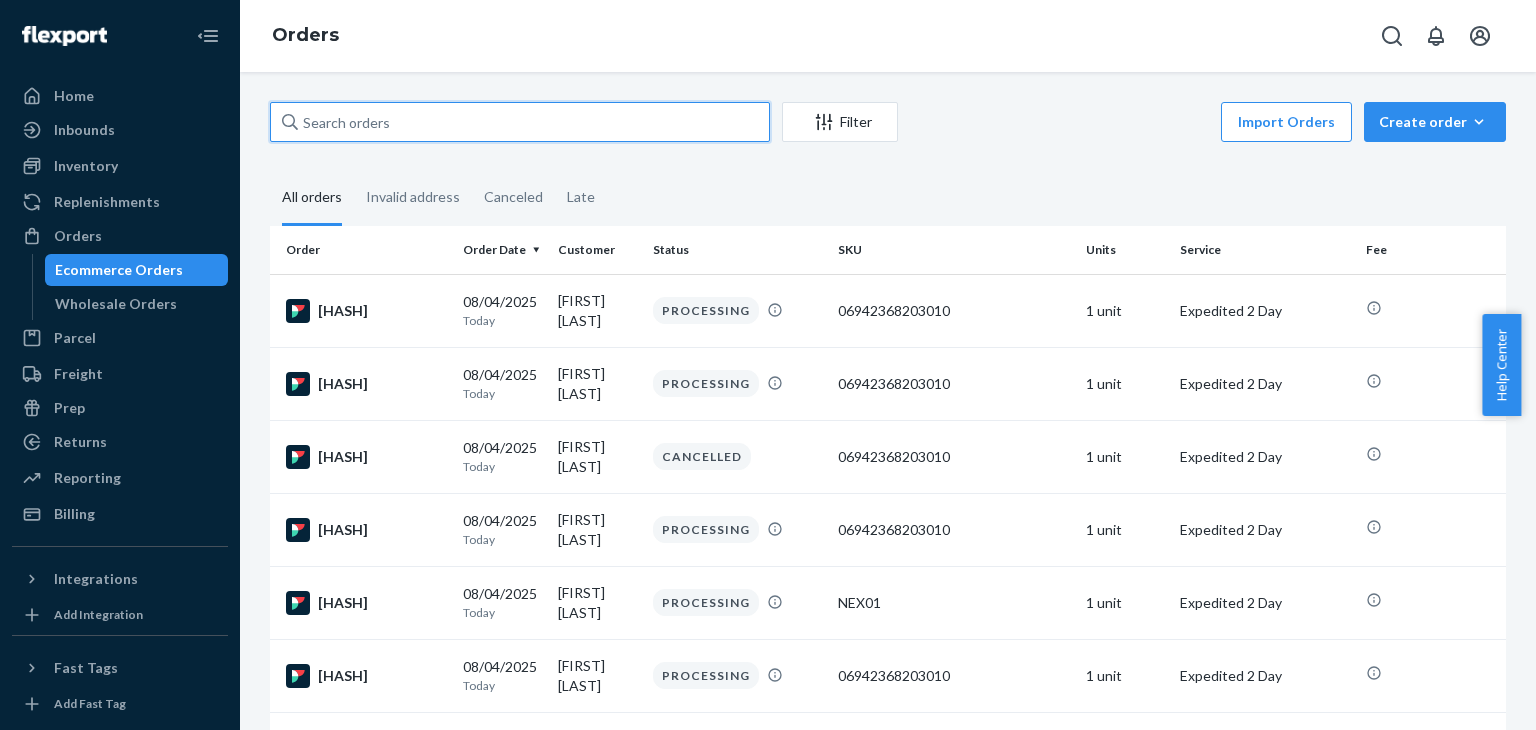 paste on "[FIRST] [LAST]" 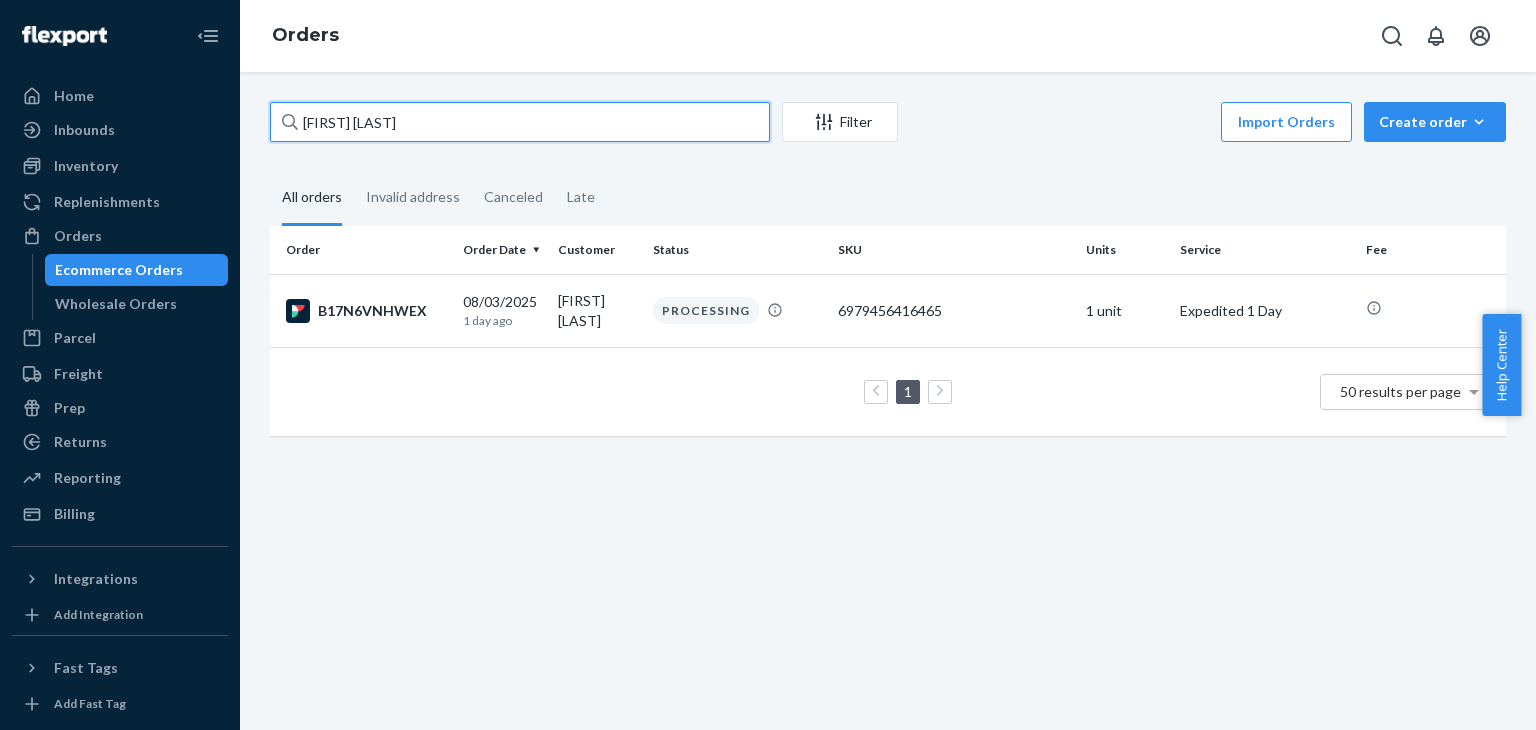 click on "[FIRST] [LAST]" at bounding box center (520, 122) 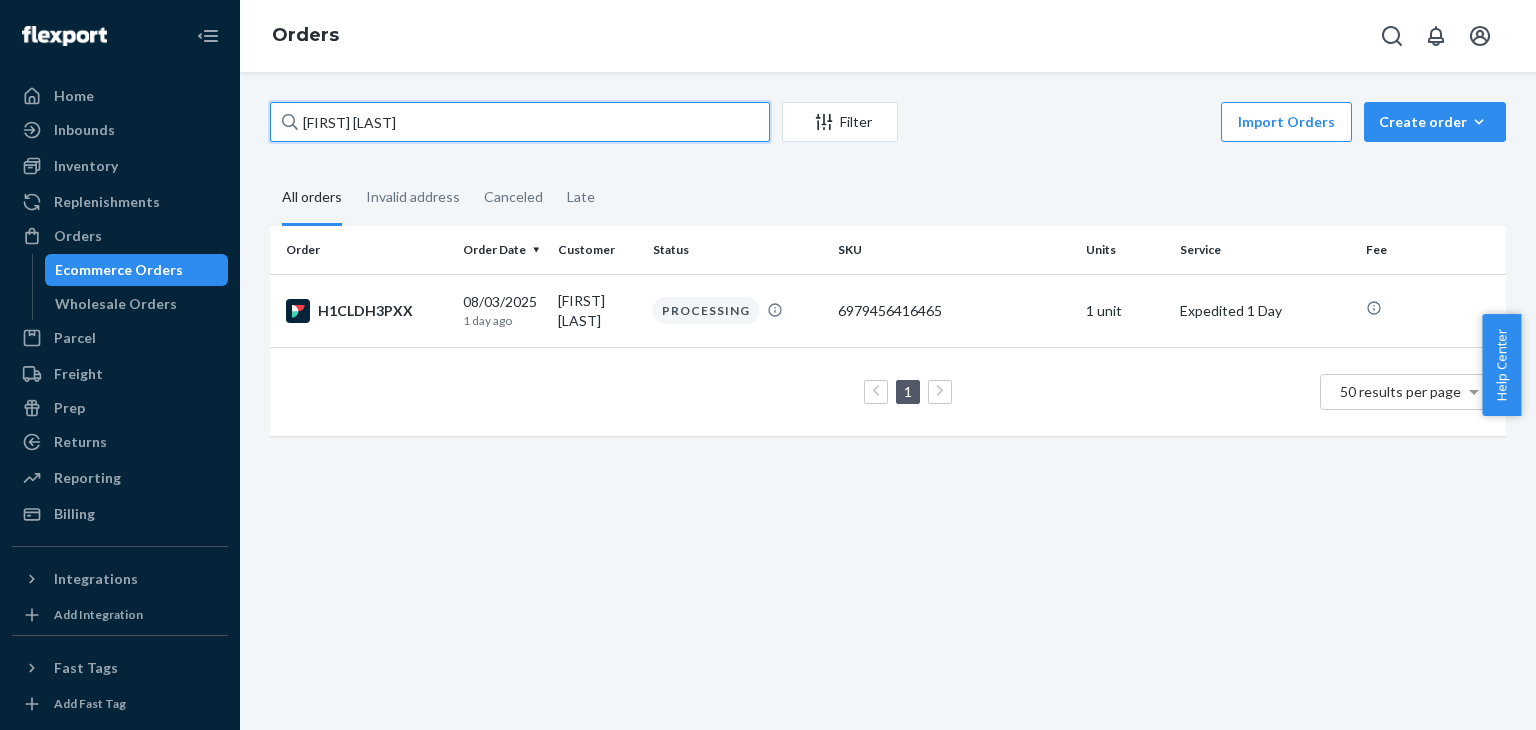 click on "[FIRST] [LAST]" at bounding box center [520, 122] 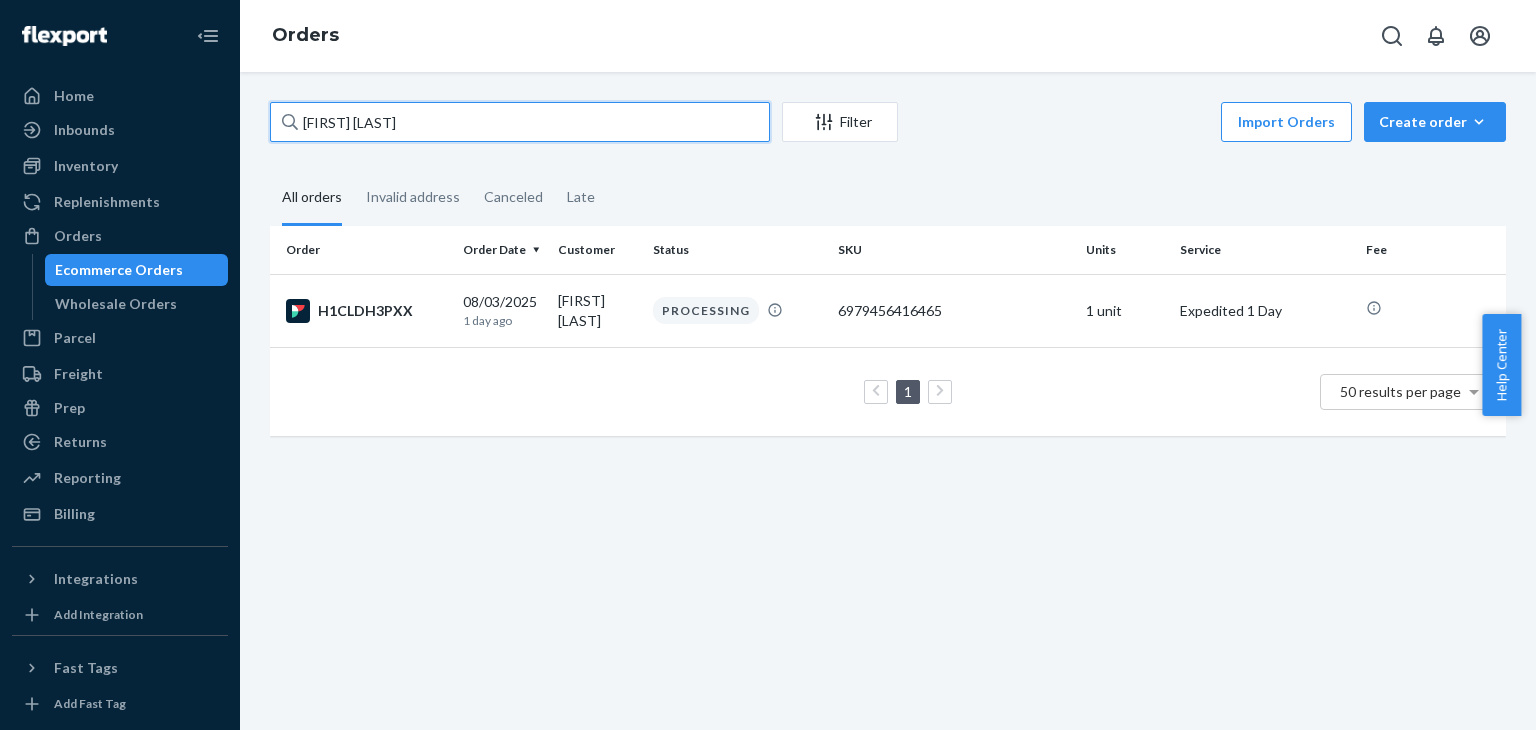 click on "[FIRST] [LAST]" at bounding box center (520, 122) 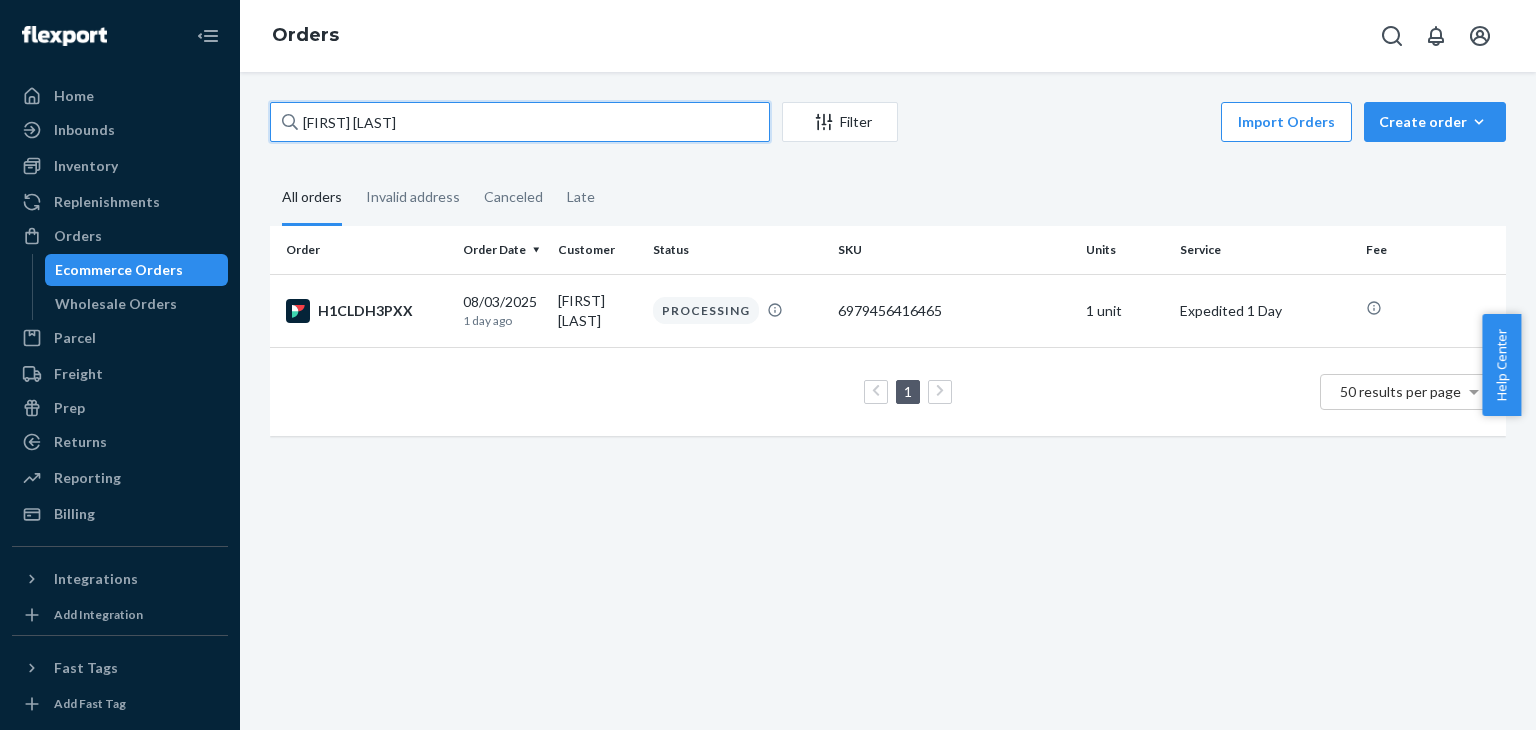 click on "[FIRST] [LAST]" at bounding box center [520, 122] 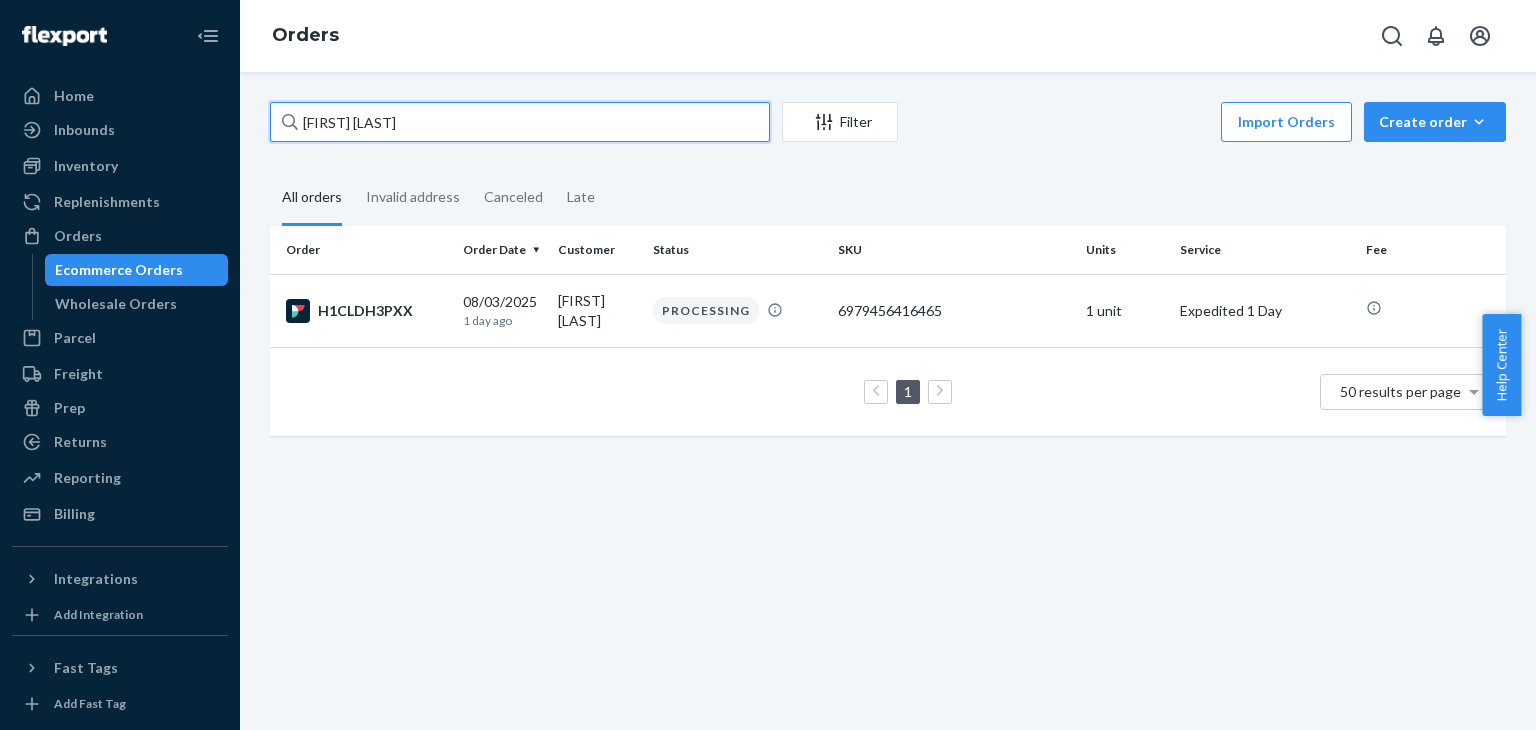 click on "[FIRST] [LAST]" at bounding box center [520, 122] 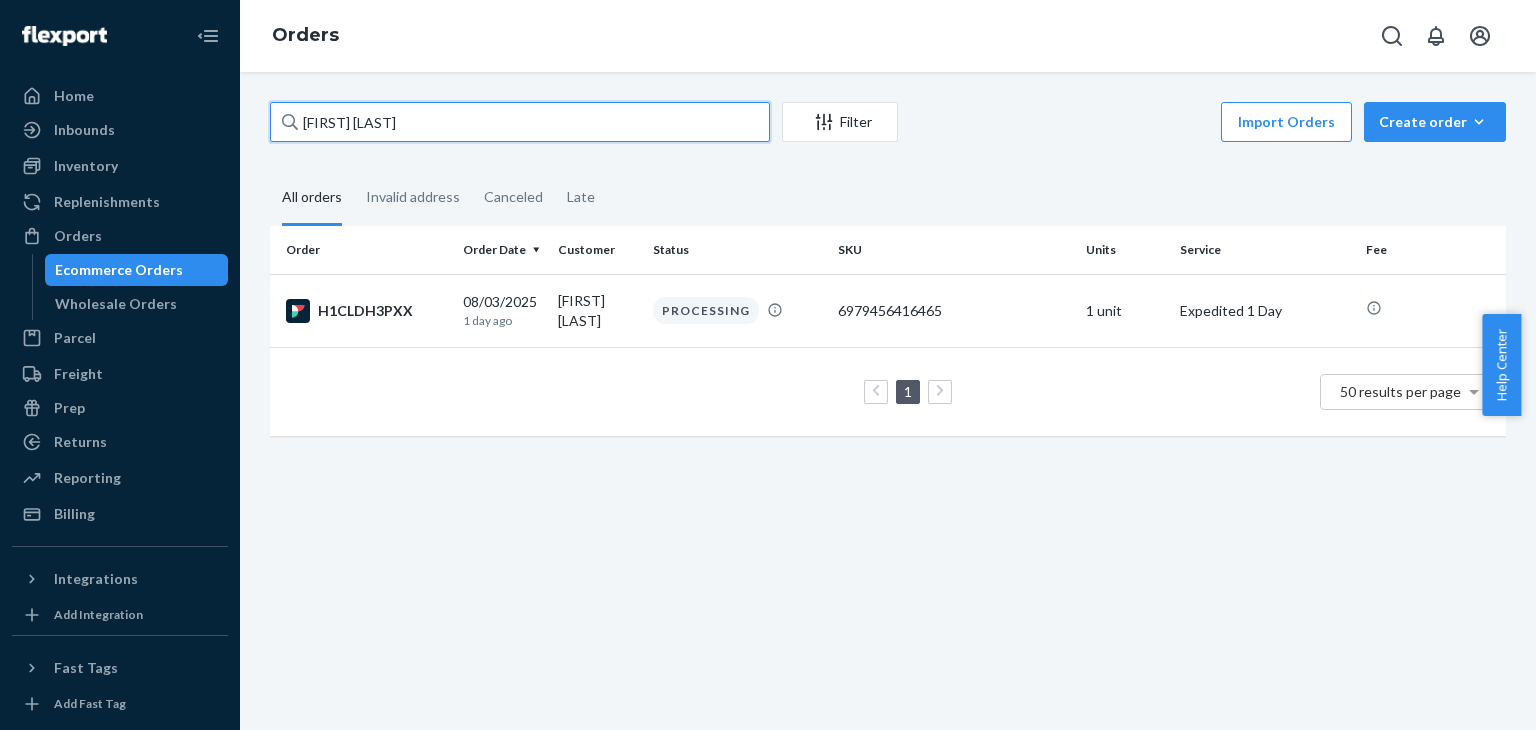 click on "[FIRST] [LAST]" at bounding box center [520, 122] 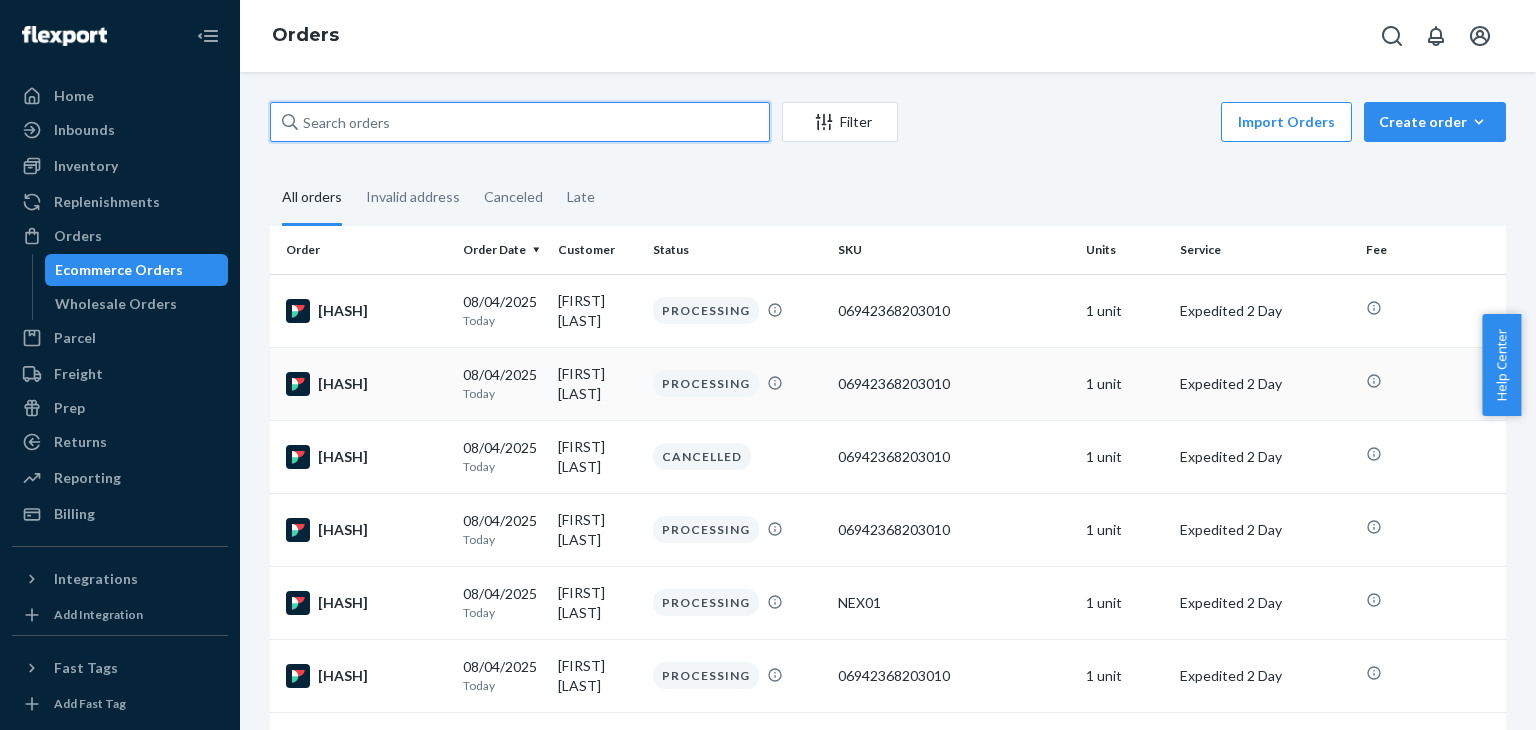 paste on "[FIRST] [LAST]" 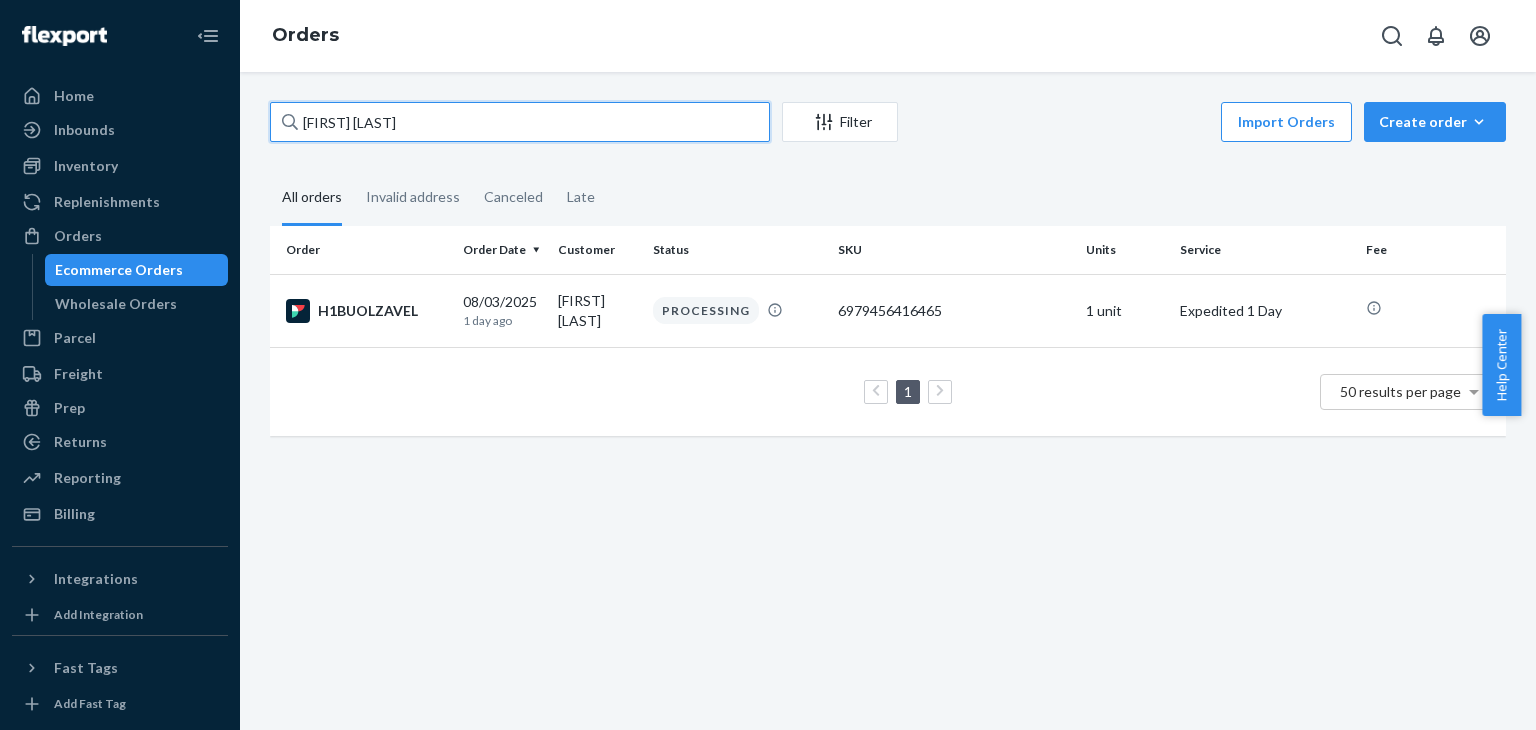 click on "[FIRST] [LAST]" at bounding box center (520, 122) 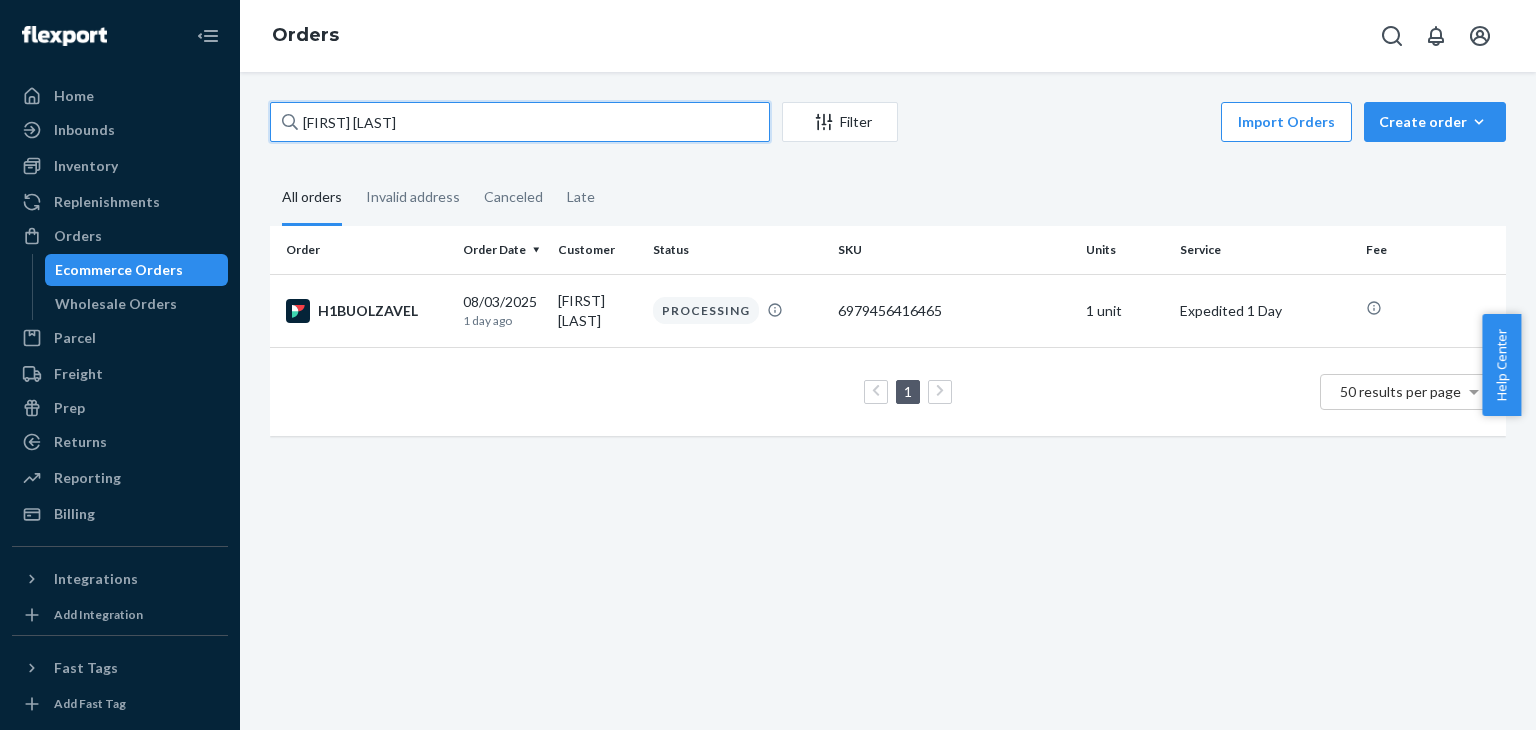 click on "[FIRST] [LAST]" at bounding box center [520, 122] 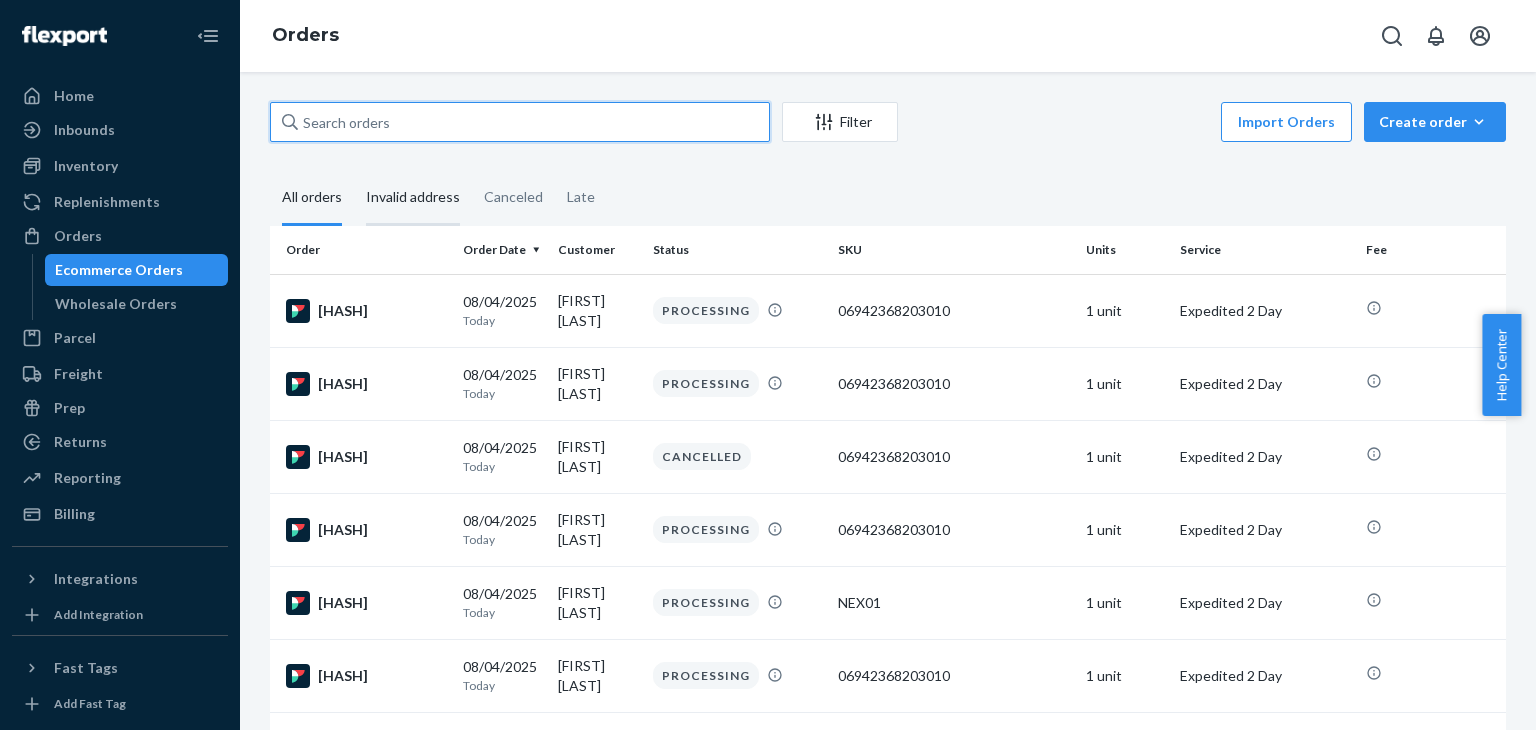 paste on "[FIRST] [LAST]" 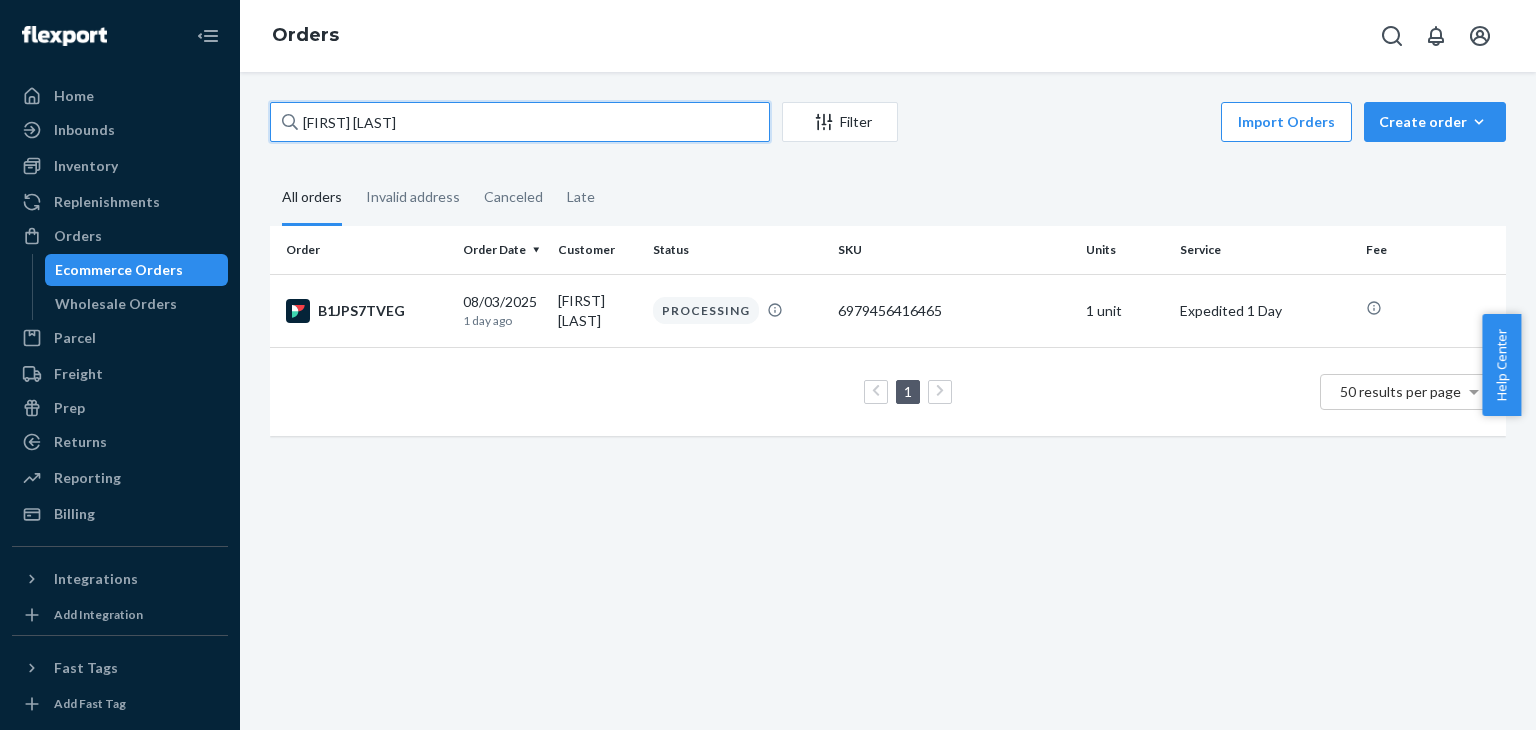 click on "[FIRST] [LAST]" at bounding box center (520, 122) 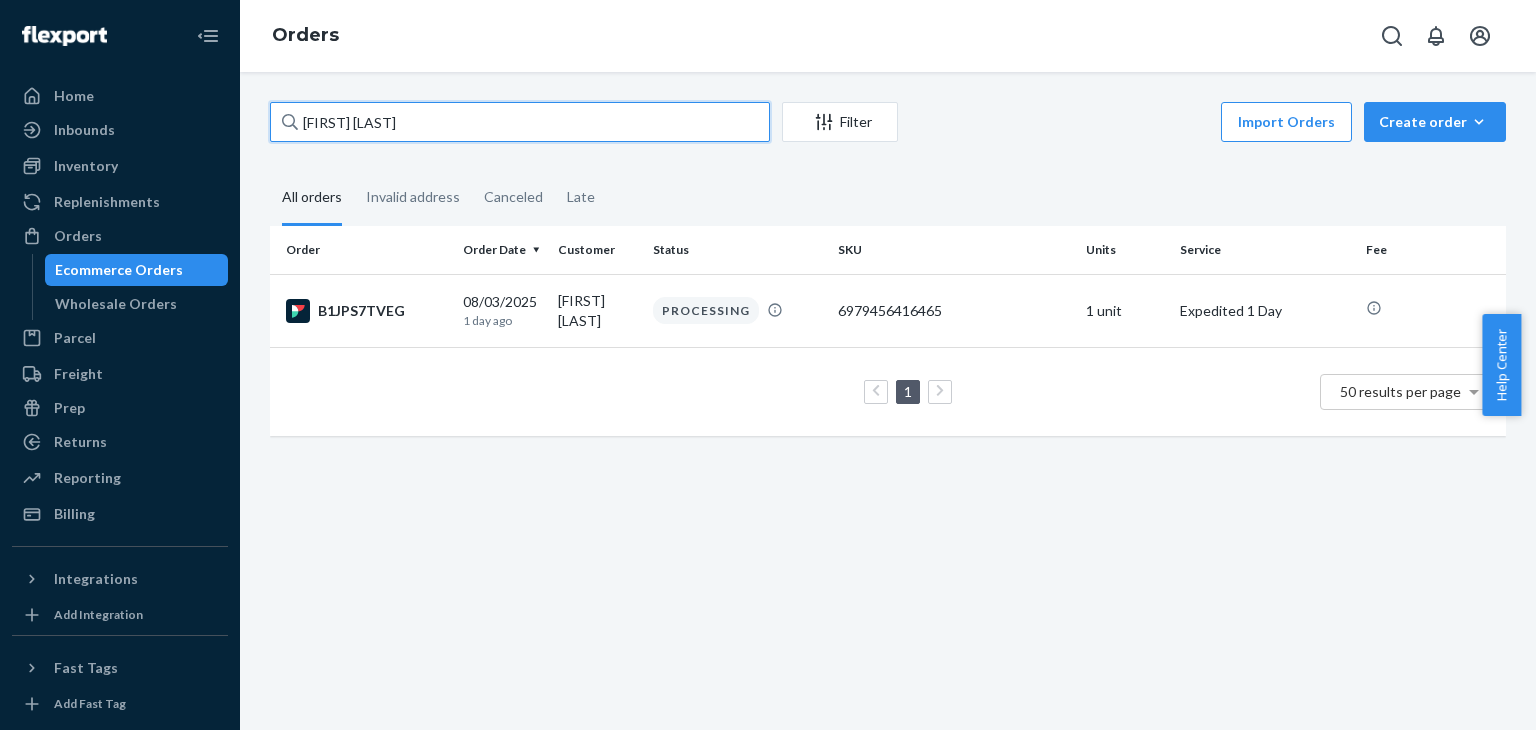 click on "[FIRST] [LAST]" at bounding box center [520, 122] 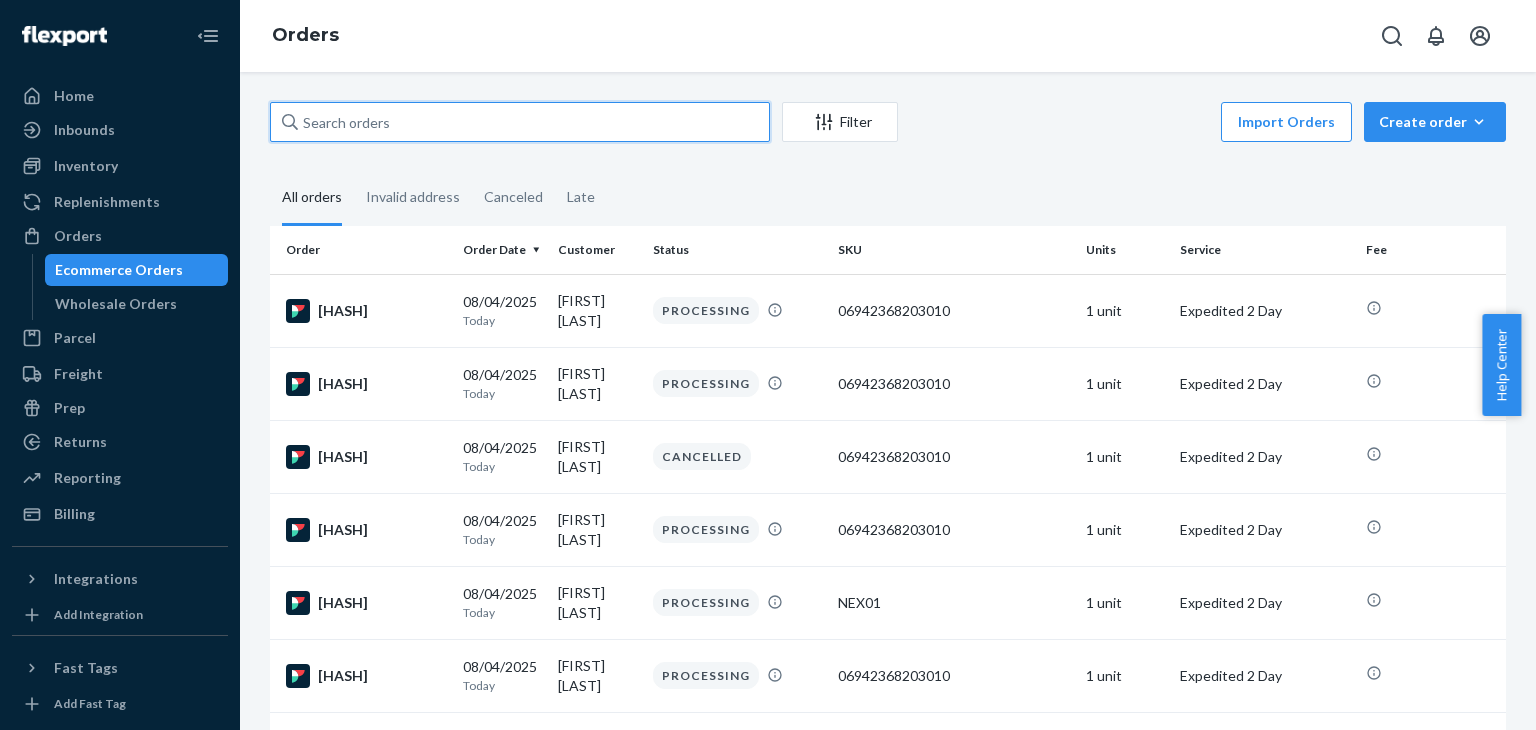 paste on "[FIRST] [LAST]" 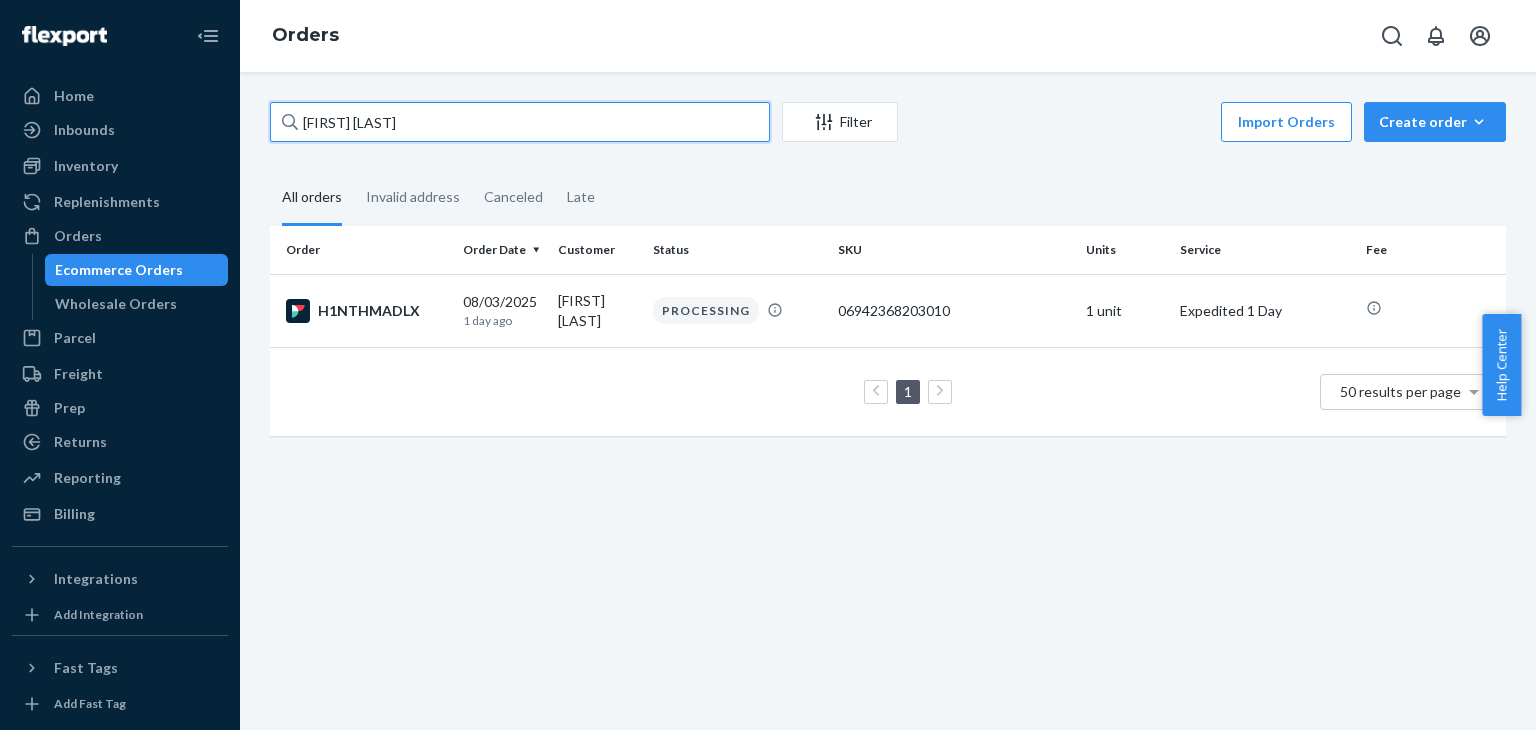 click on "[FIRST] [LAST]" at bounding box center (520, 122) 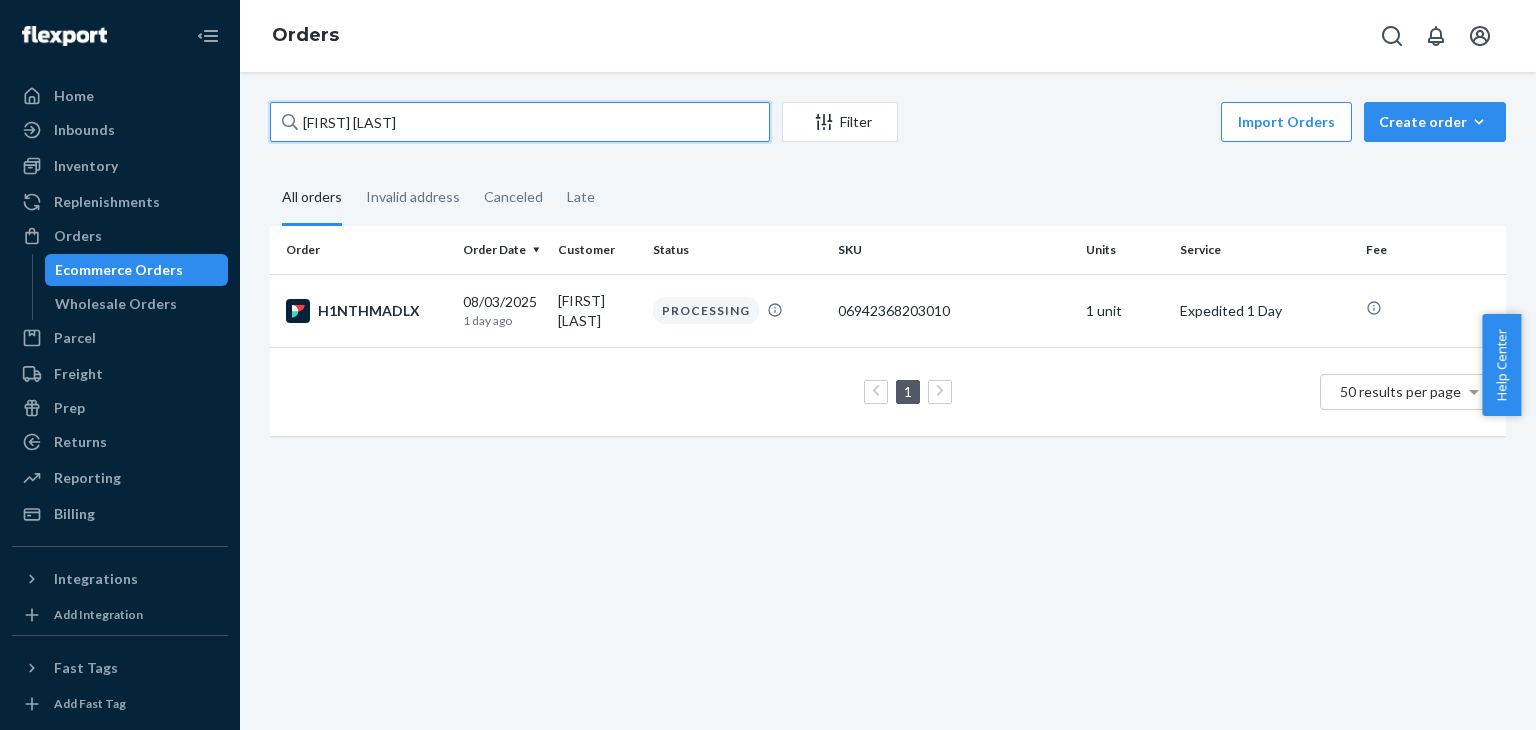 click on "[FIRST] [LAST]" at bounding box center (520, 122) 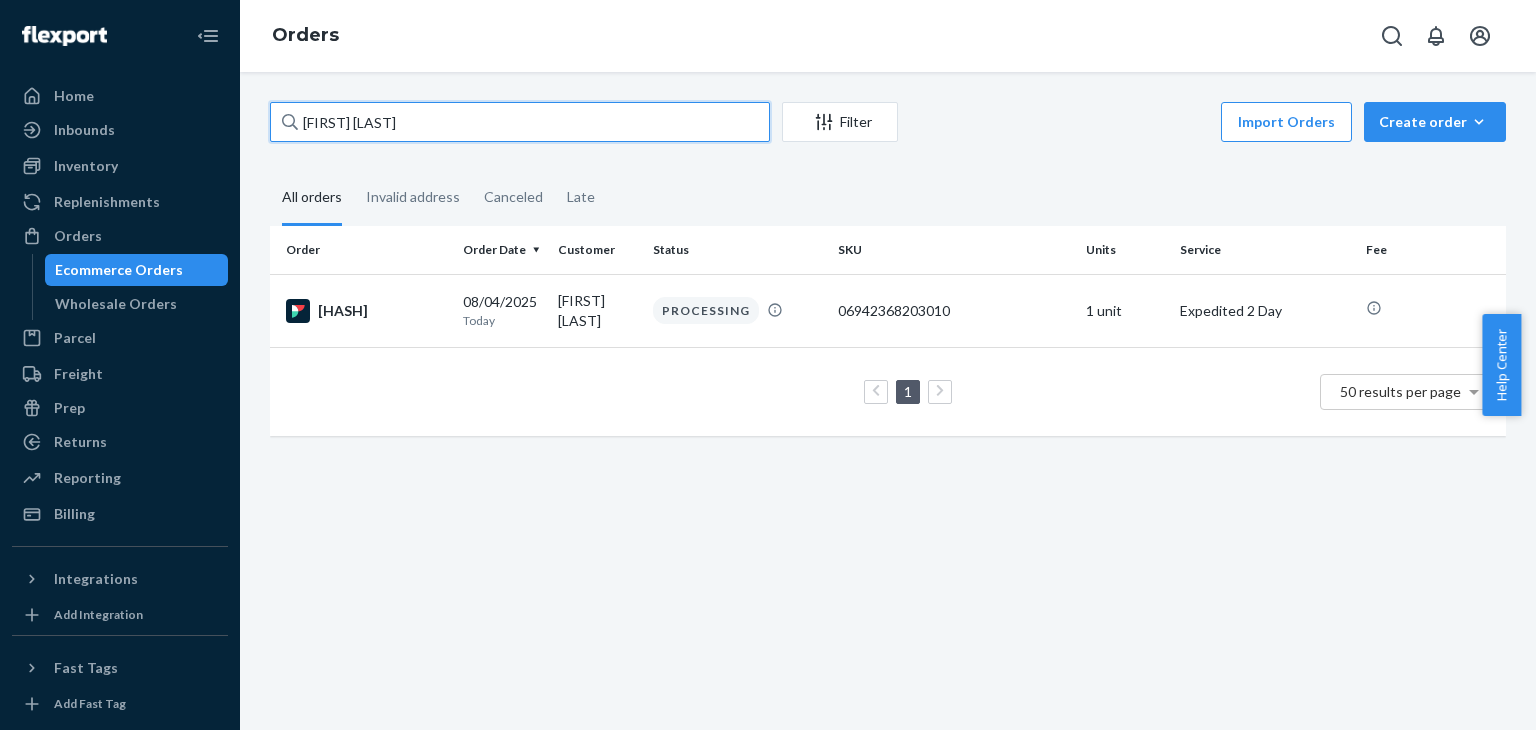 click on "[FIRST] [LAST]" at bounding box center [520, 122] 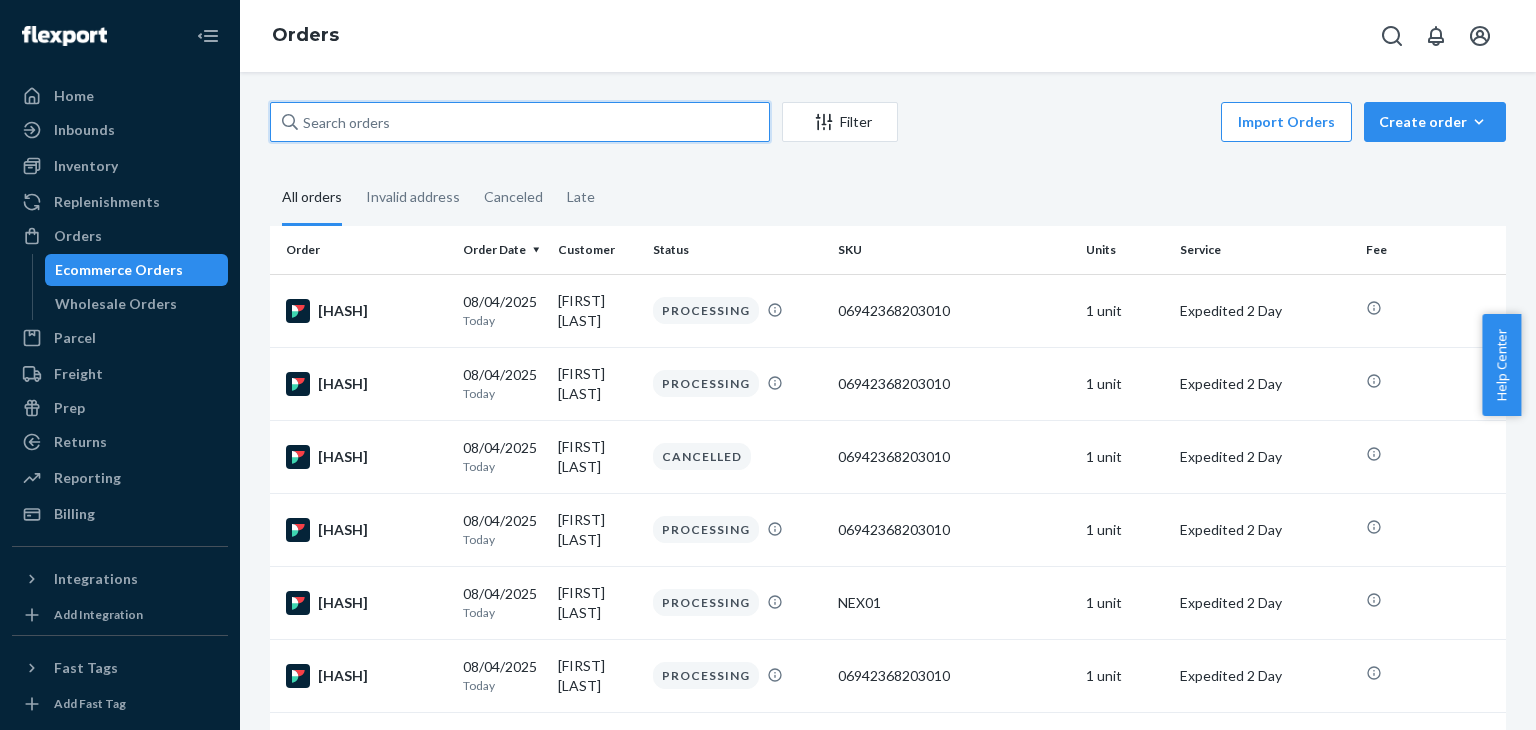 paste on "[FIRST] [LAST]" 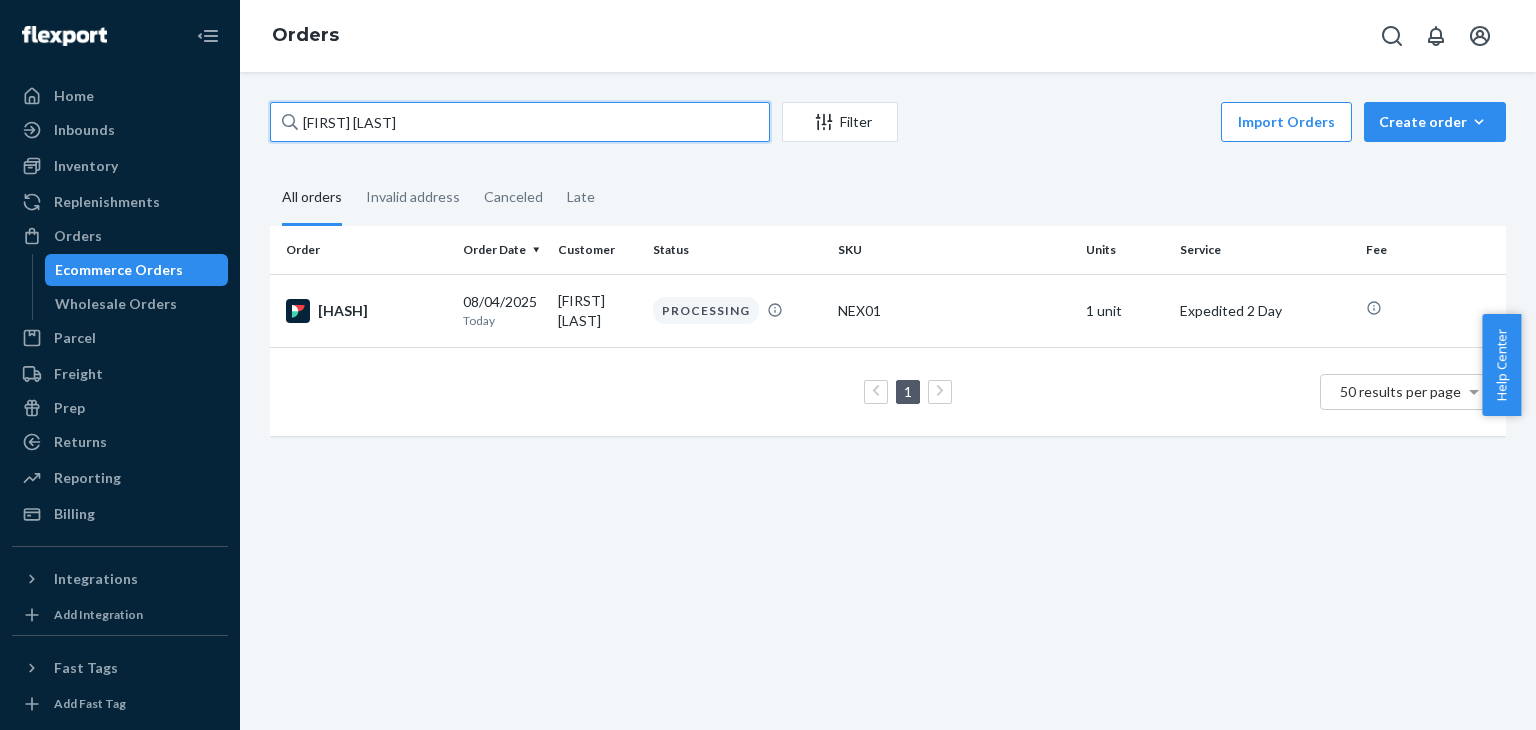 click on "[FIRST] [LAST]" at bounding box center [520, 122] 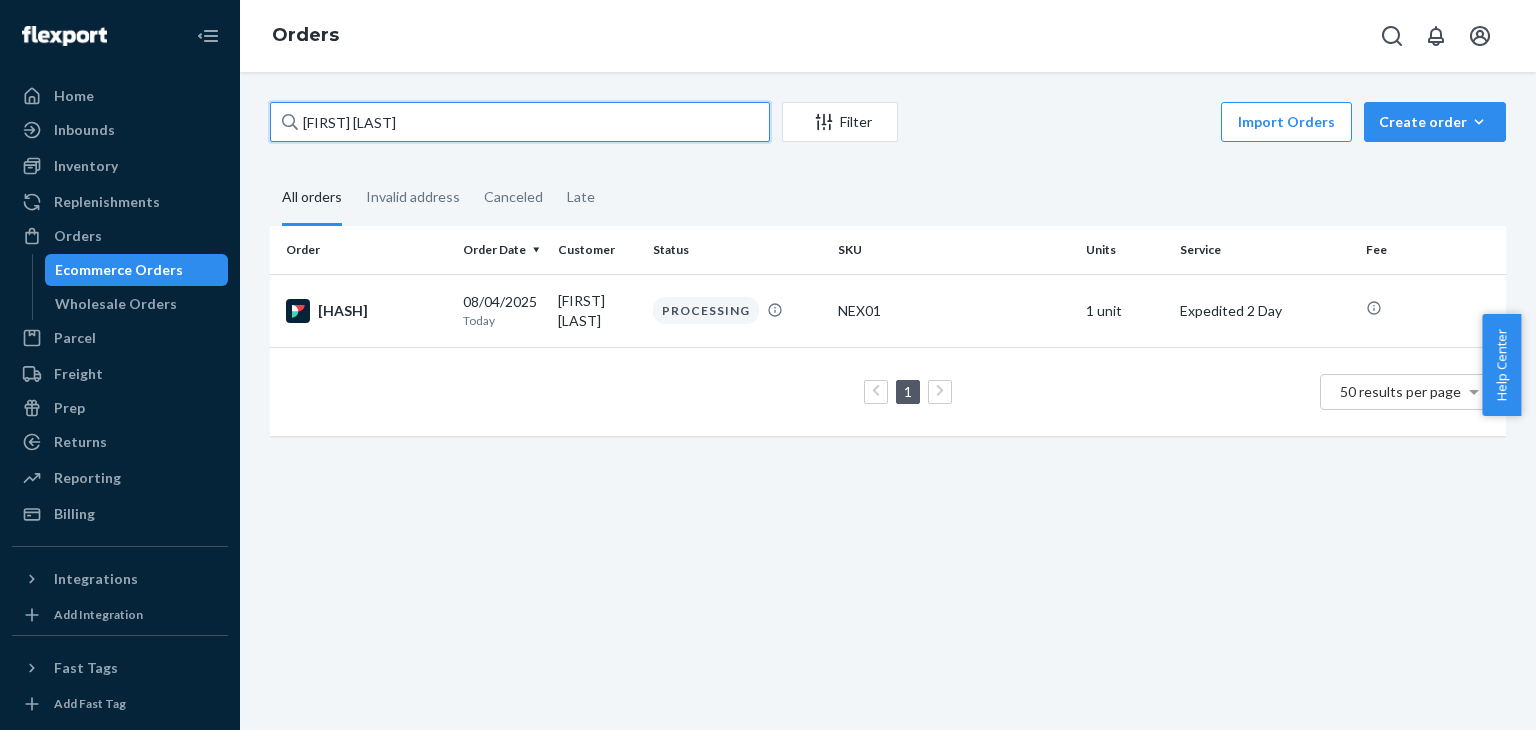 click on "[FIRST] [LAST]" at bounding box center [520, 122] 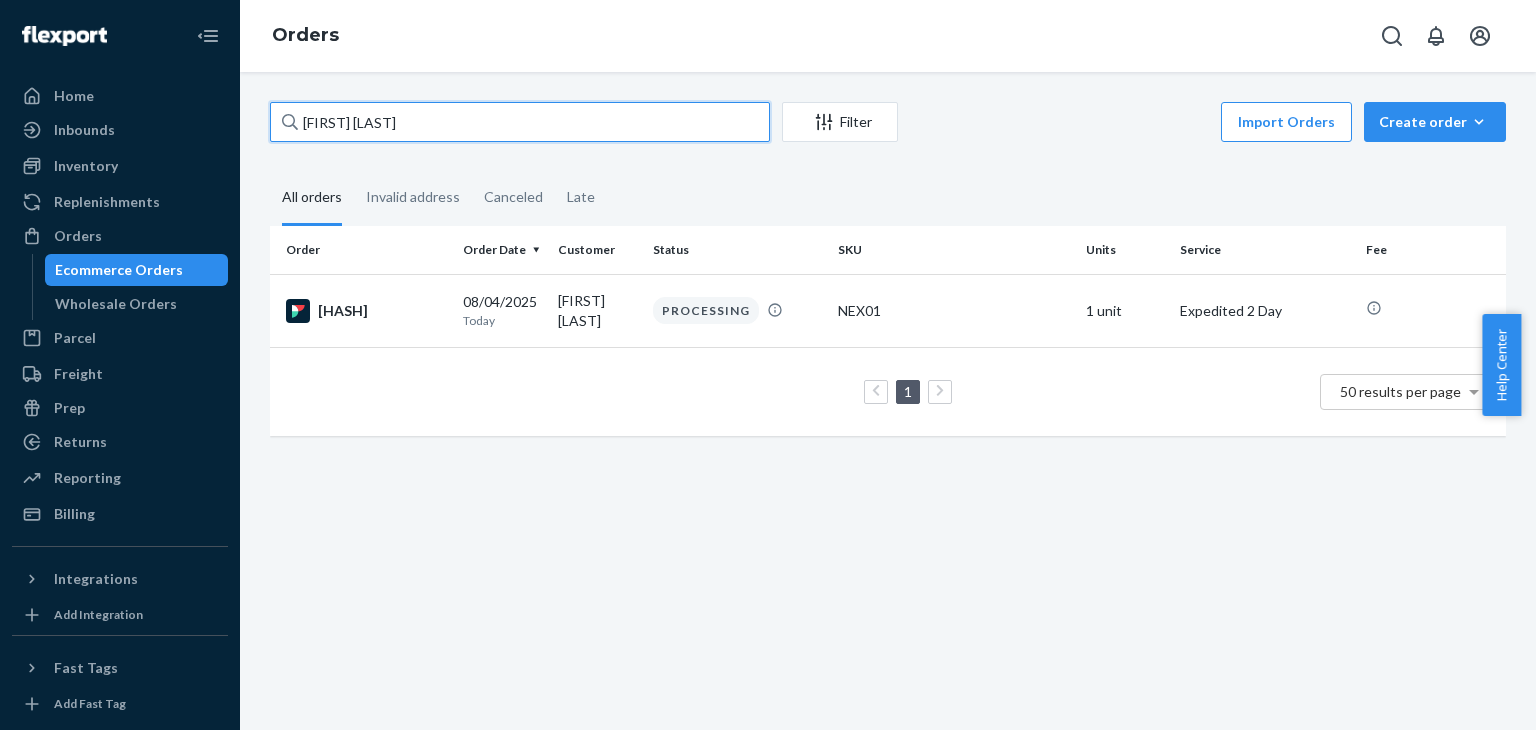 paste on "[FIRST] [LAST]" 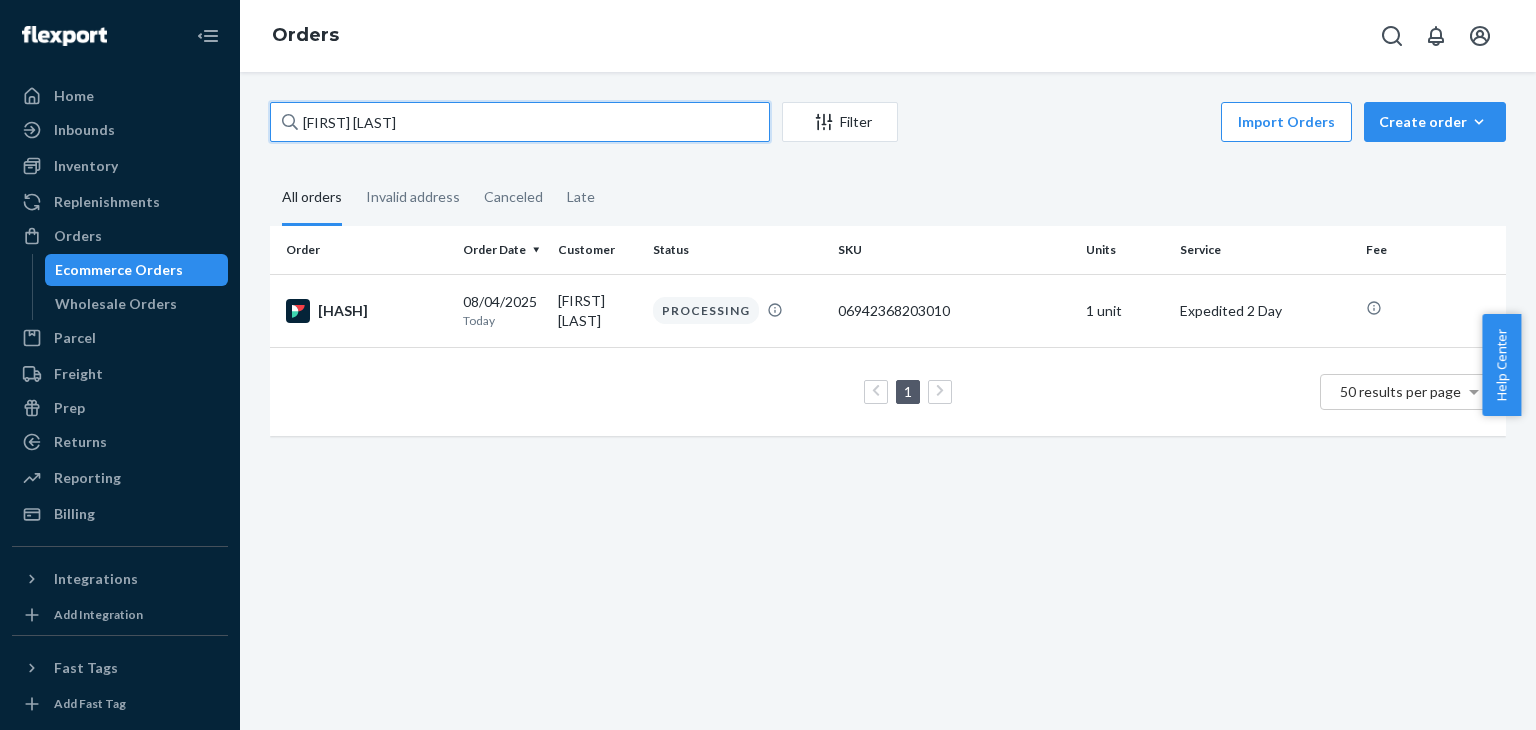 click on "[FIRST] [LAST]" at bounding box center (520, 122) 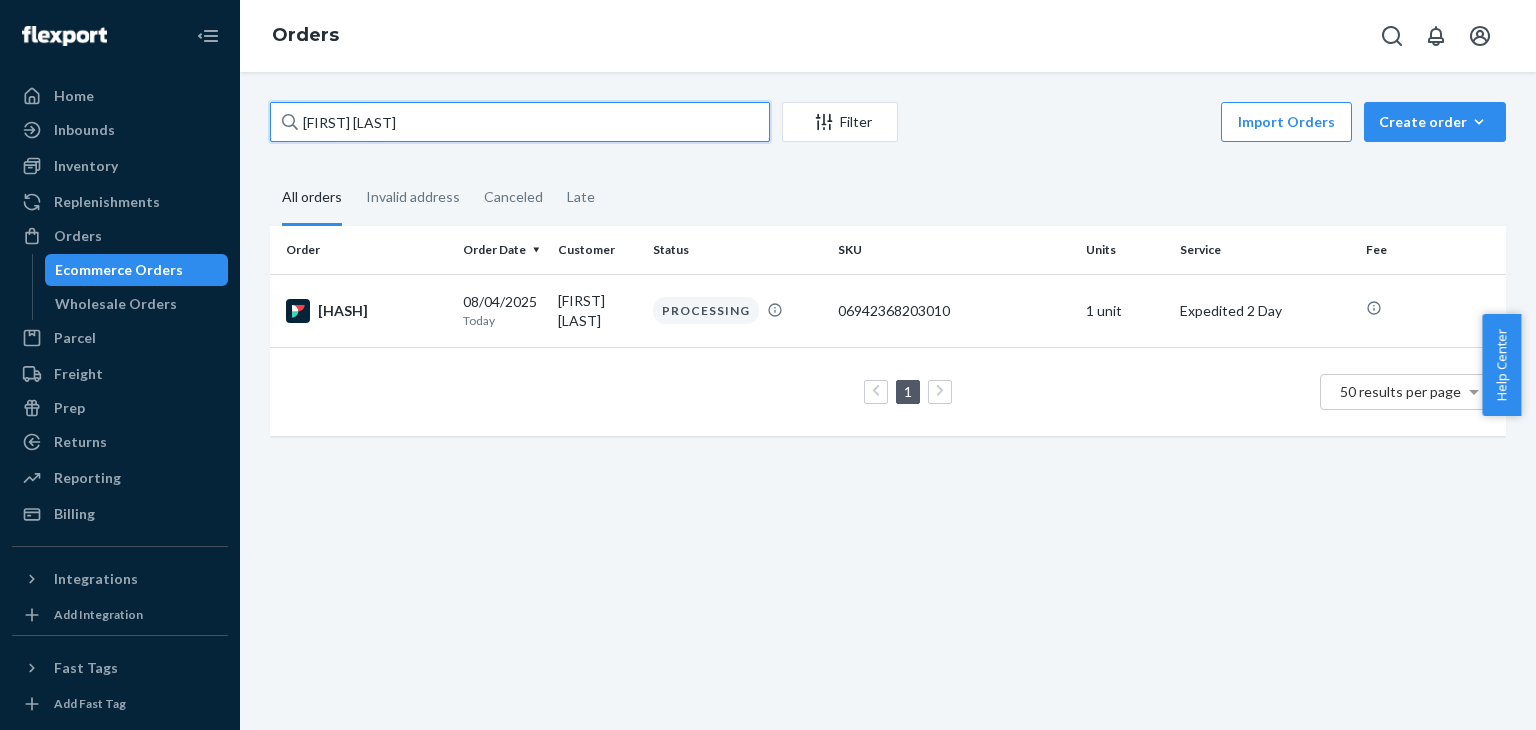 click on "[FIRST] [LAST]" at bounding box center (520, 122) 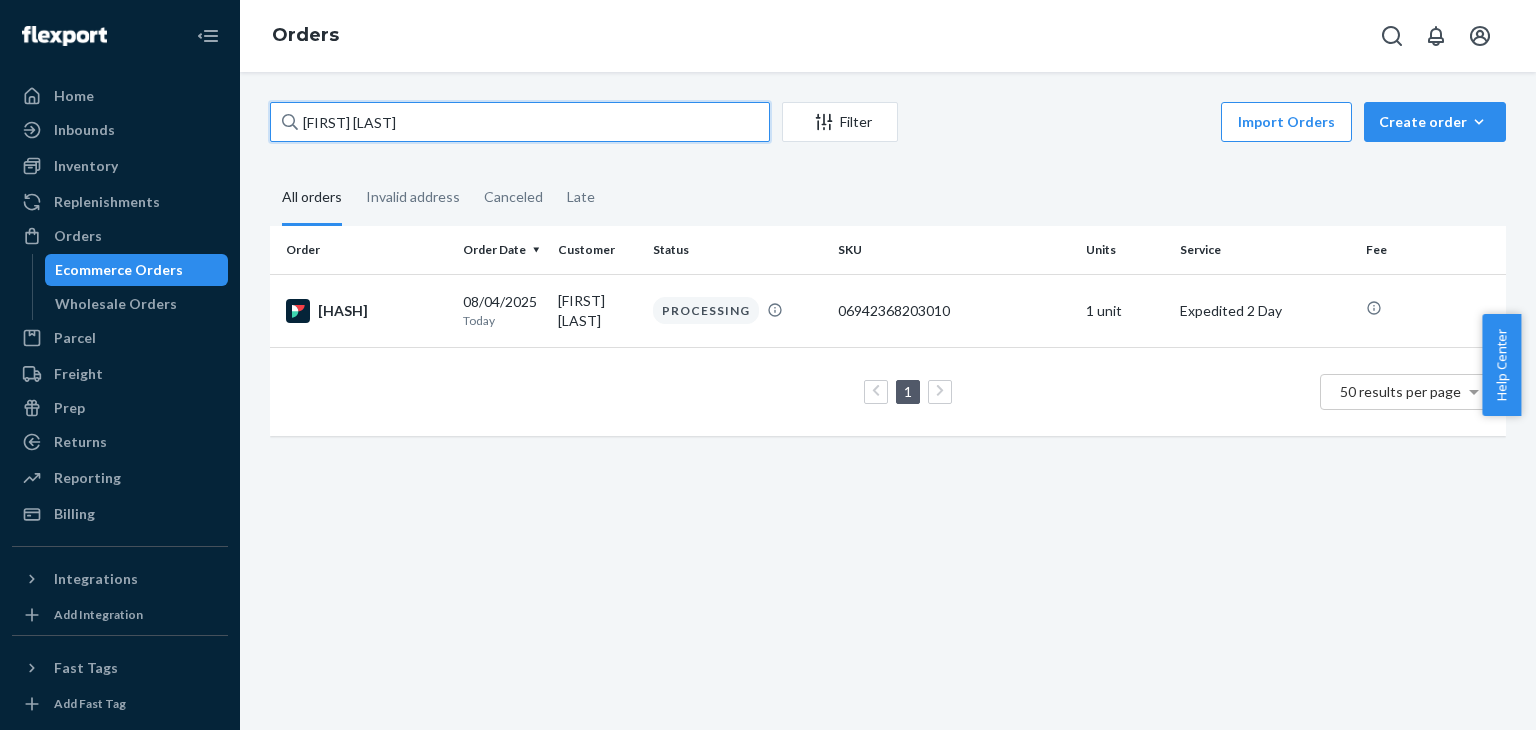 click on "[FIRST] [LAST]" at bounding box center (520, 122) 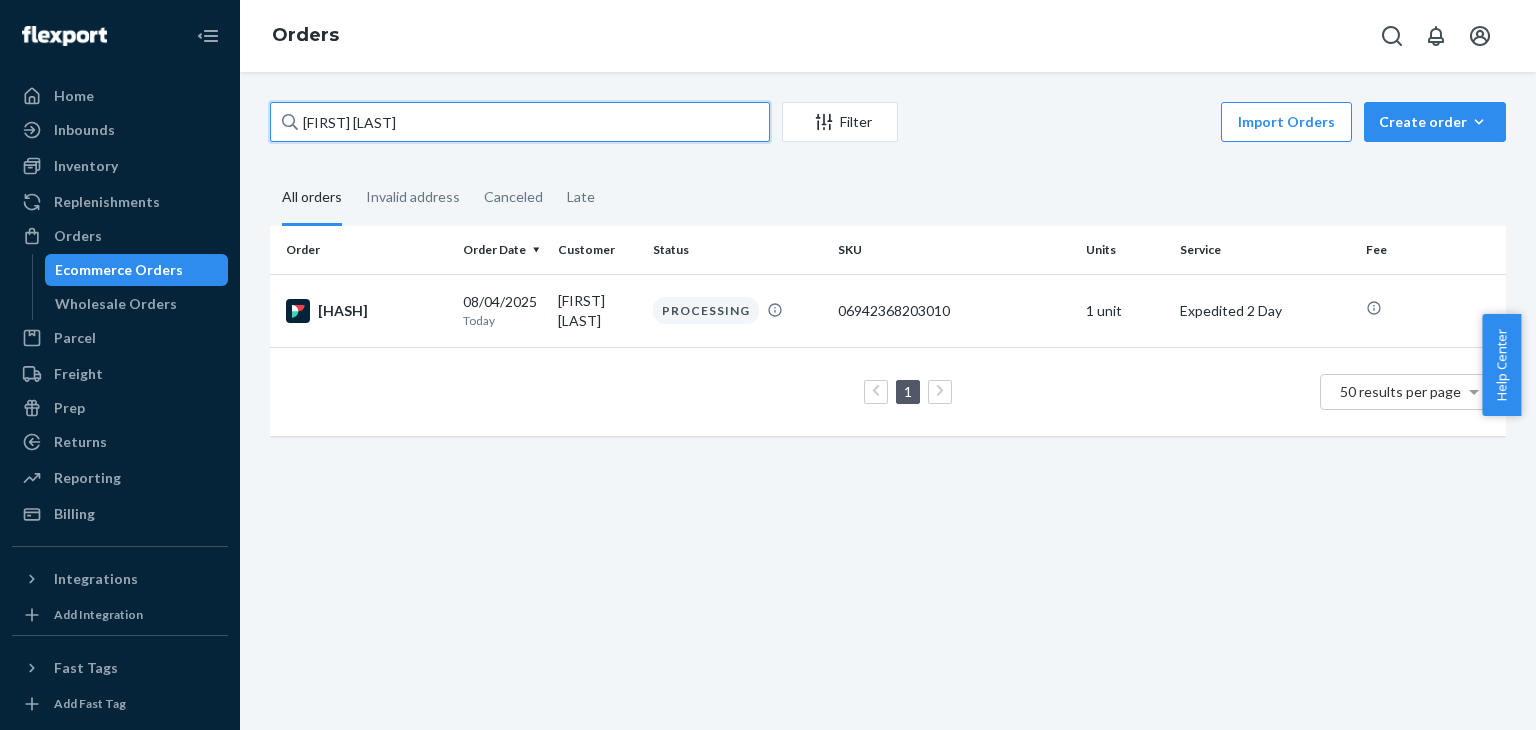 paste on "[FIRST] [LAST]" 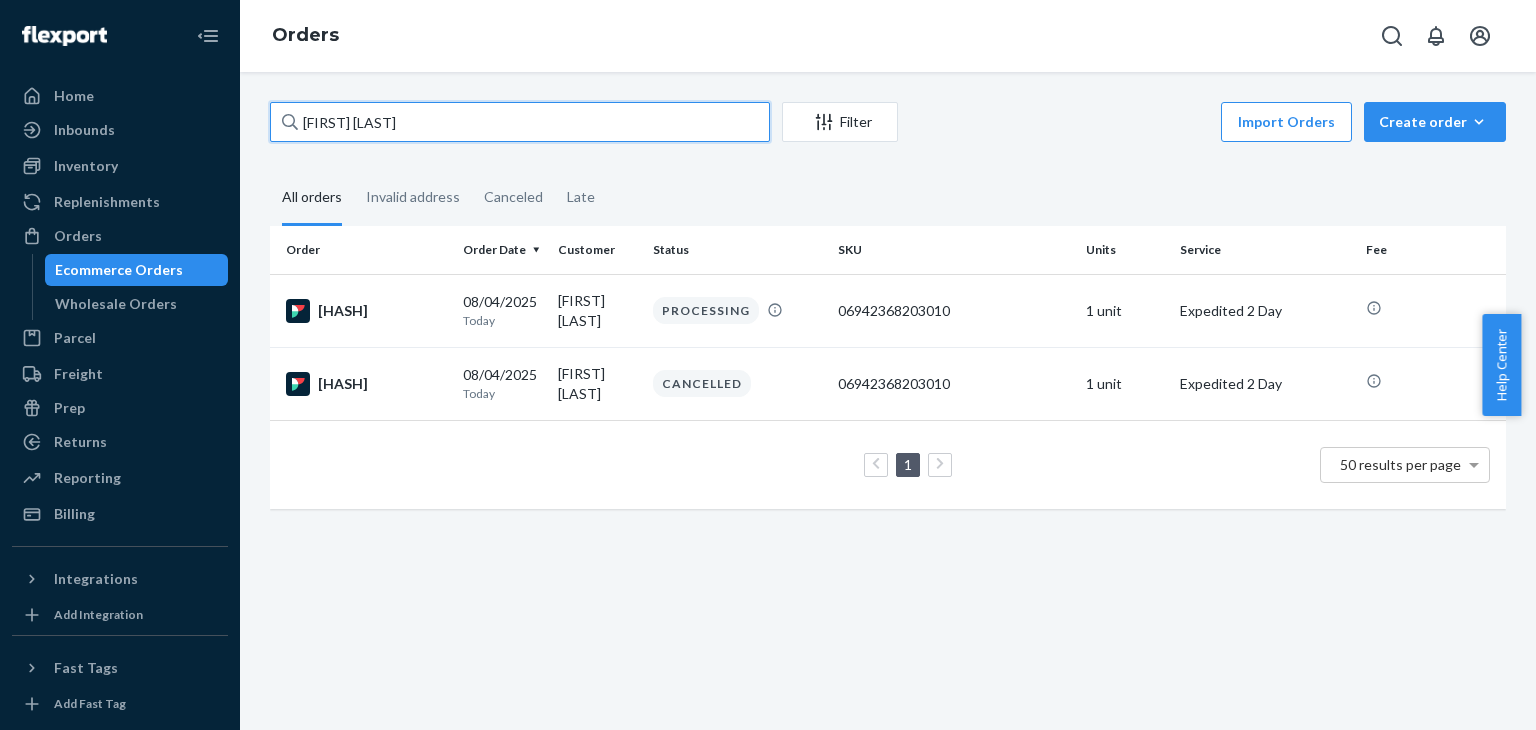 click on "[FIRST] [LAST]" at bounding box center [520, 122] 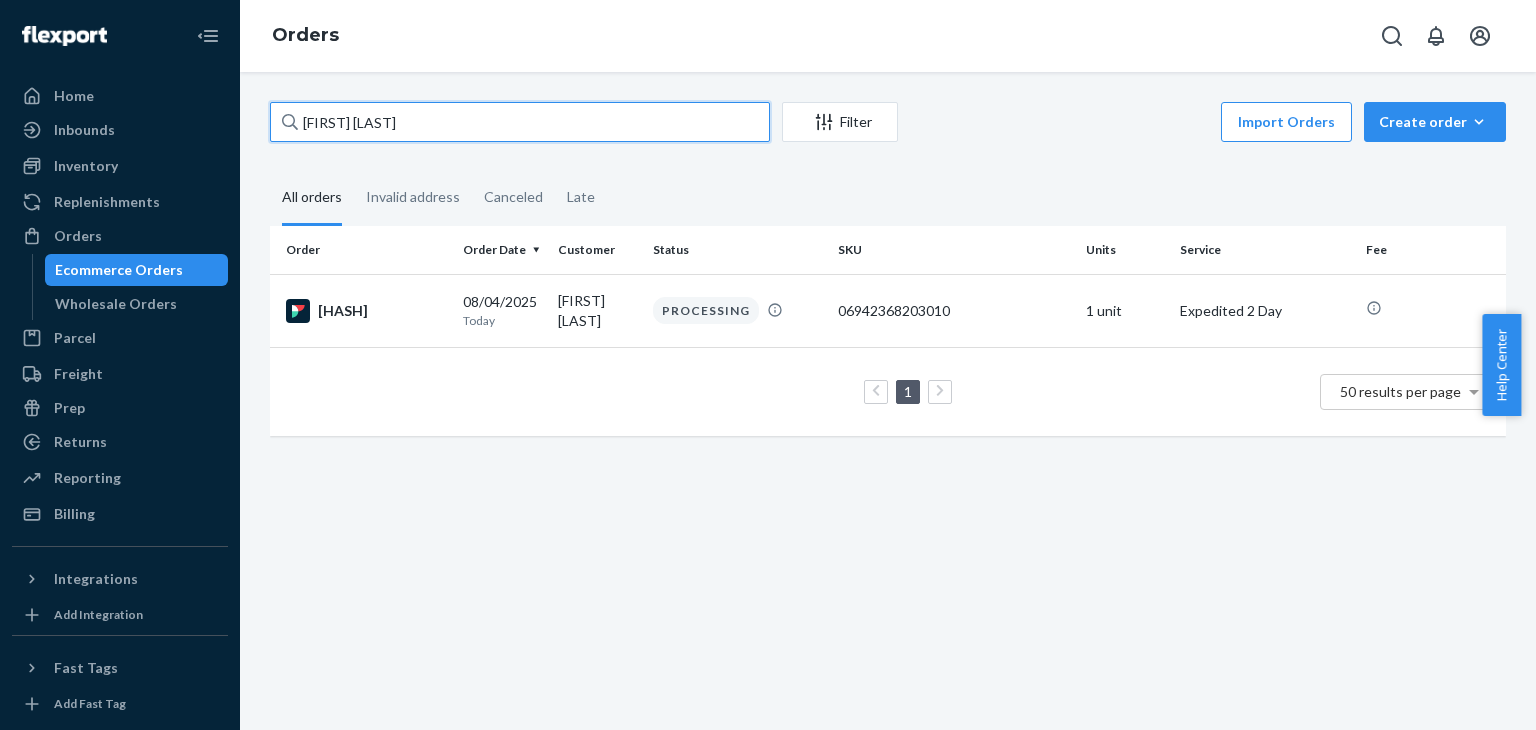 click on "[FIRST] [LAST]" at bounding box center [520, 122] 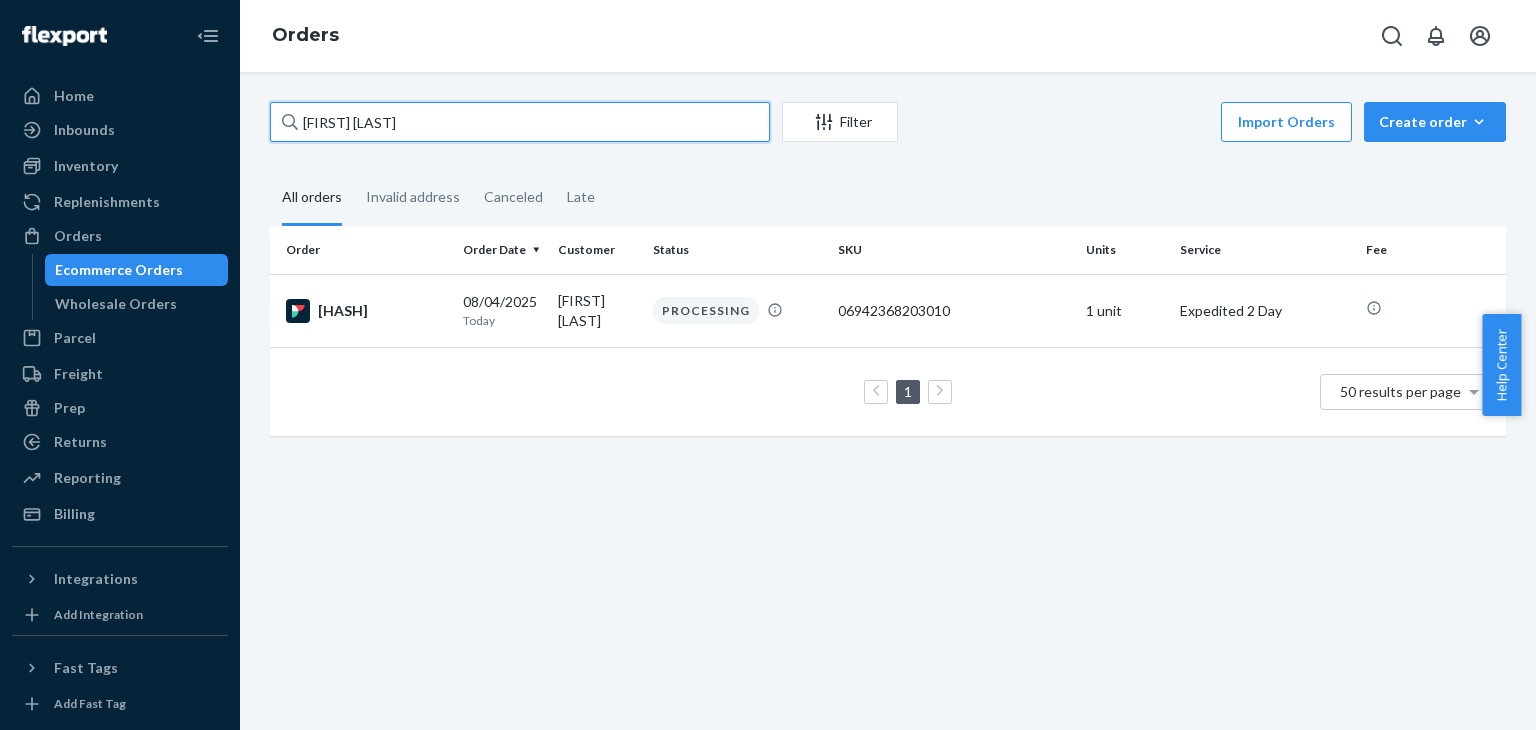 click on "[FIRST] [LAST]" at bounding box center (520, 122) 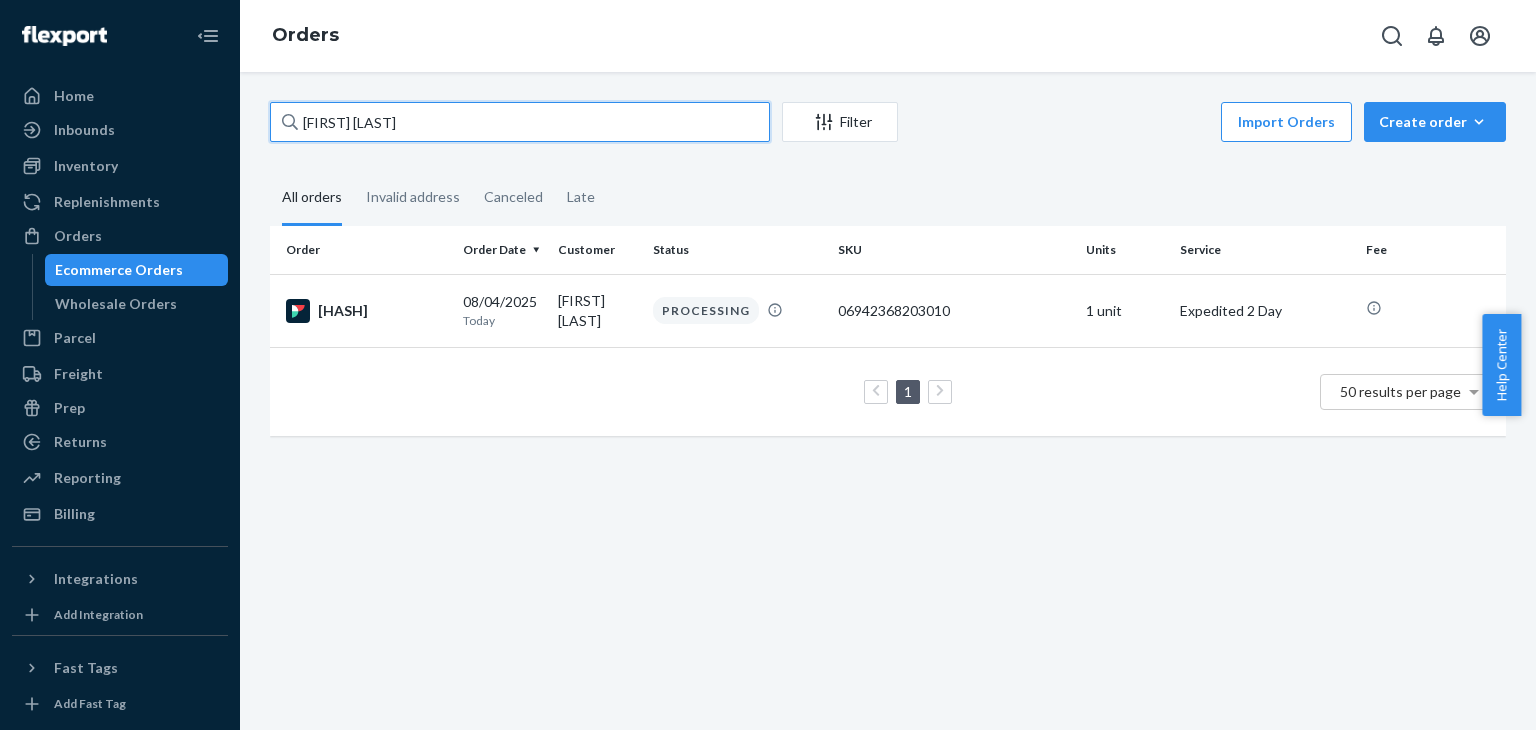 paste on "[FIRST] [LAST]" 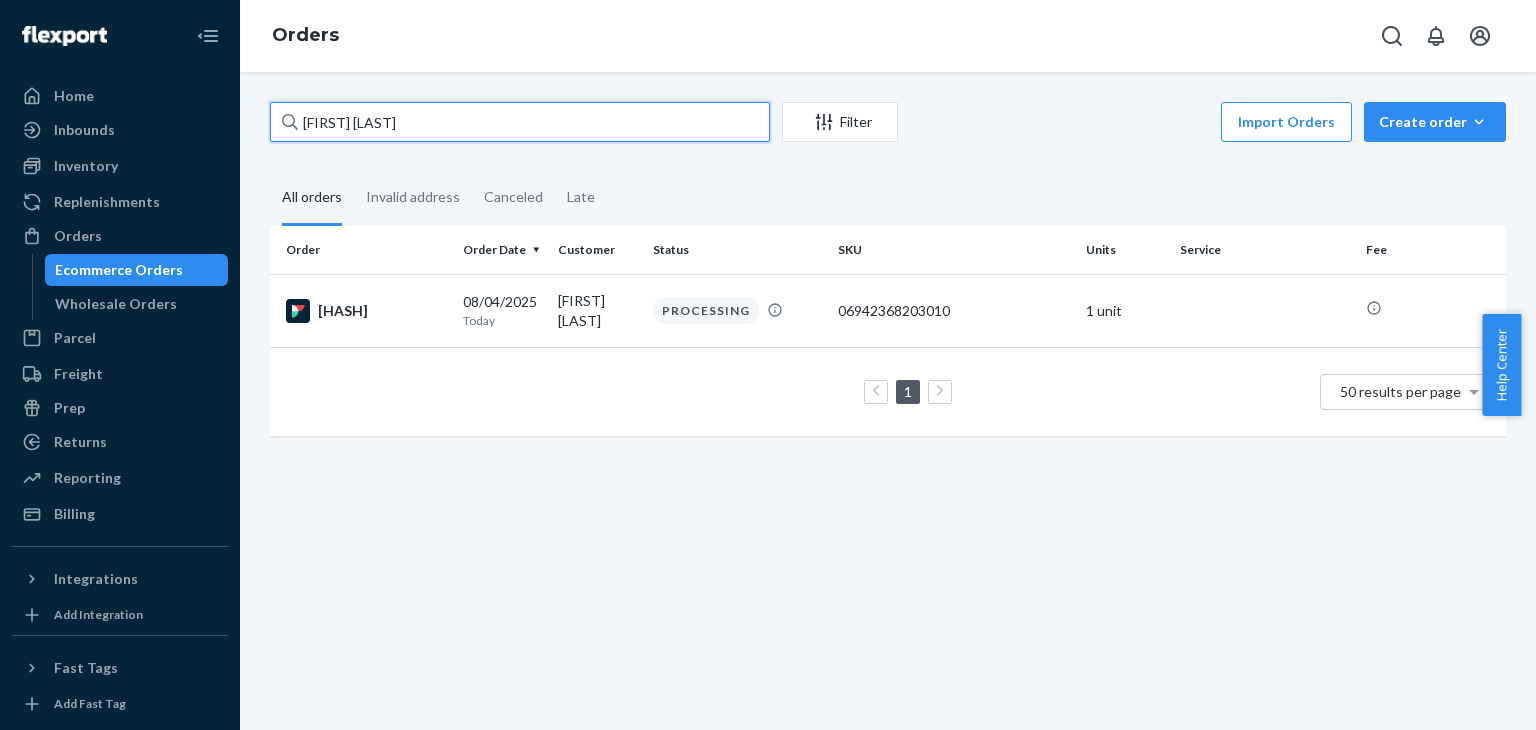 click on "[FIRST] [LAST]" at bounding box center [520, 122] 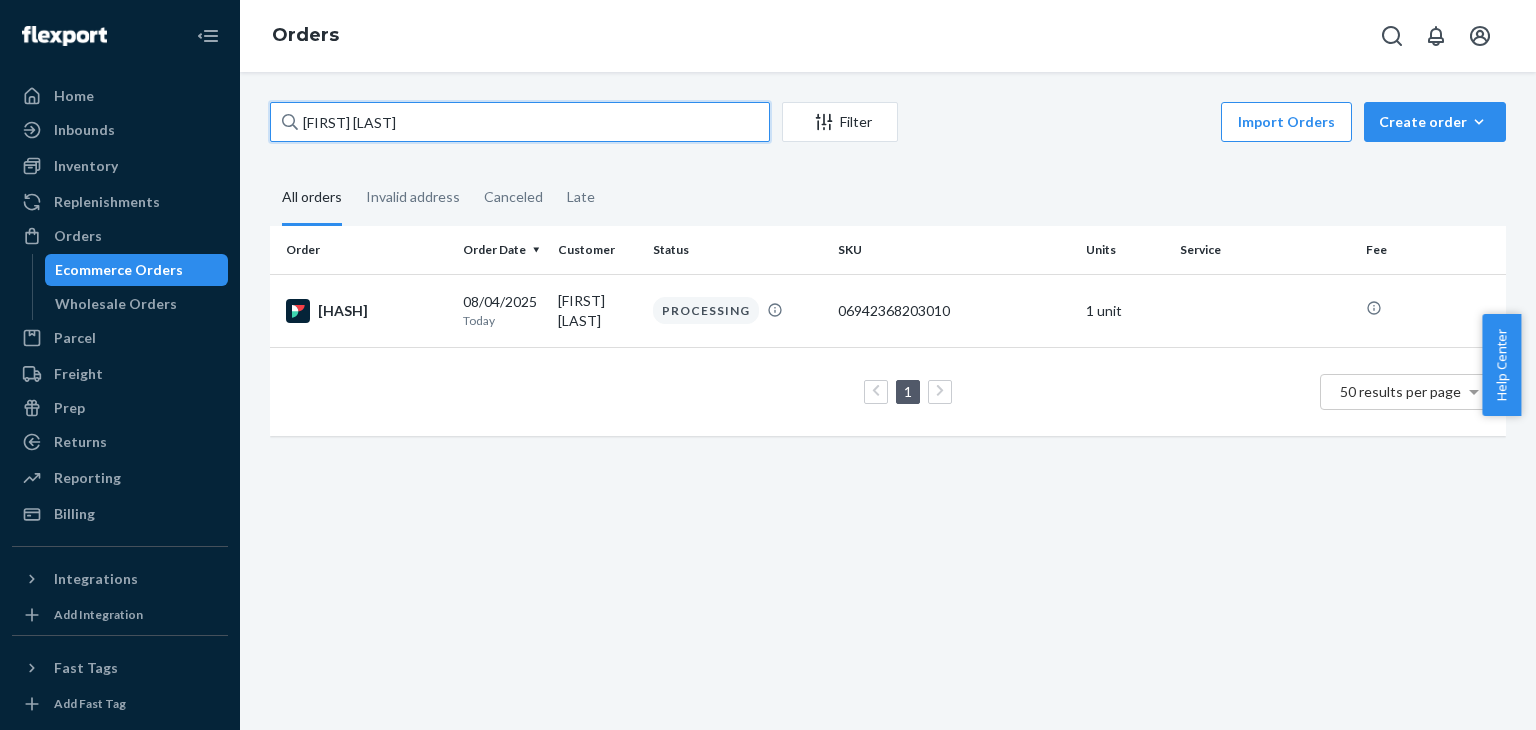 click on "[FIRST] [LAST]" at bounding box center [520, 122] 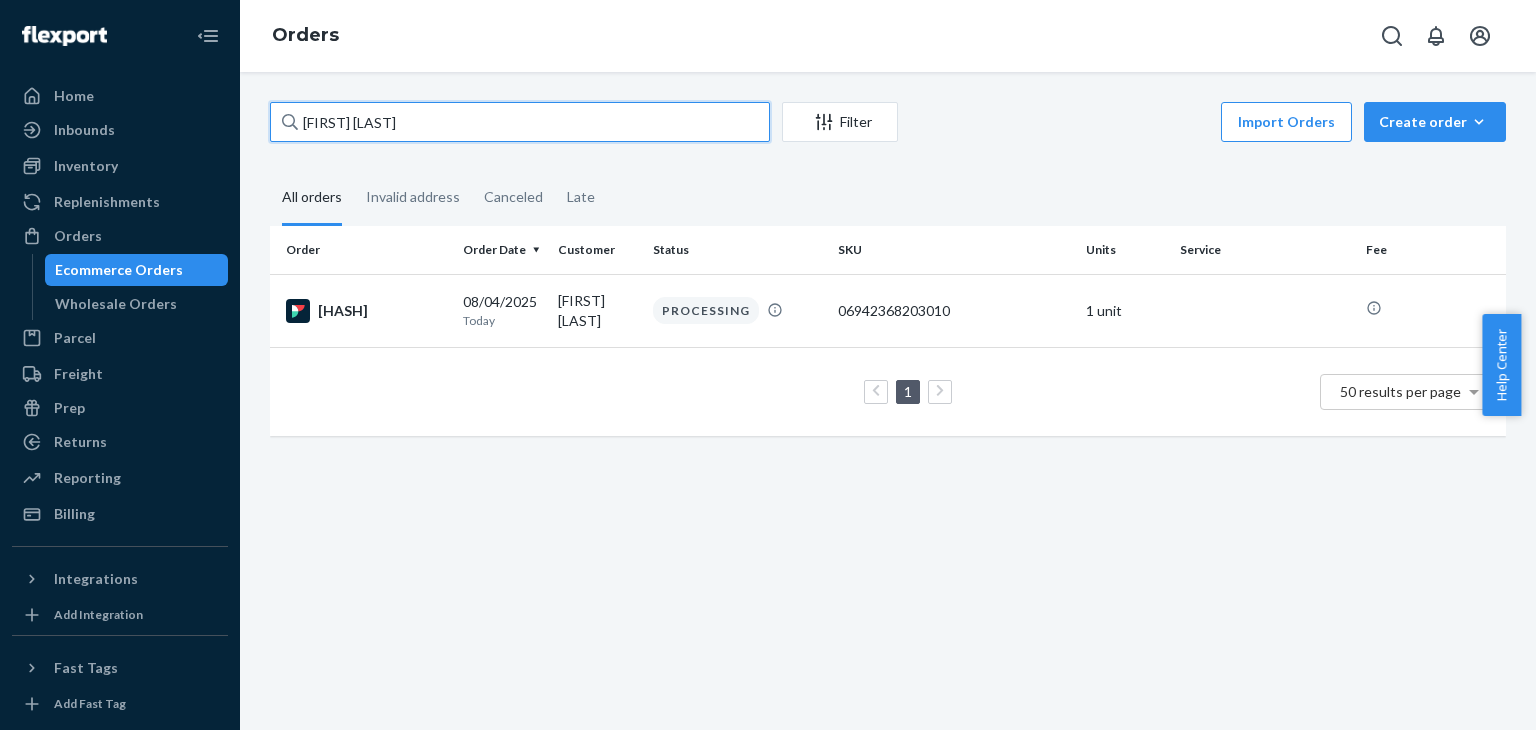 click on "[FIRST] [LAST]" at bounding box center (520, 122) 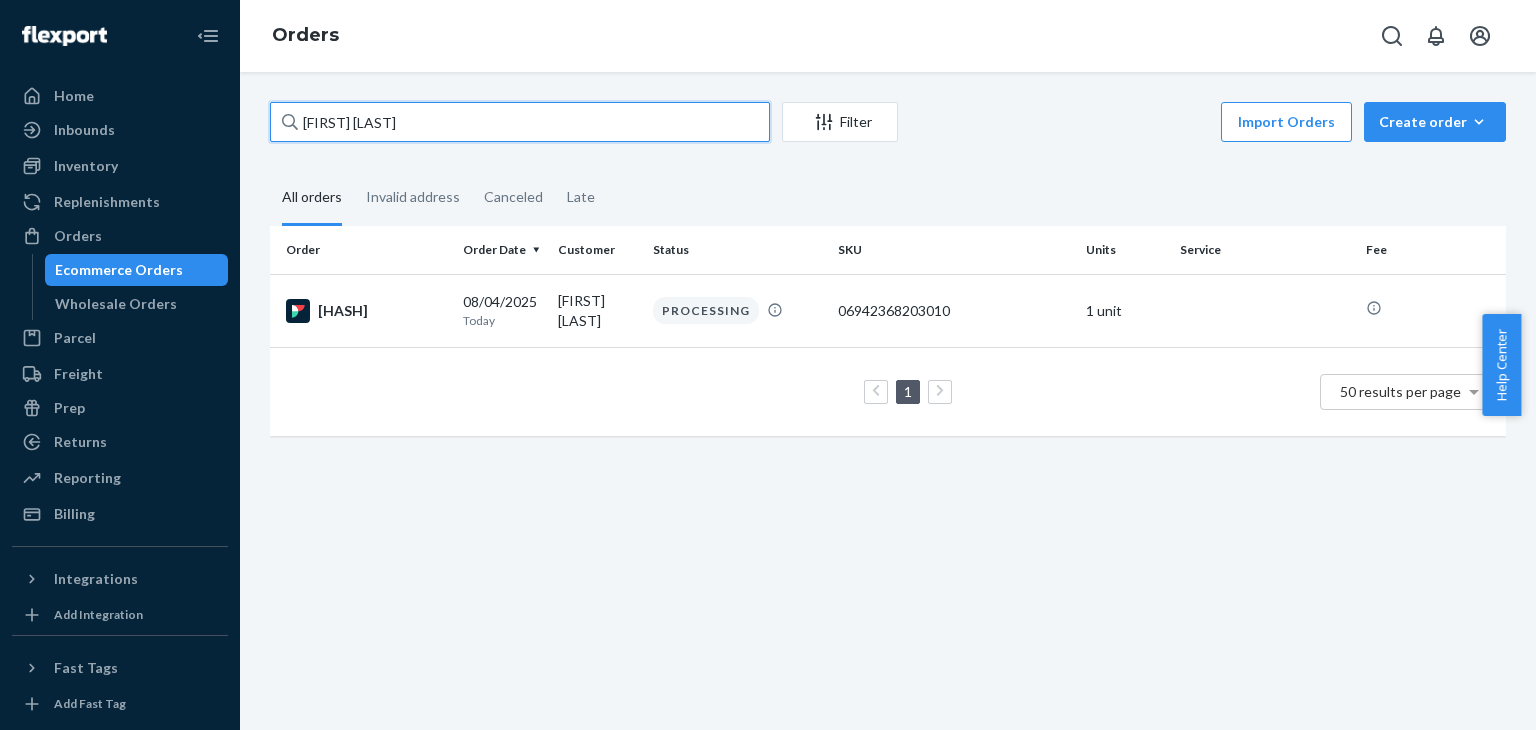 paste on "[FIRST] [LAST]" 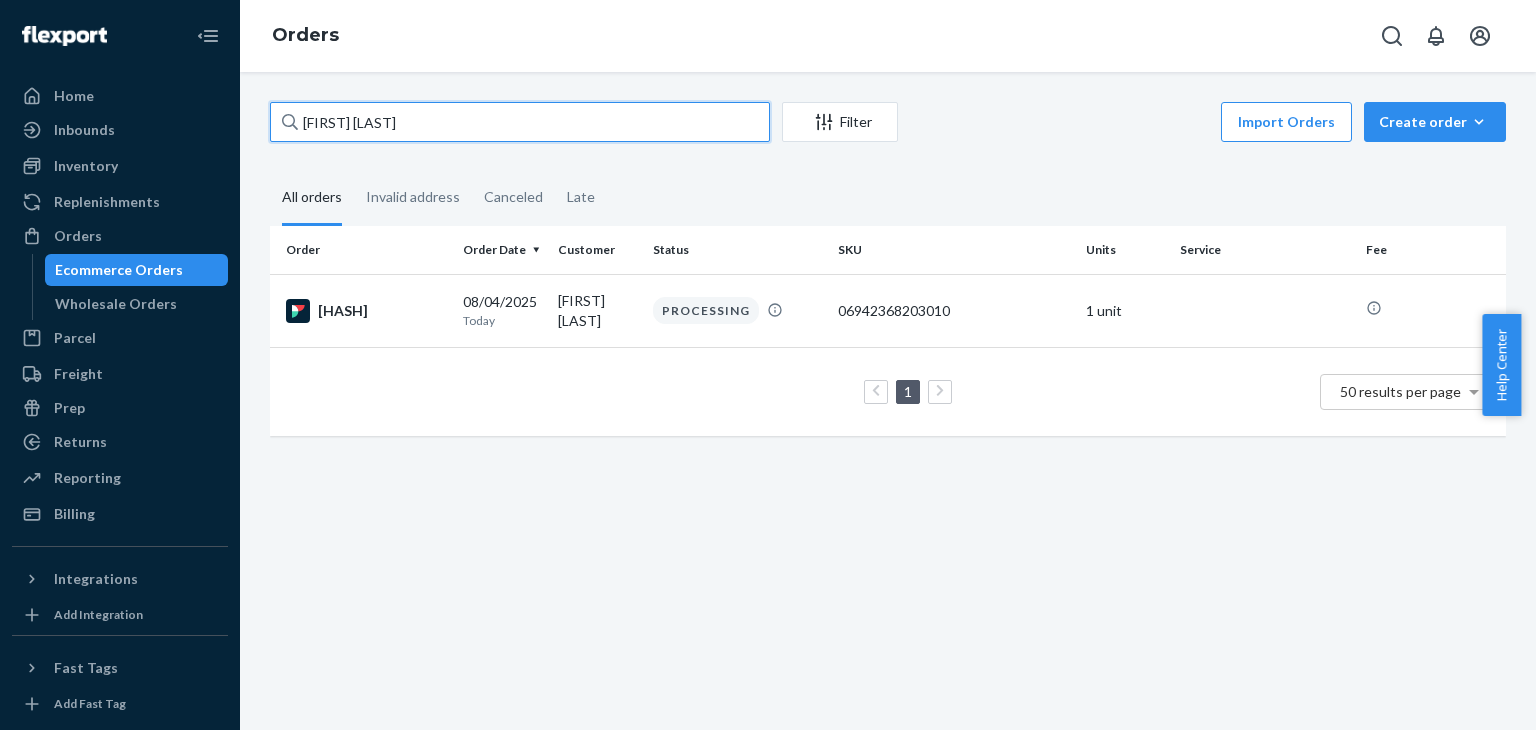 click on "[FIRST] [LAST]" at bounding box center [520, 122] 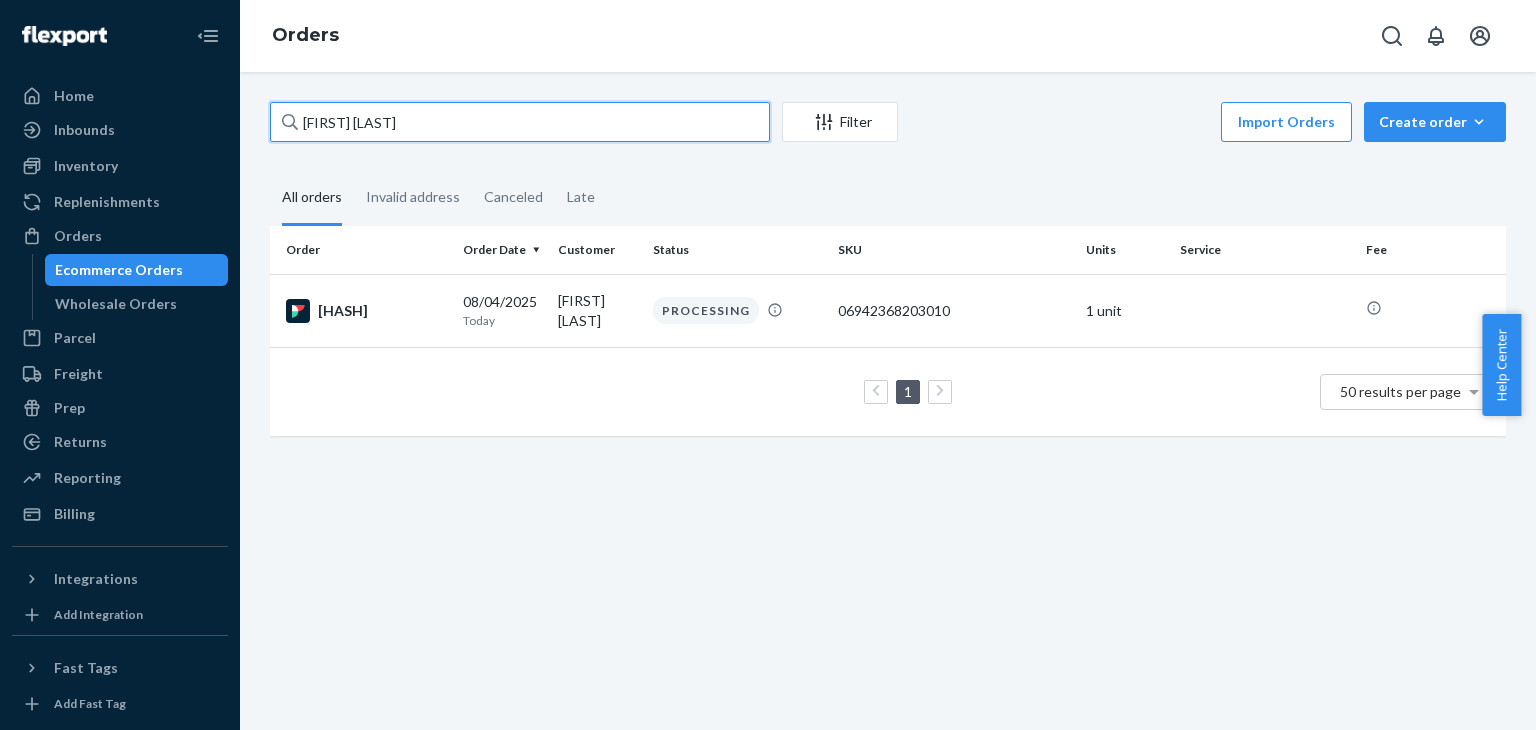 click on "[FIRST] [LAST]" at bounding box center [520, 122] 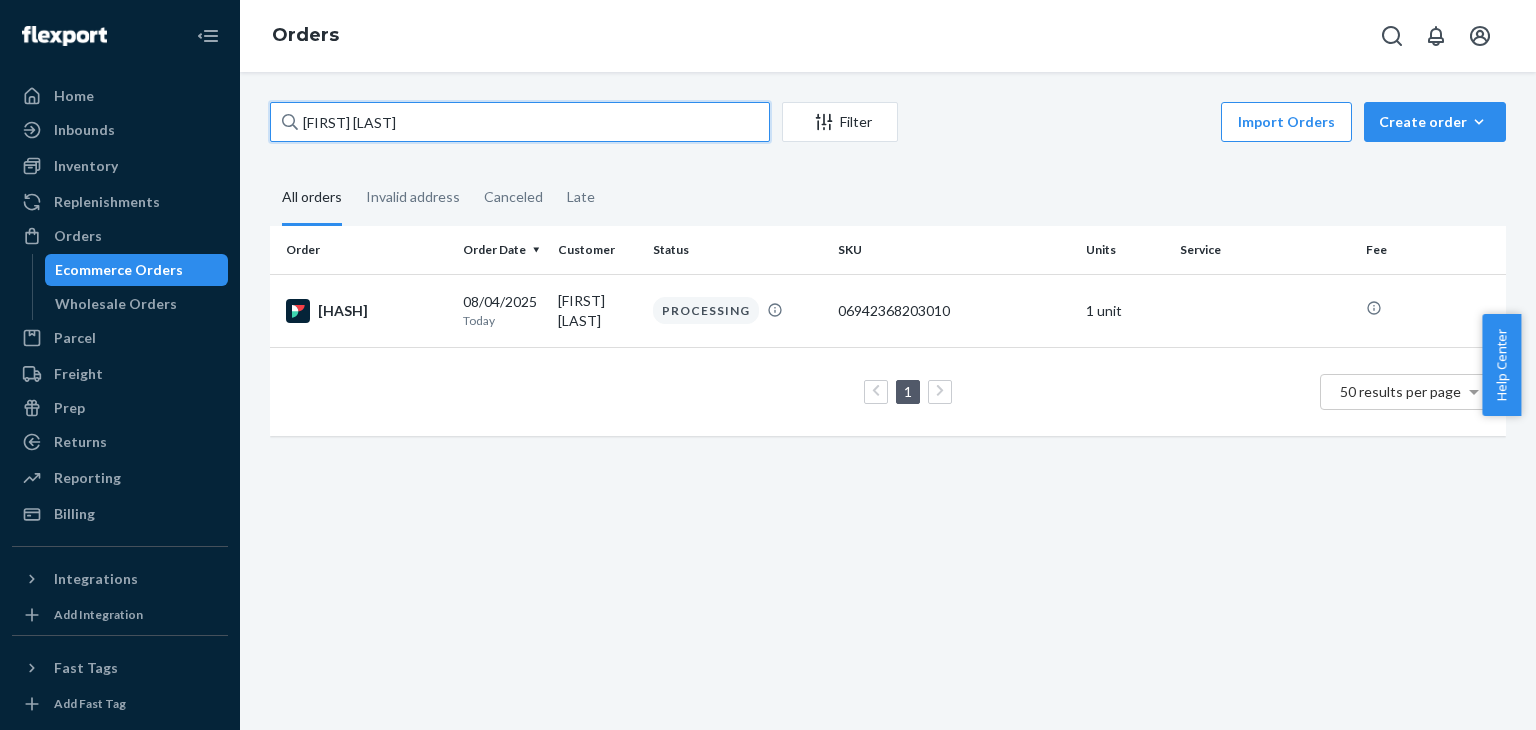 click on "[FIRST] [LAST]" at bounding box center (520, 122) 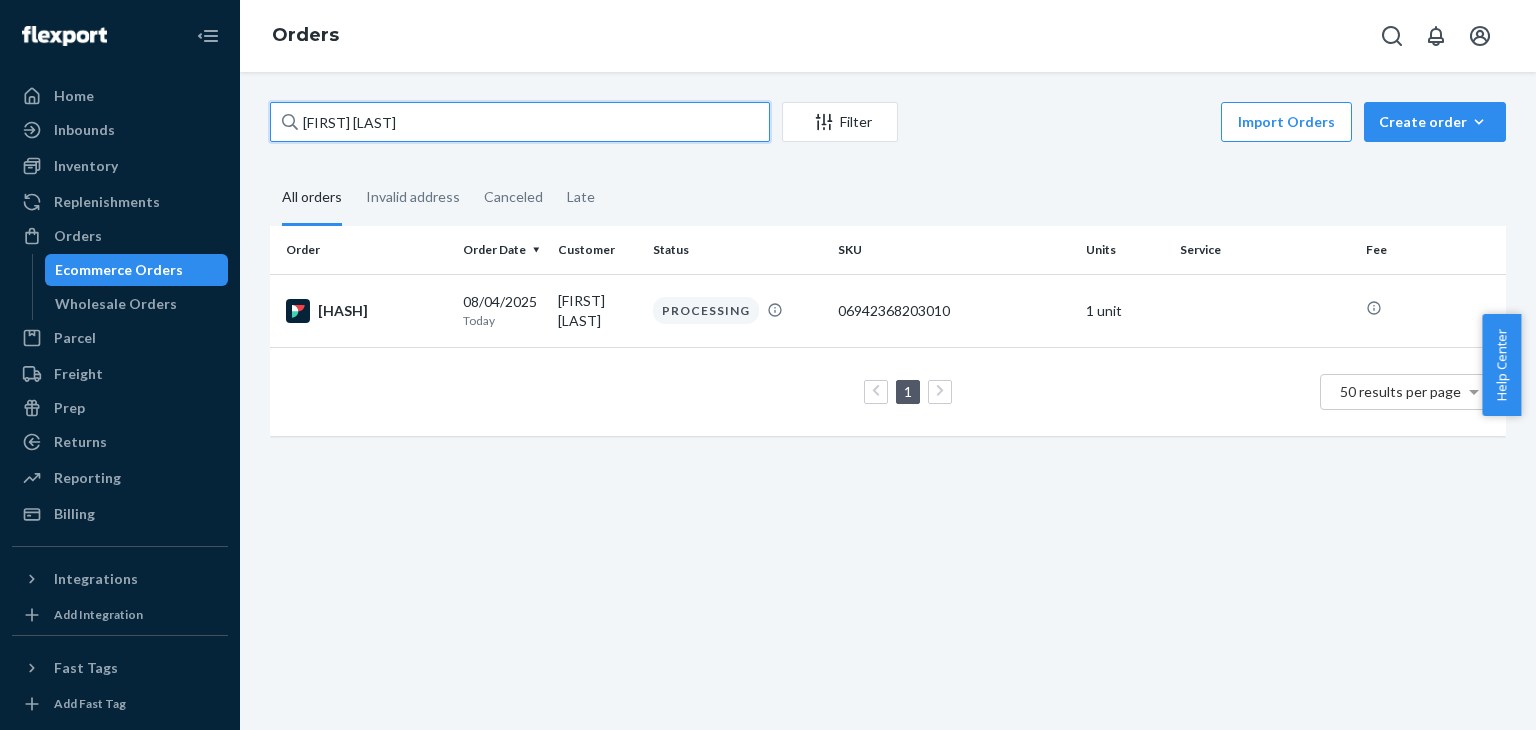 type on "[FIRST] [LAST]" 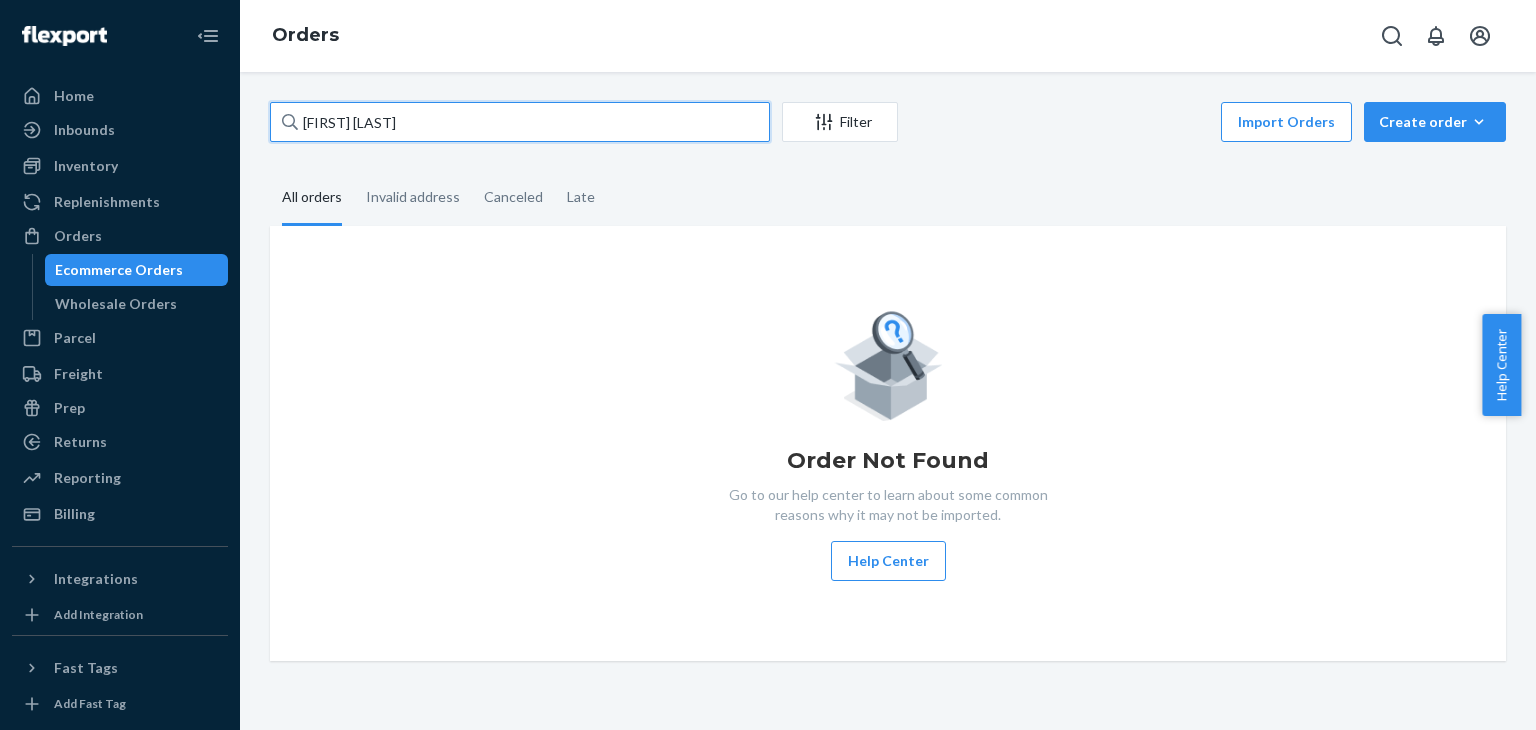 click on "[FIRST] [LAST]" at bounding box center (520, 122) 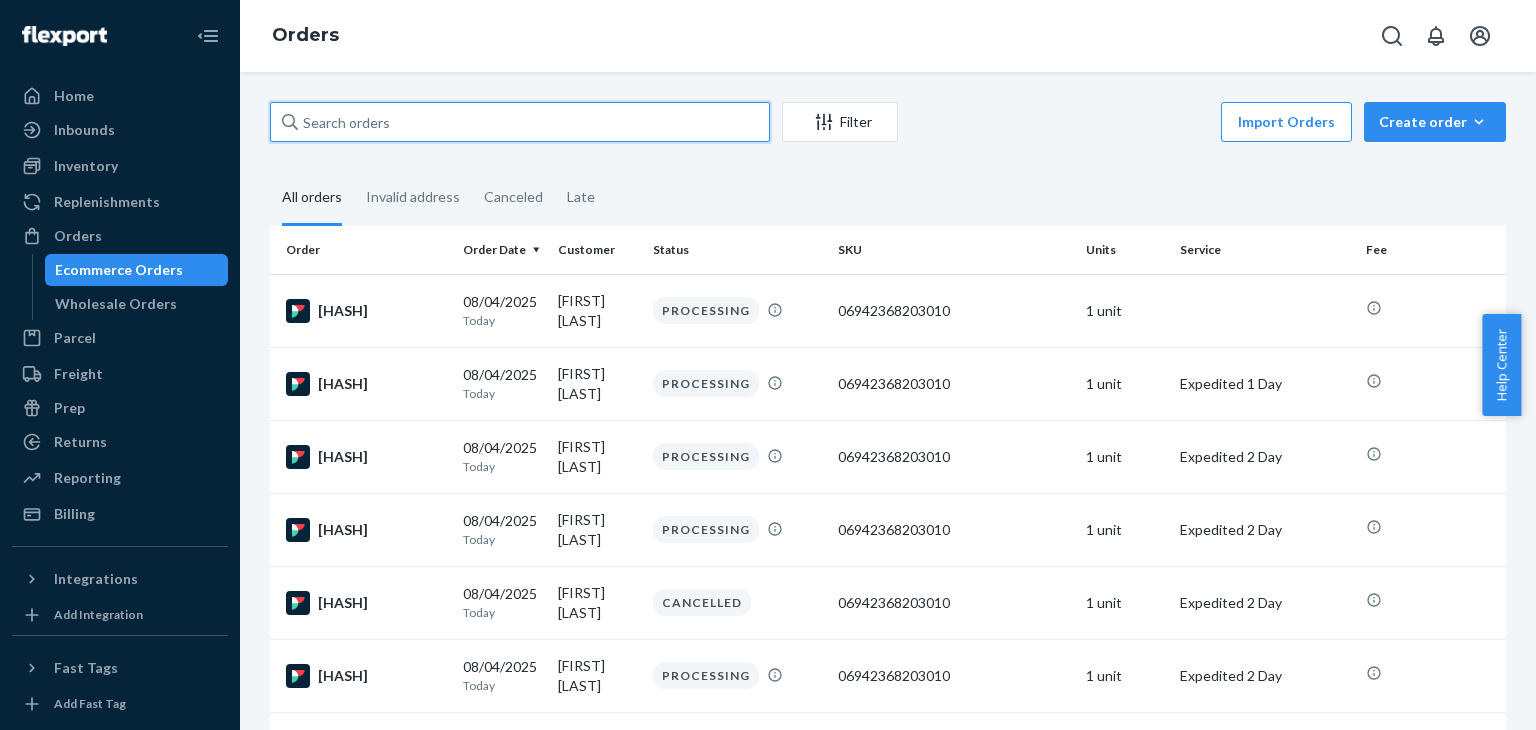 paste on "[FIRST] [LAST]" 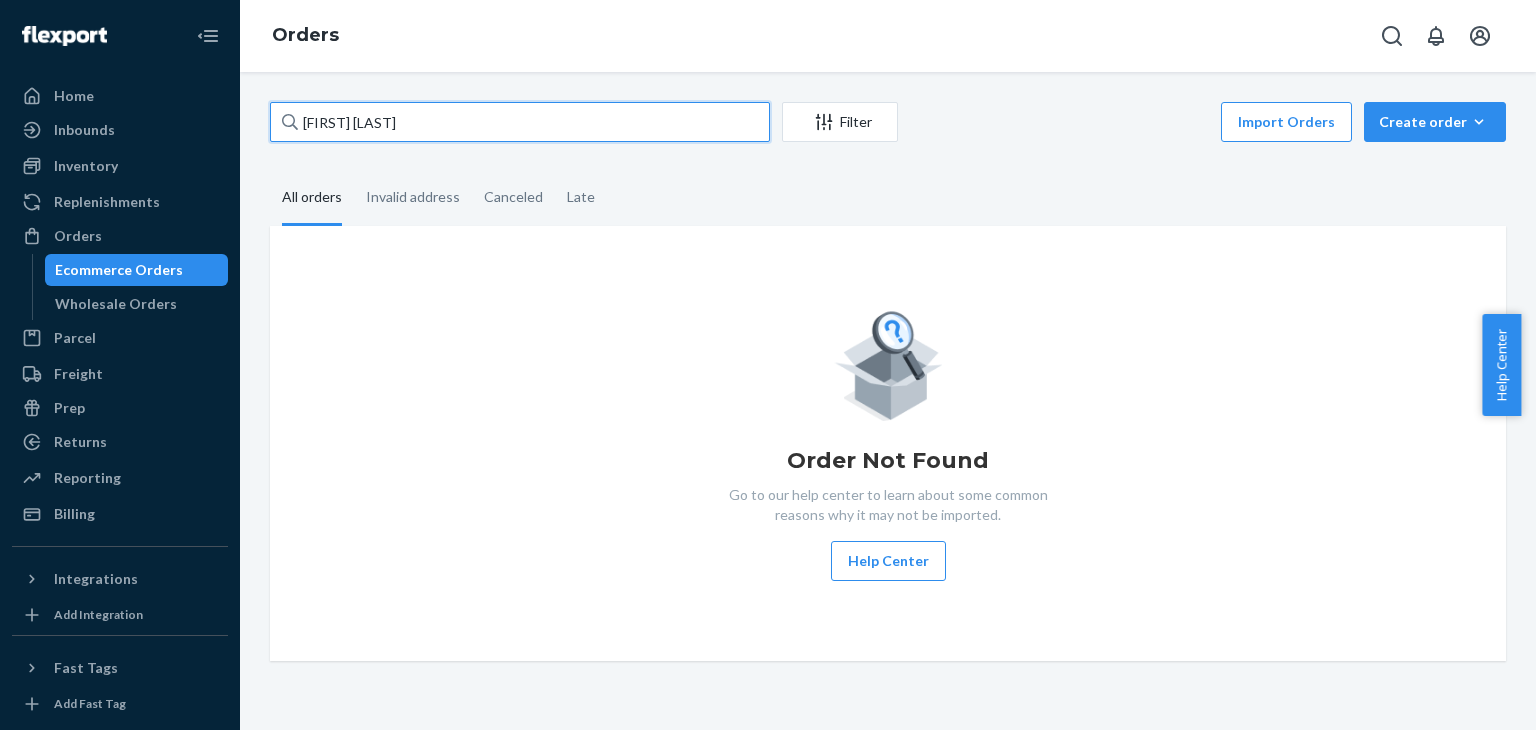 click on "[FIRST] [LAST]" at bounding box center [520, 122] 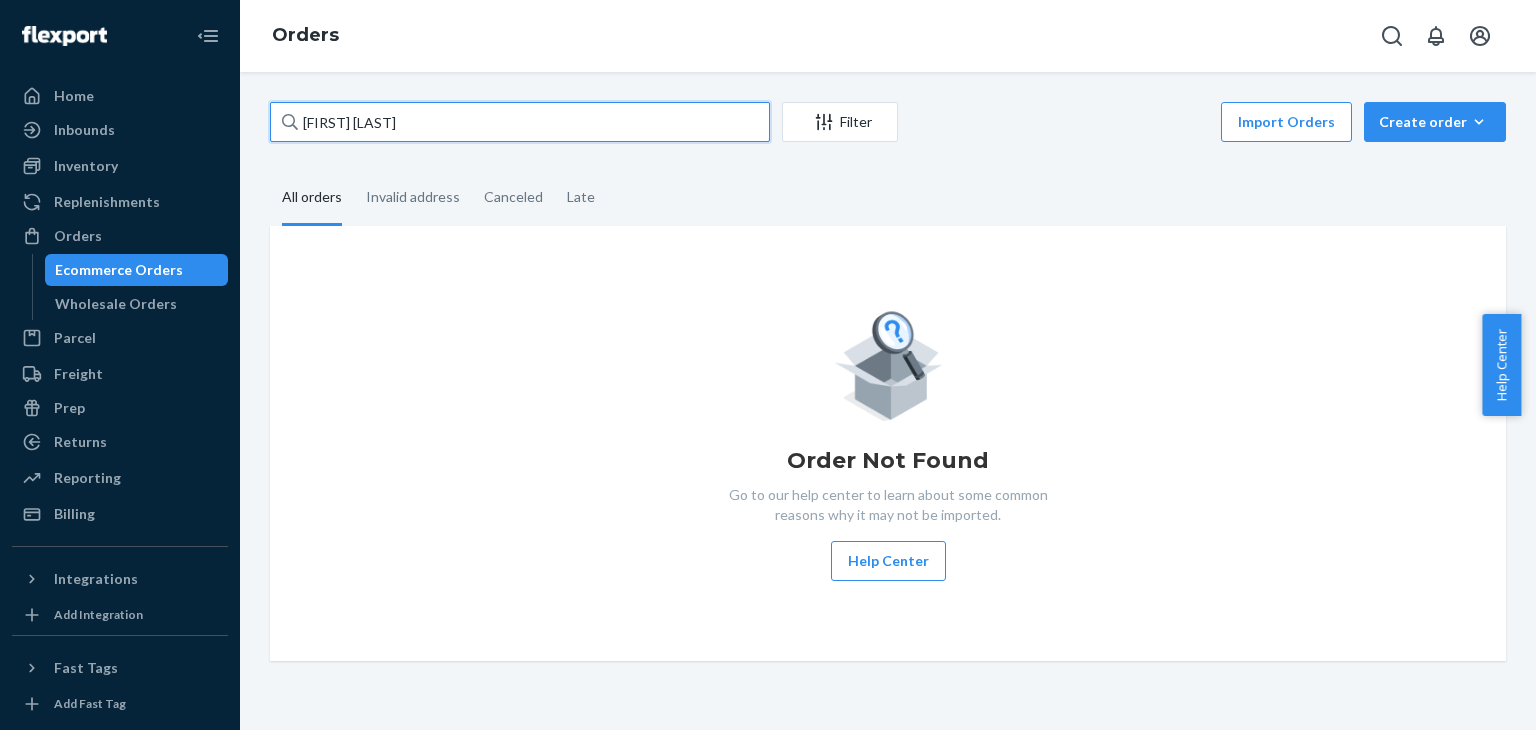 click on "[FIRST] [LAST]" at bounding box center (520, 122) 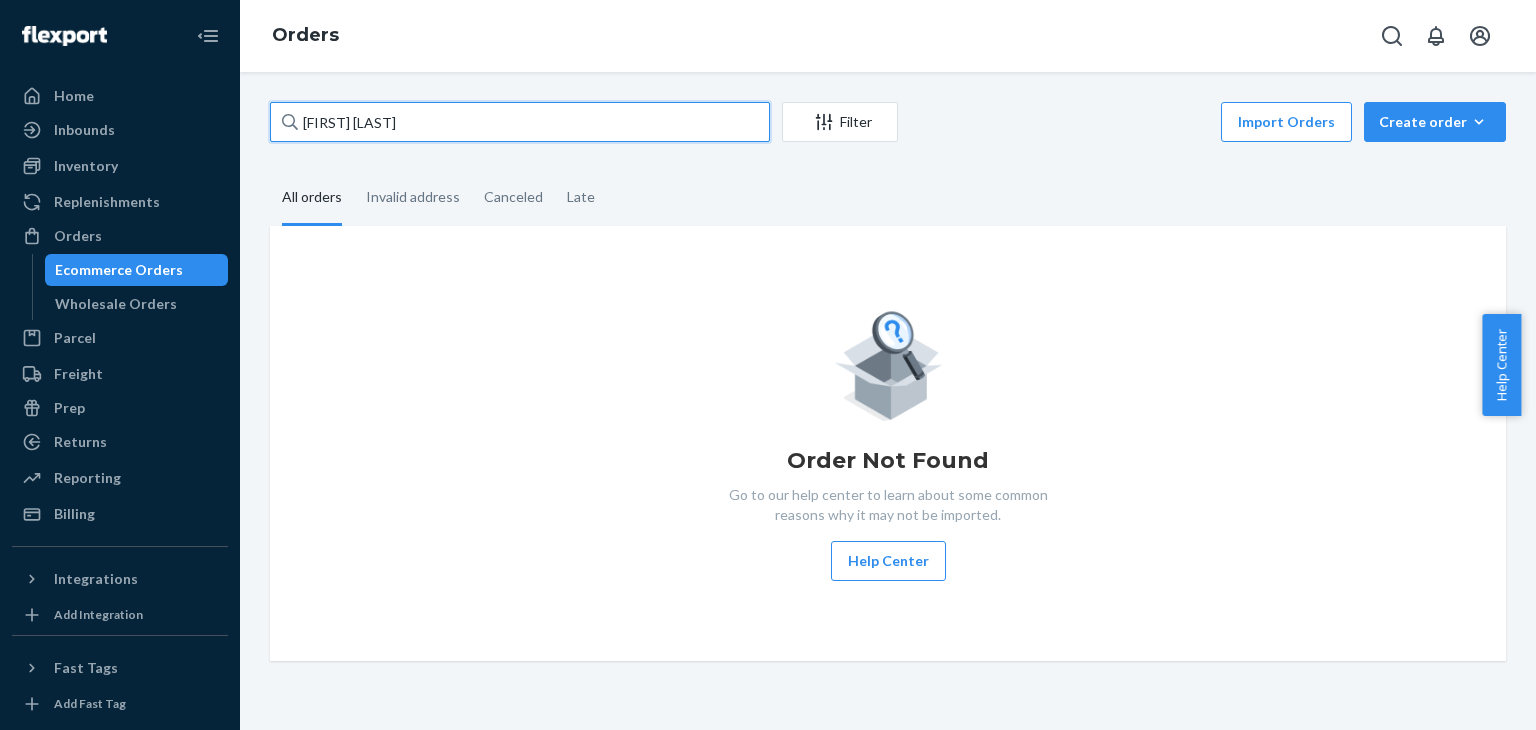 type 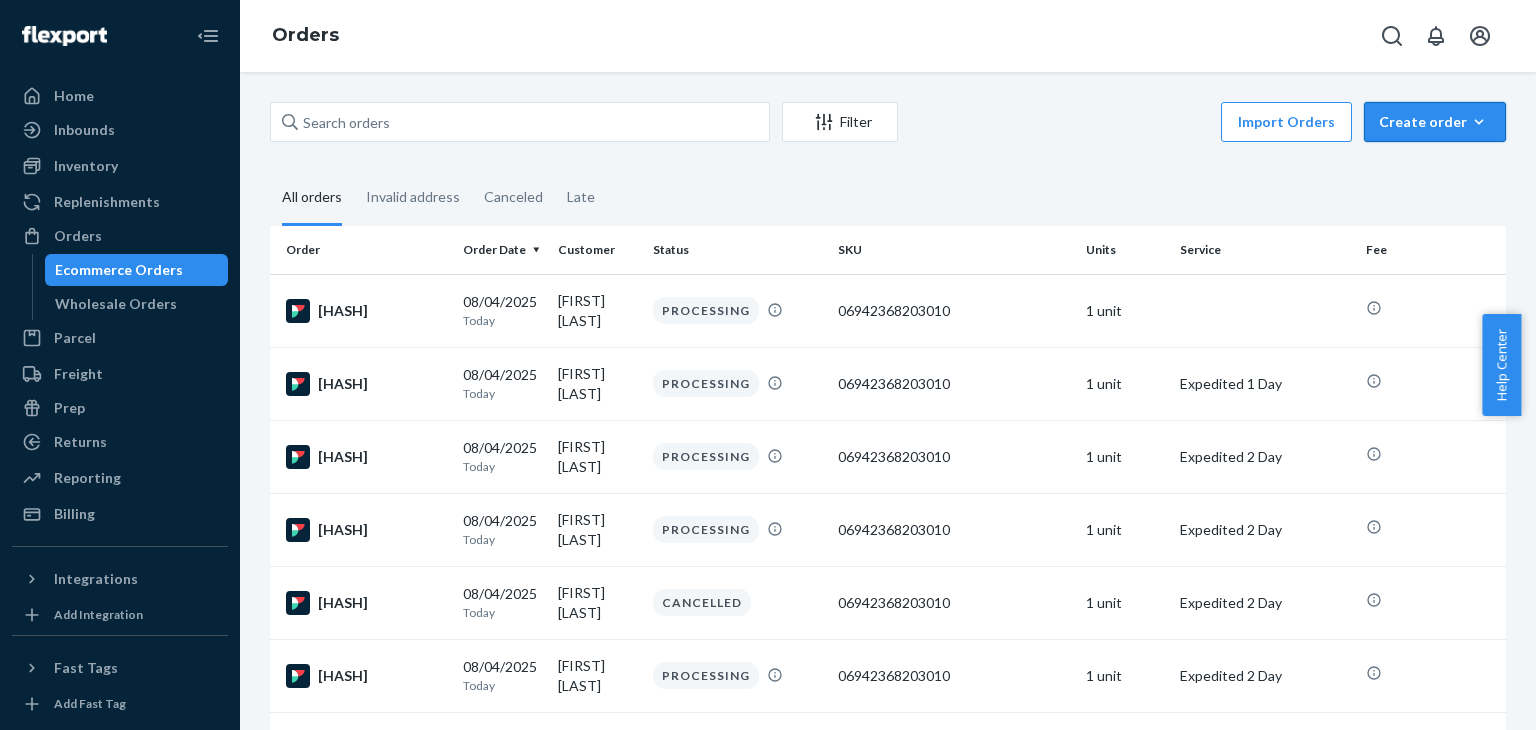 click on "Create order" at bounding box center [1435, 122] 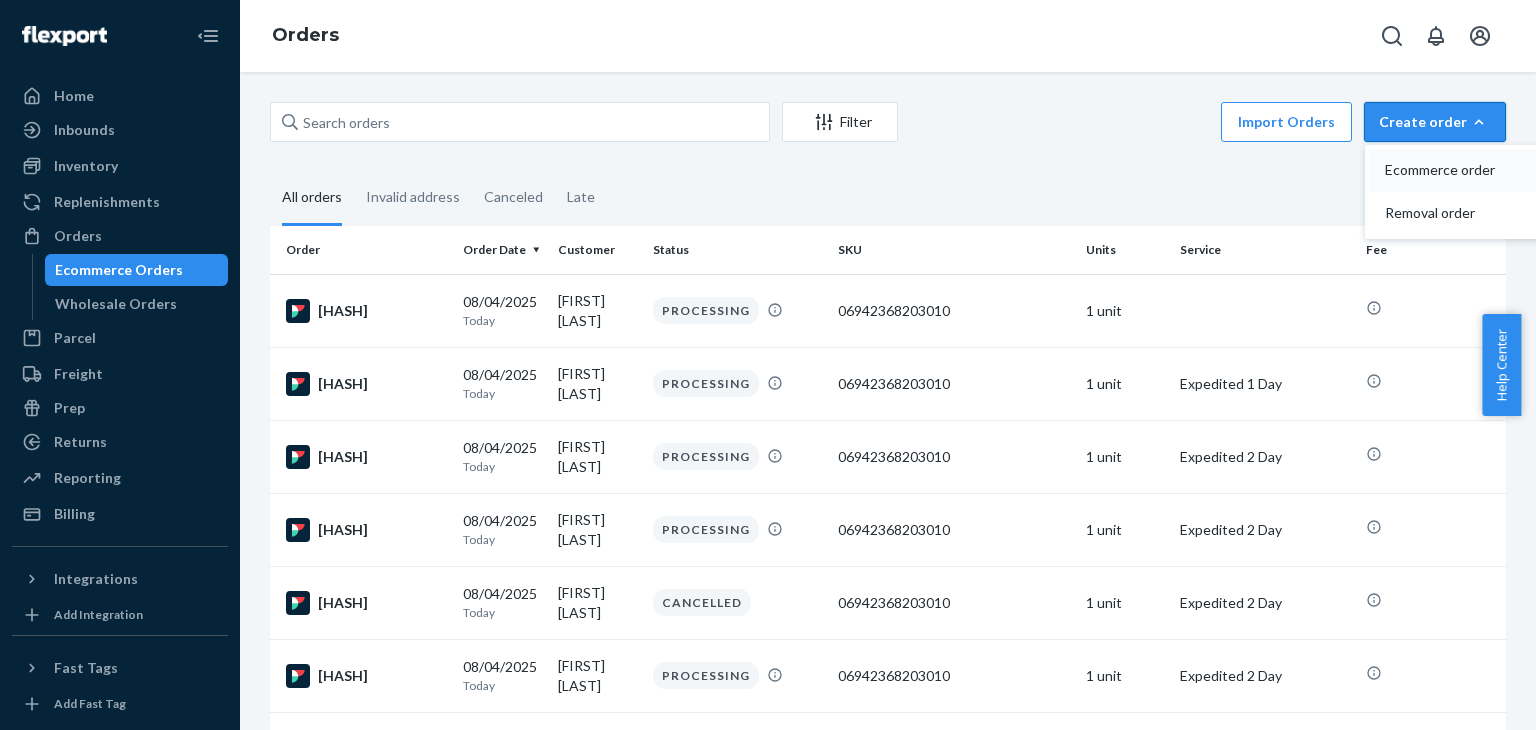 click on "Ecommerce order" at bounding box center (1447, 170) 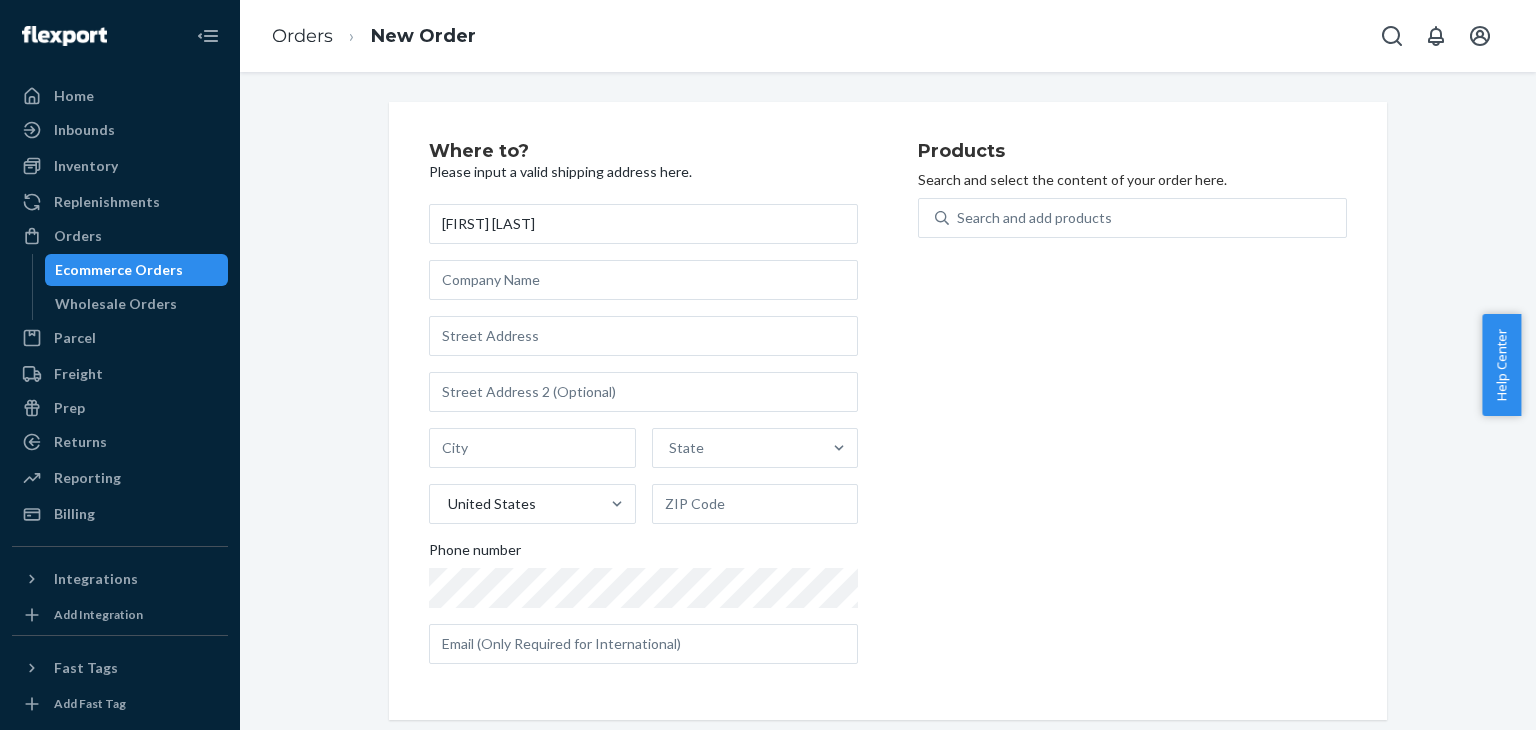 type on "[FIRST] [LAST]" 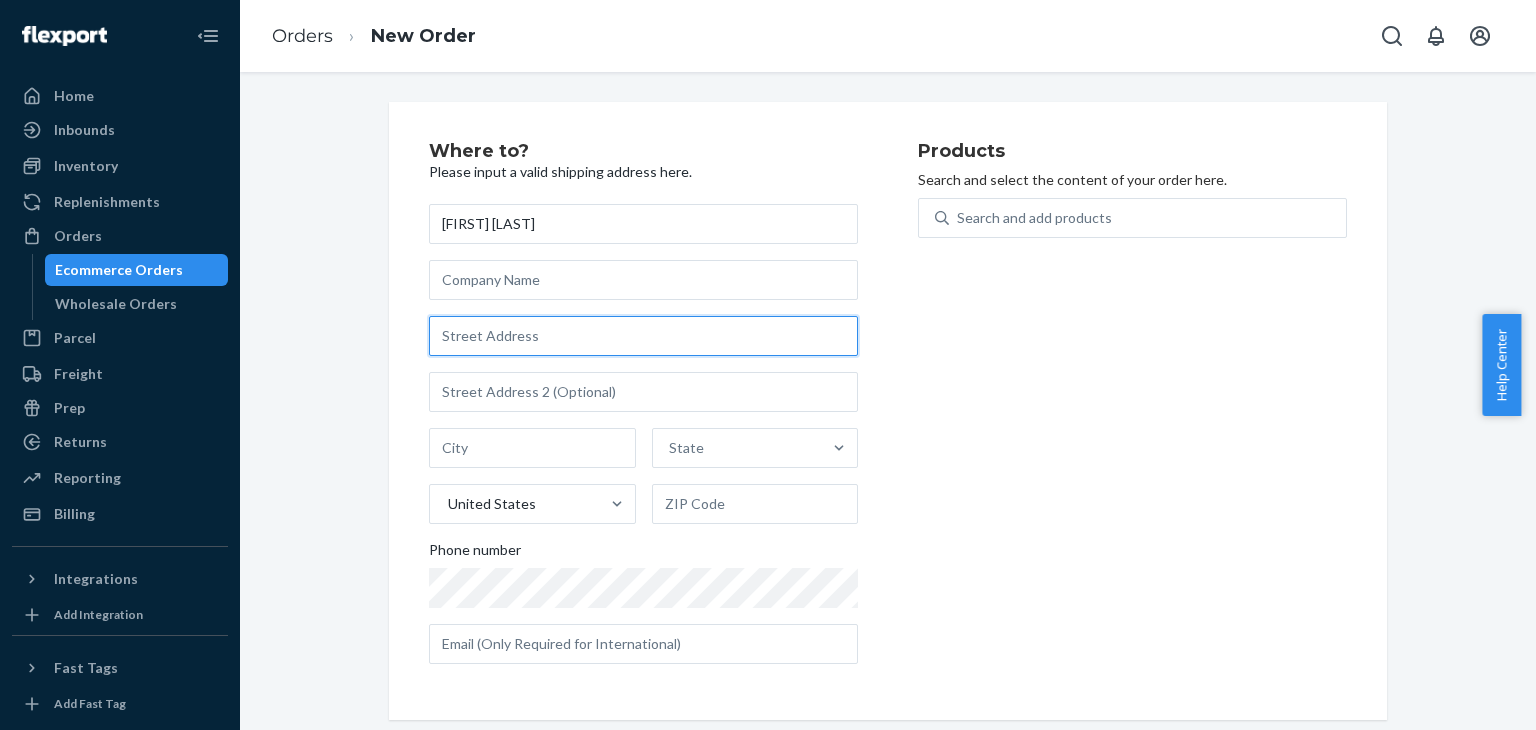 click at bounding box center [643, 336] 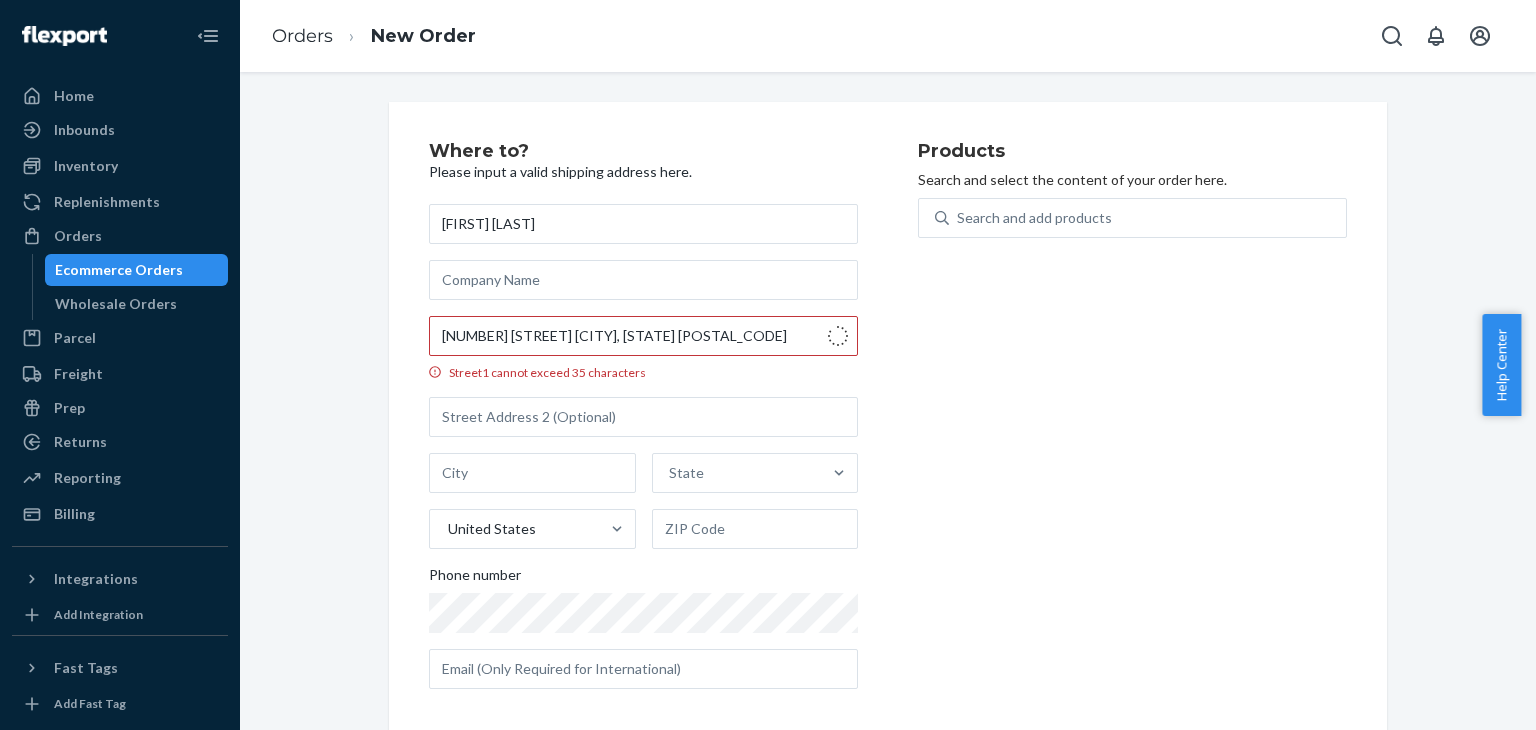 type on "[NUMBER] [STREET]" 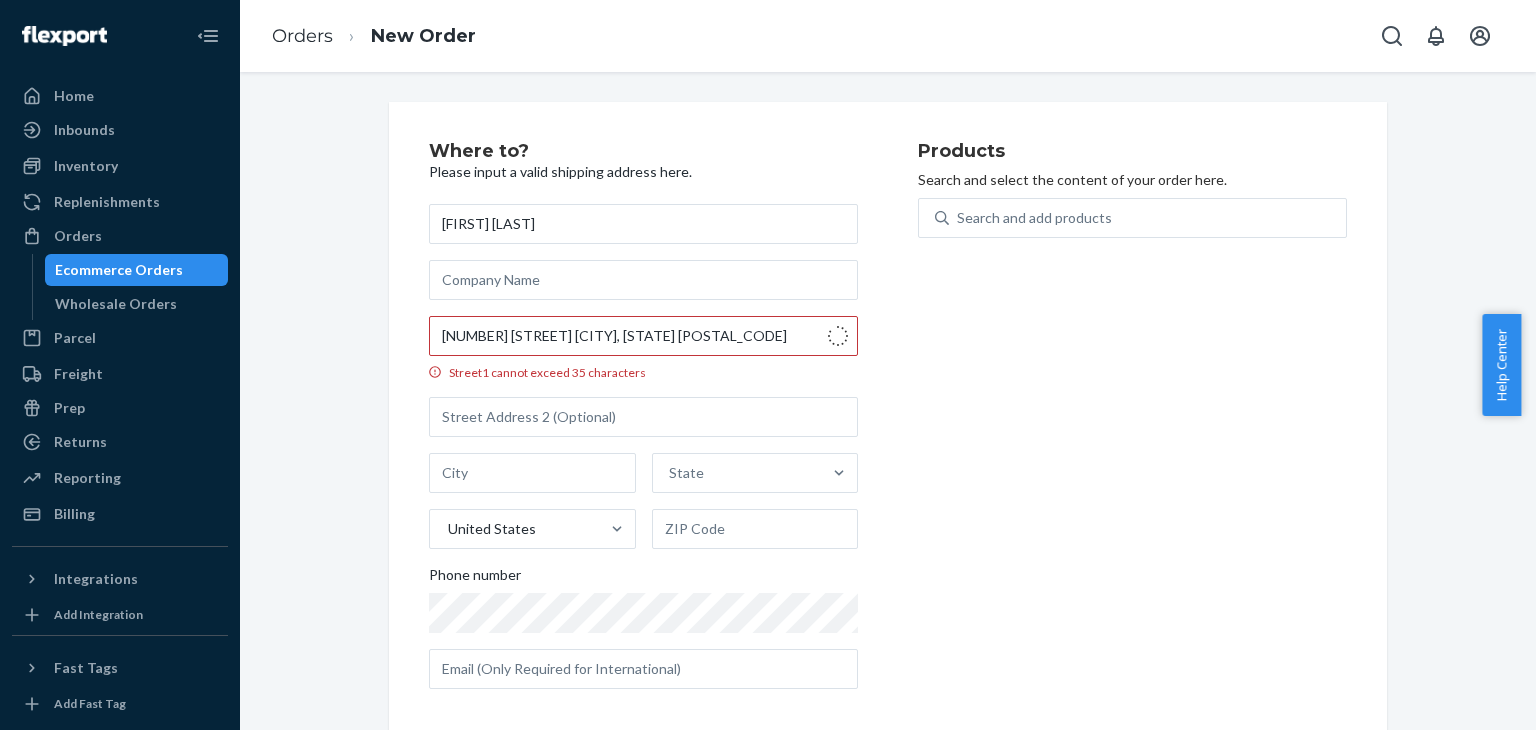 type on "[CITY]" 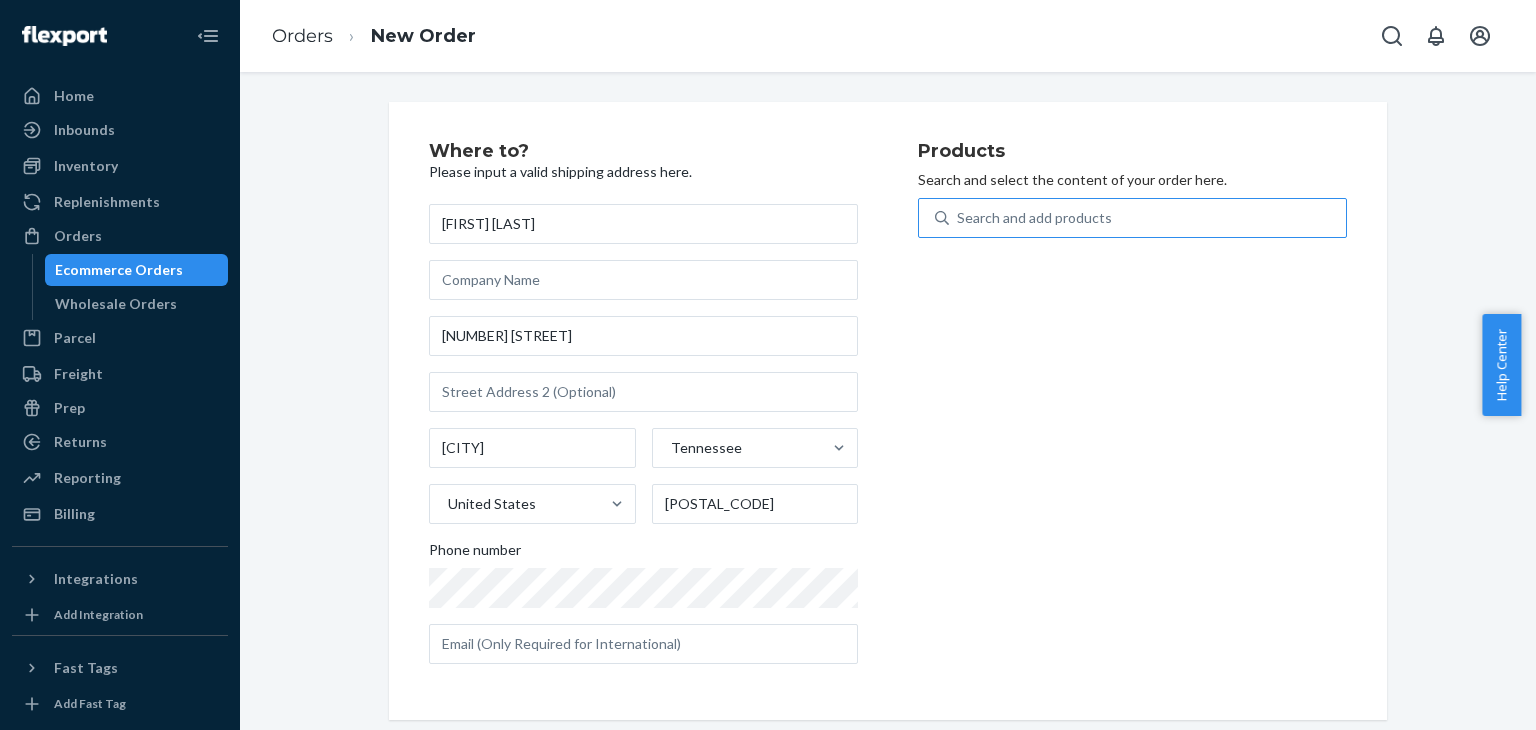 click on "Search and add products" at bounding box center [1034, 218] 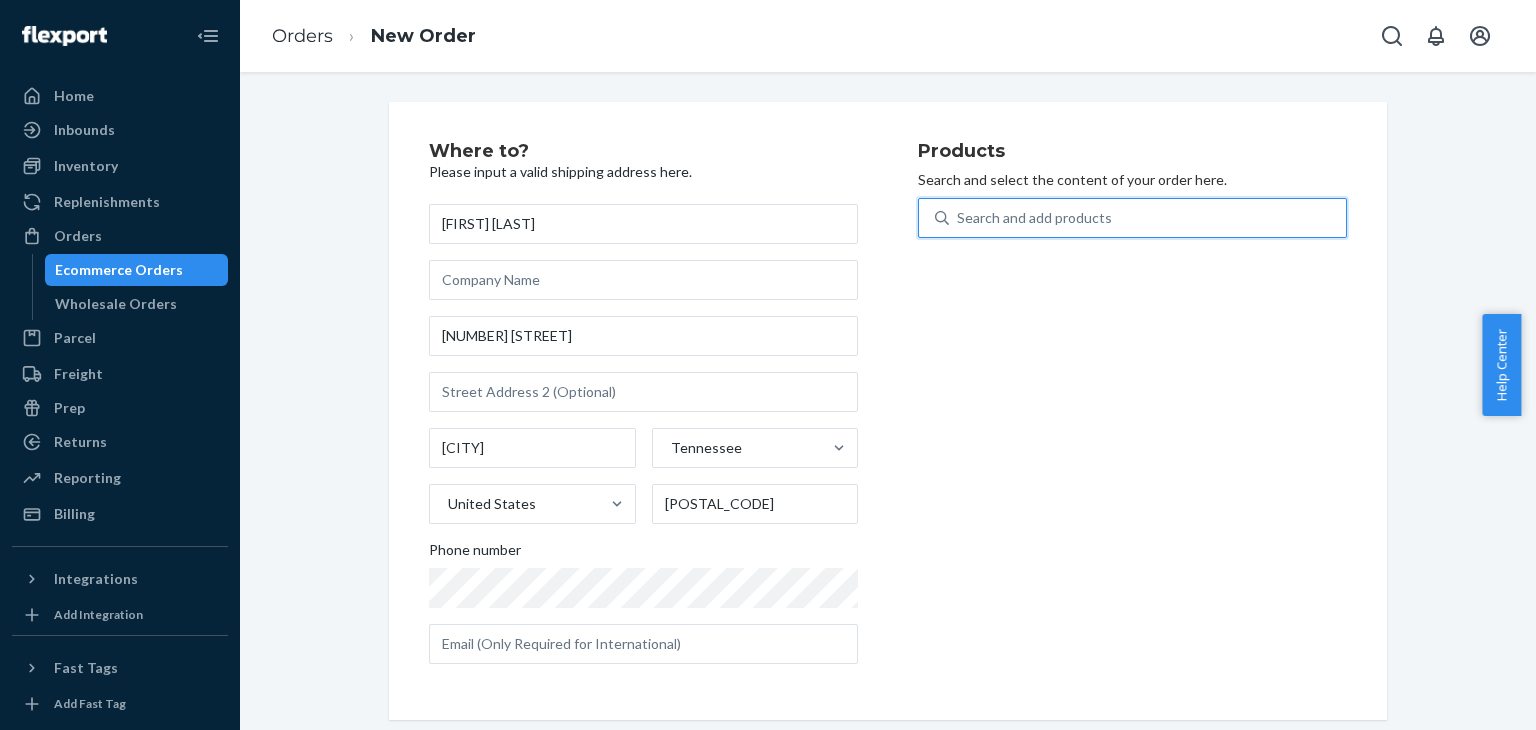 type on "R" 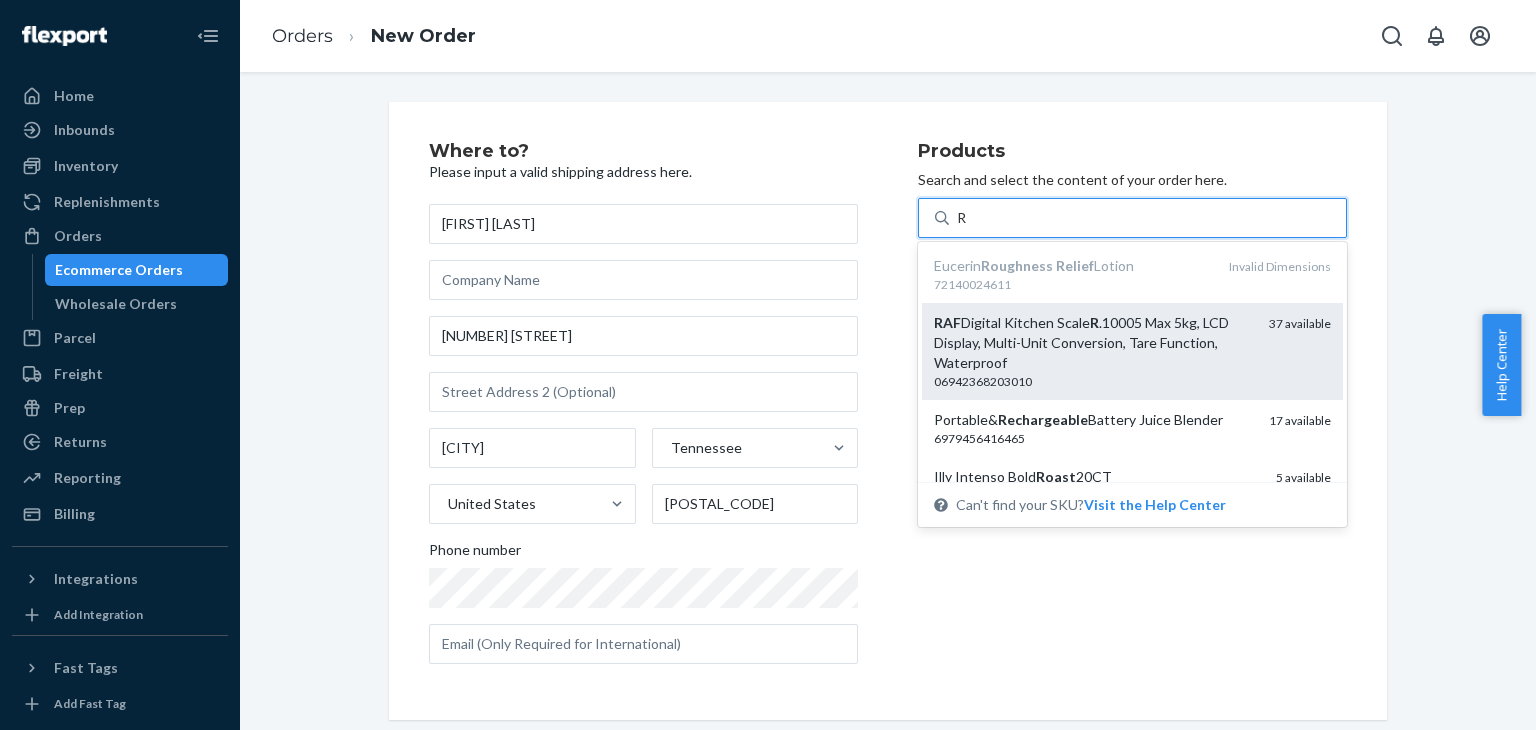 click on "RAF Digital Kitchen Scale R .10005 Max 5kg, LCD Display, Multi-Unit Conversion, Tare Function, Waterproof" at bounding box center (1093, 343) 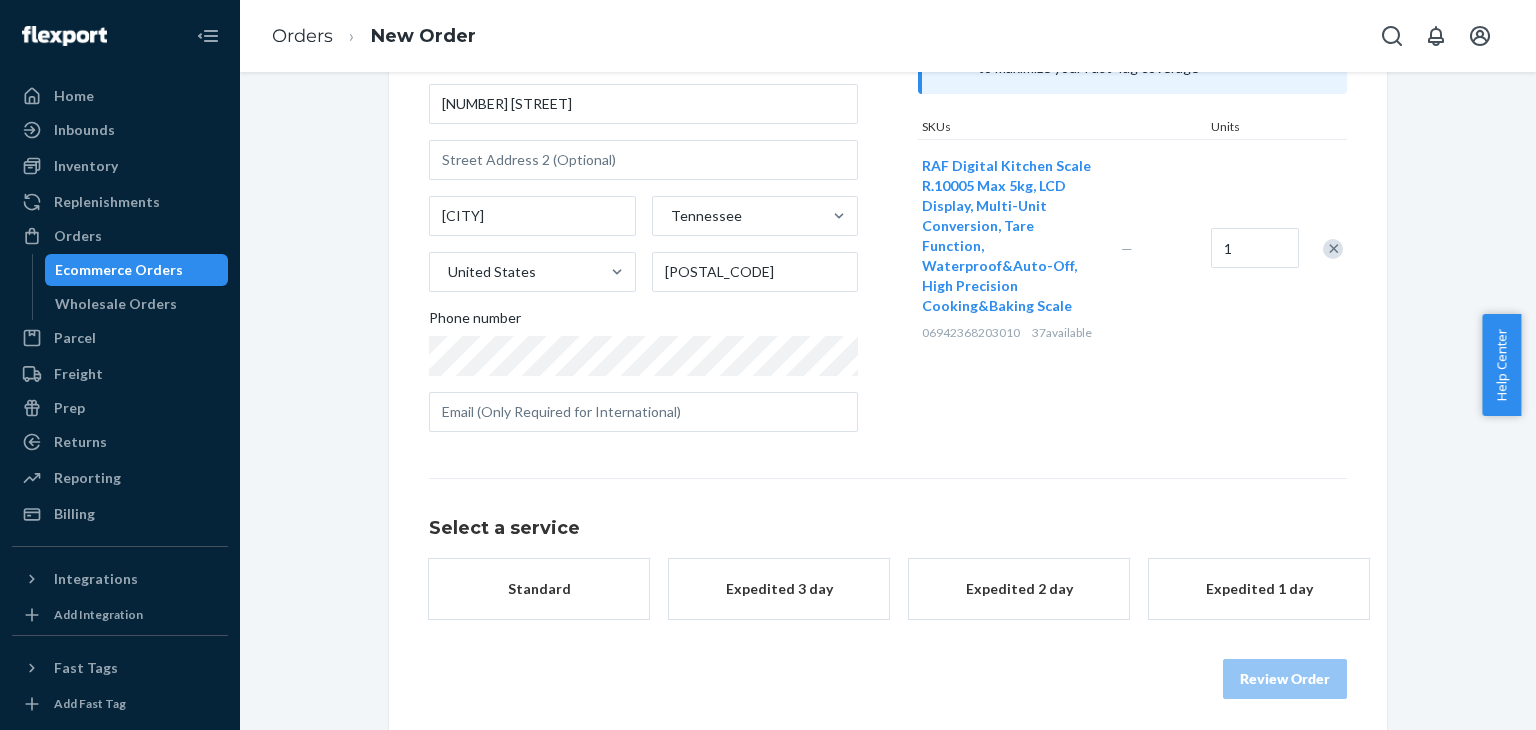 scroll, scrollTop: 240, scrollLeft: 0, axis: vertical 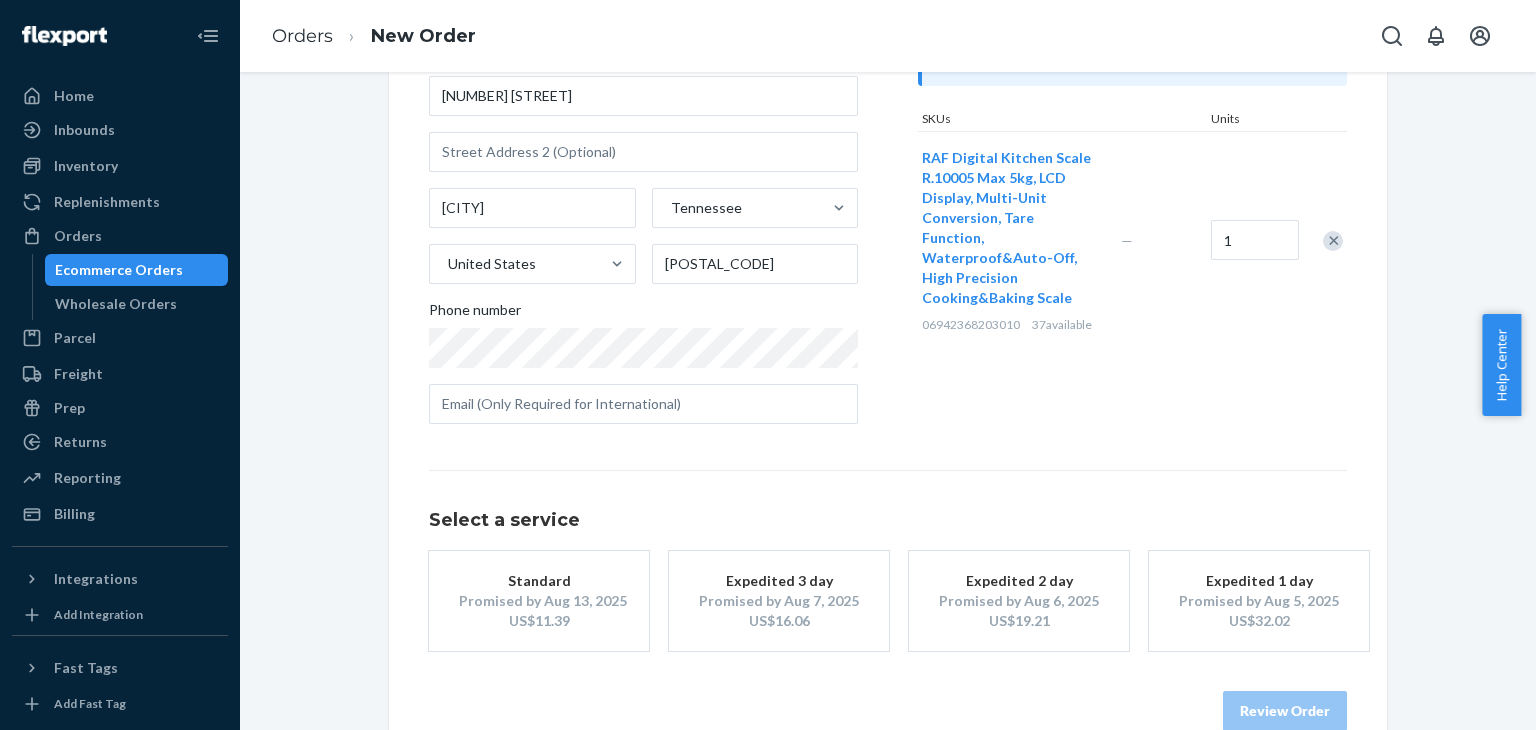 click on "Expedited 2 day" at bounding box center [1019, 581] 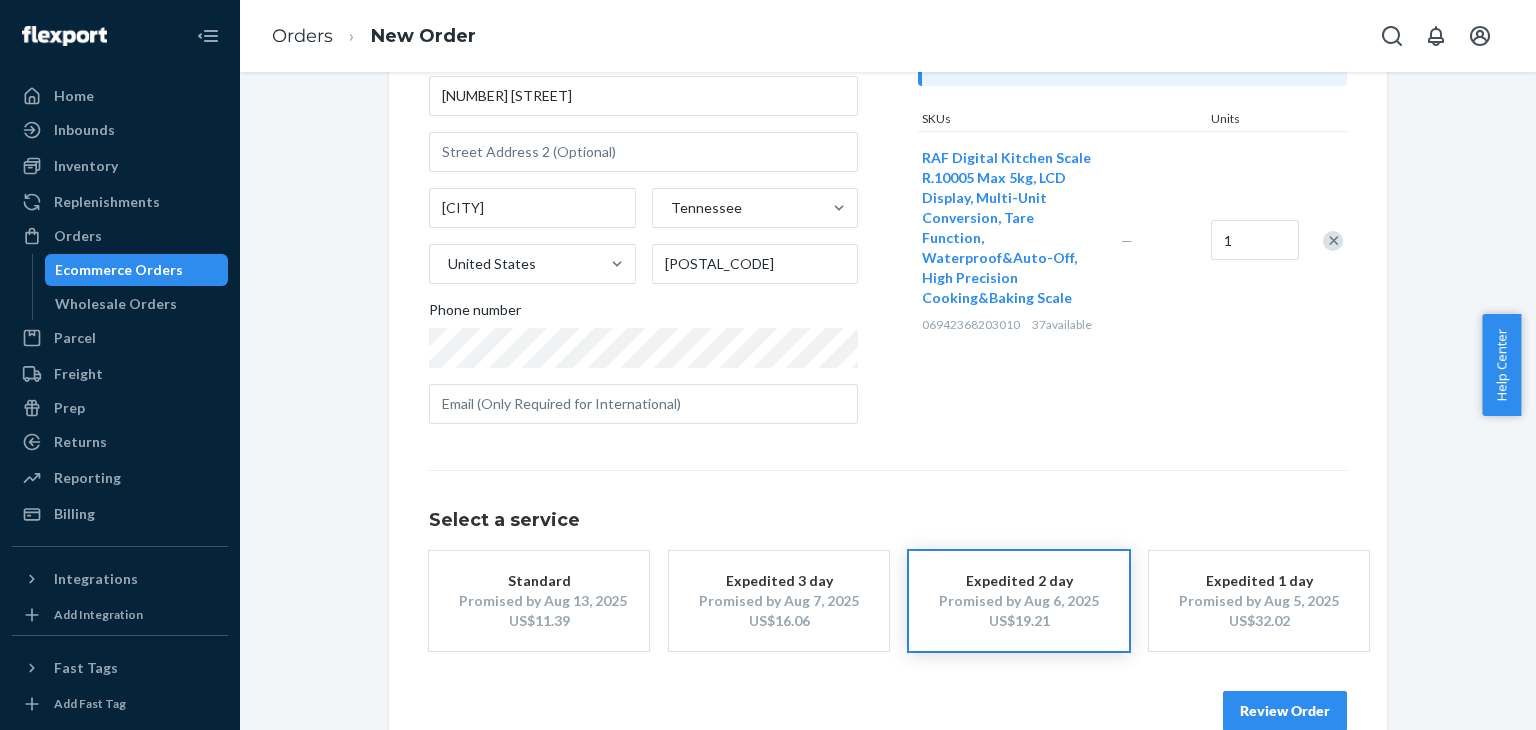 click on "Review Order" at bounding box center (1285, 711) 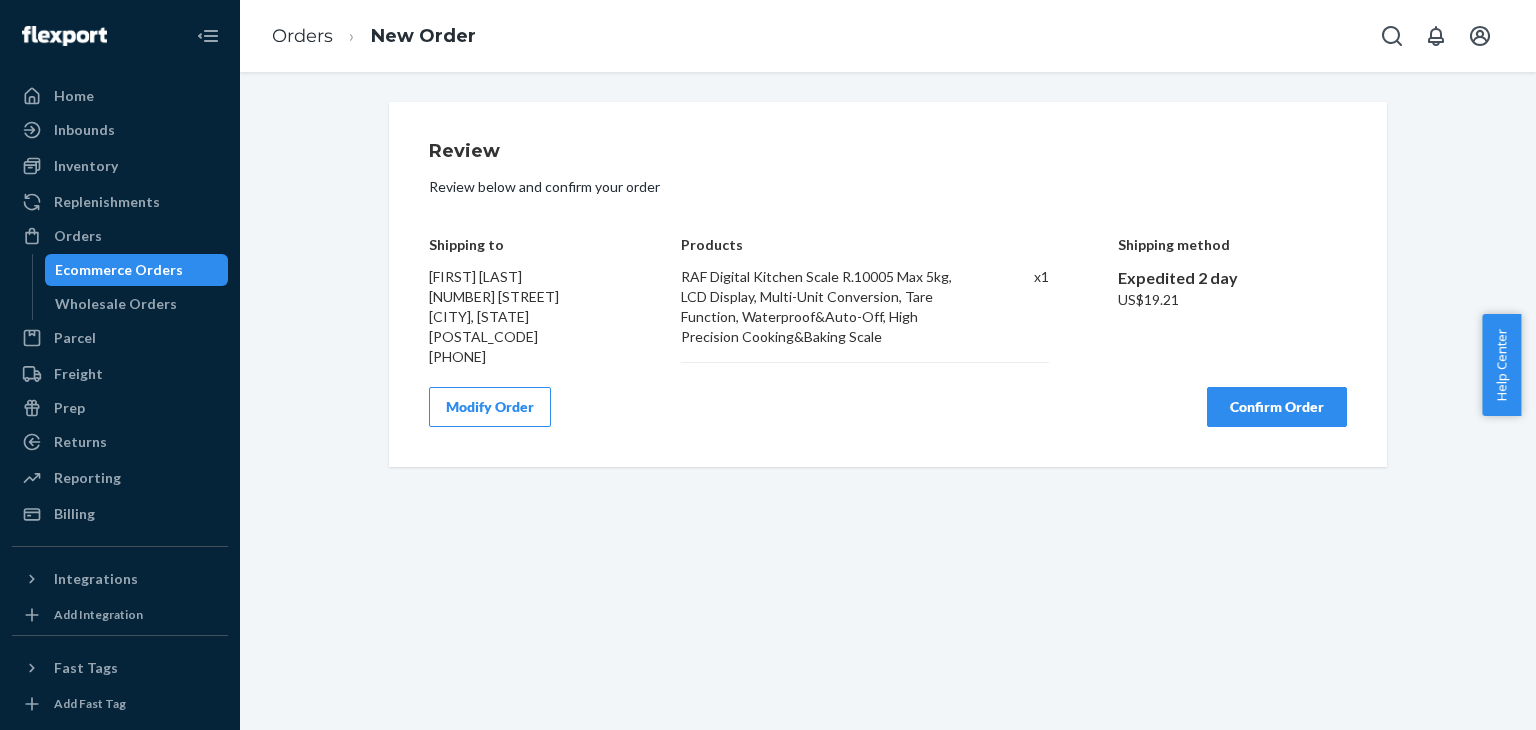 scroll, scrollTop: 0, scrollLeft: 0, axis: both 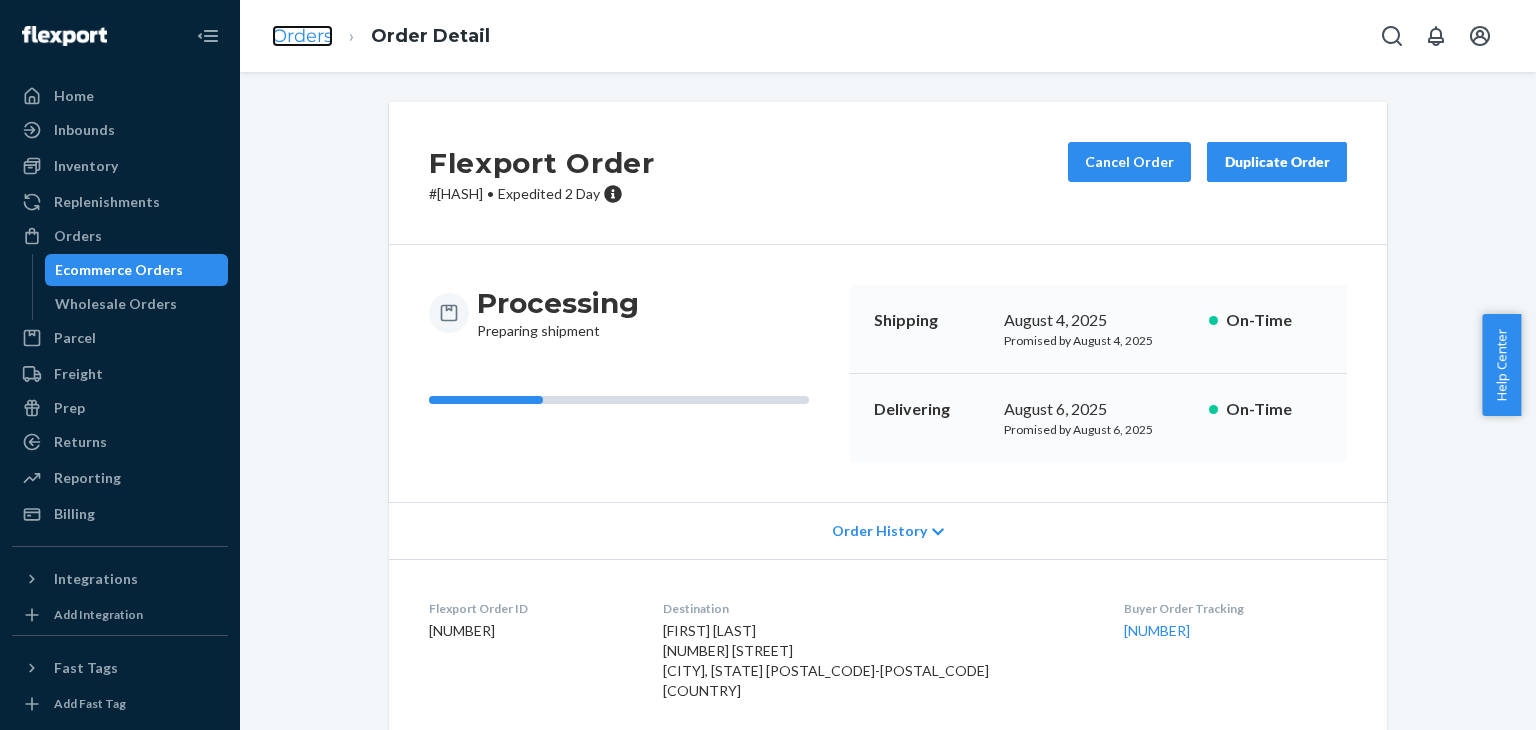 click on "Orders" at bounding box center (302, 36) 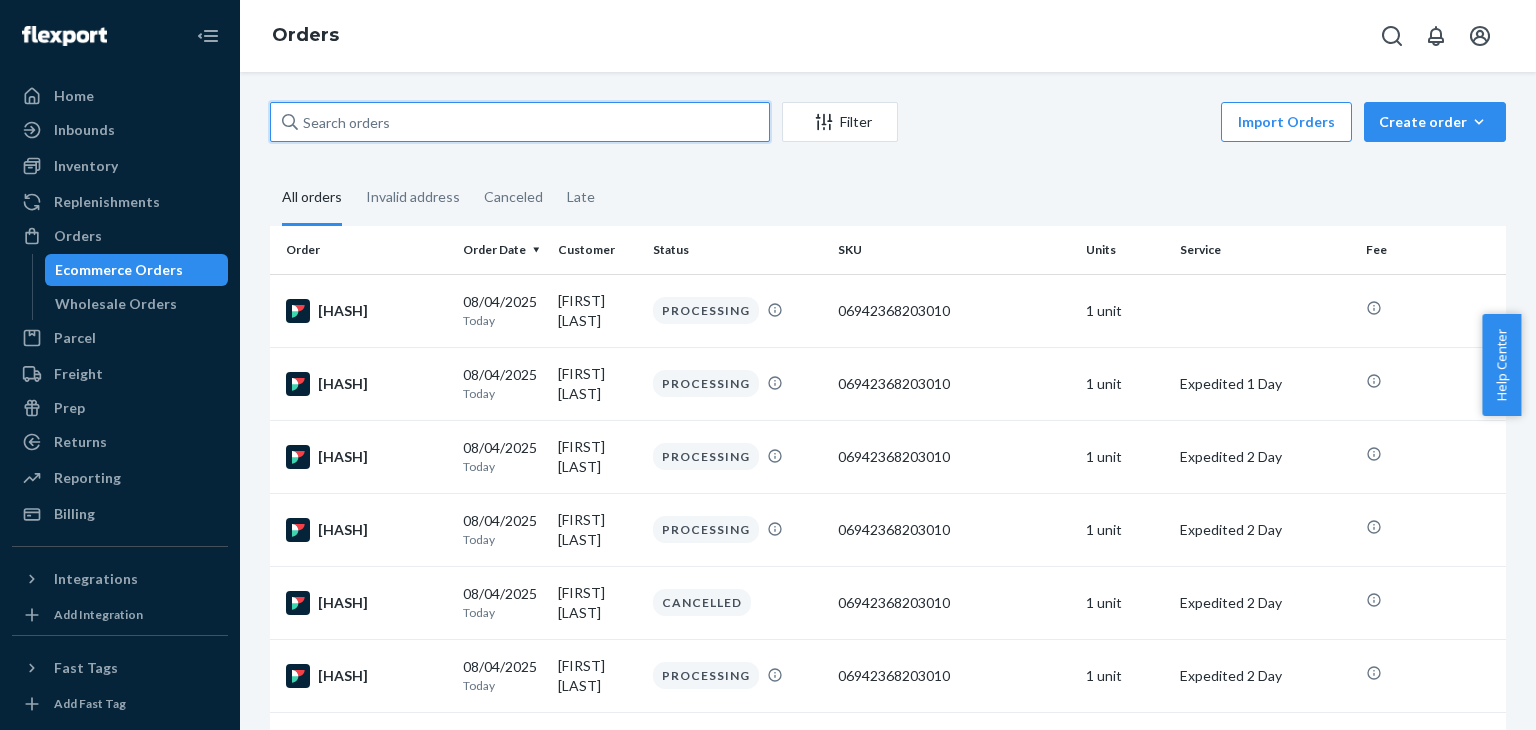 click at bounding box center (520, 122) 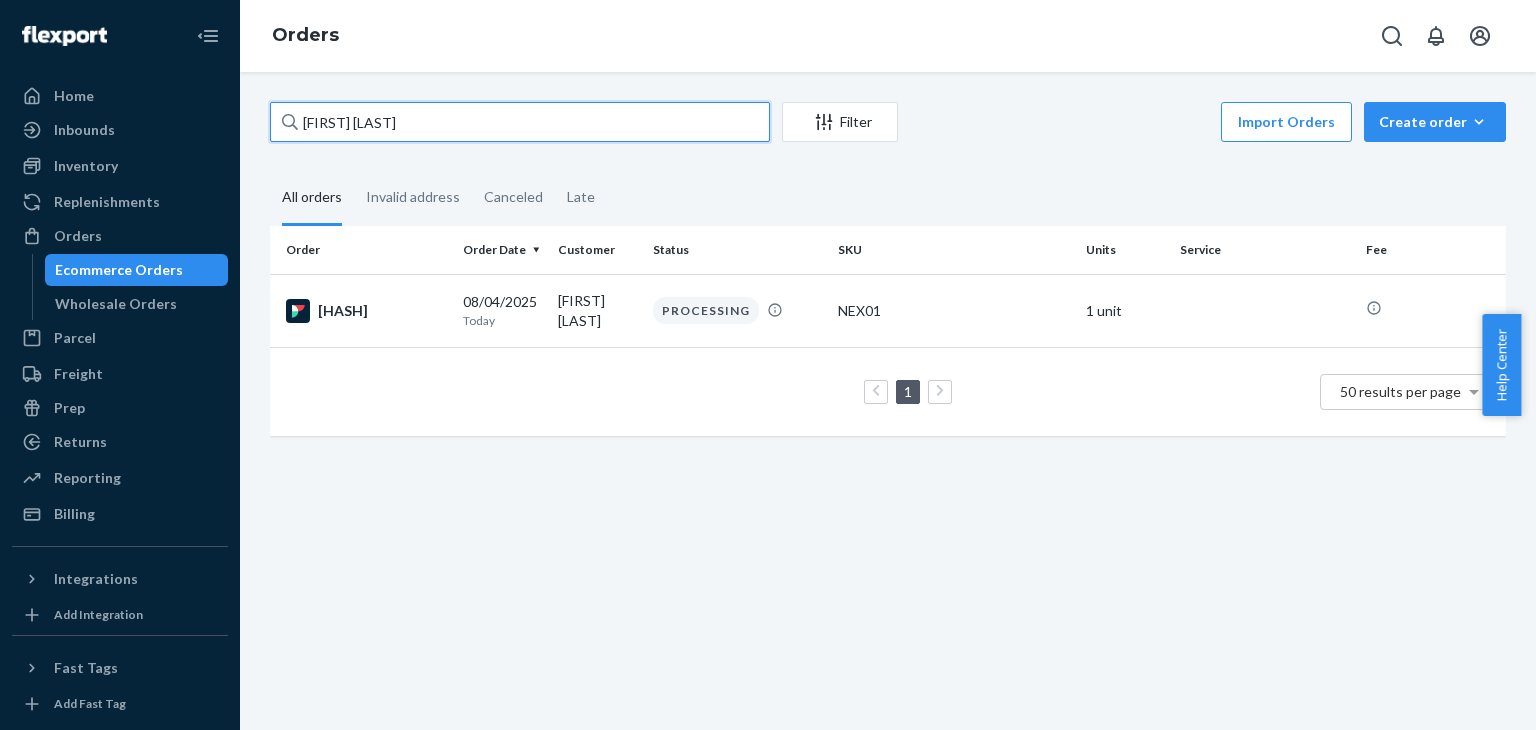 click on "[FIRST] [LAST]" at bounding box center [520, 122] 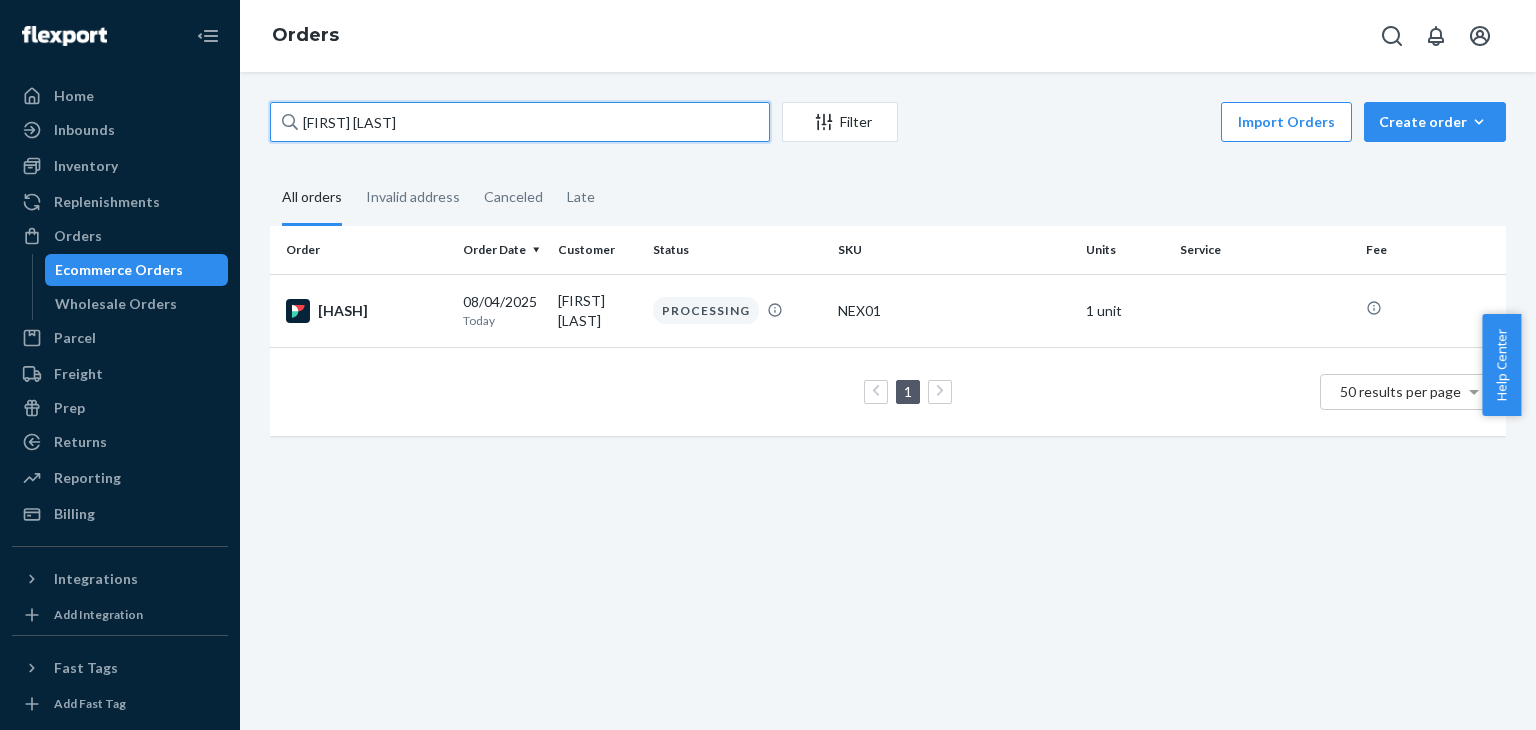 paste on "[FIRST] [LAST]" 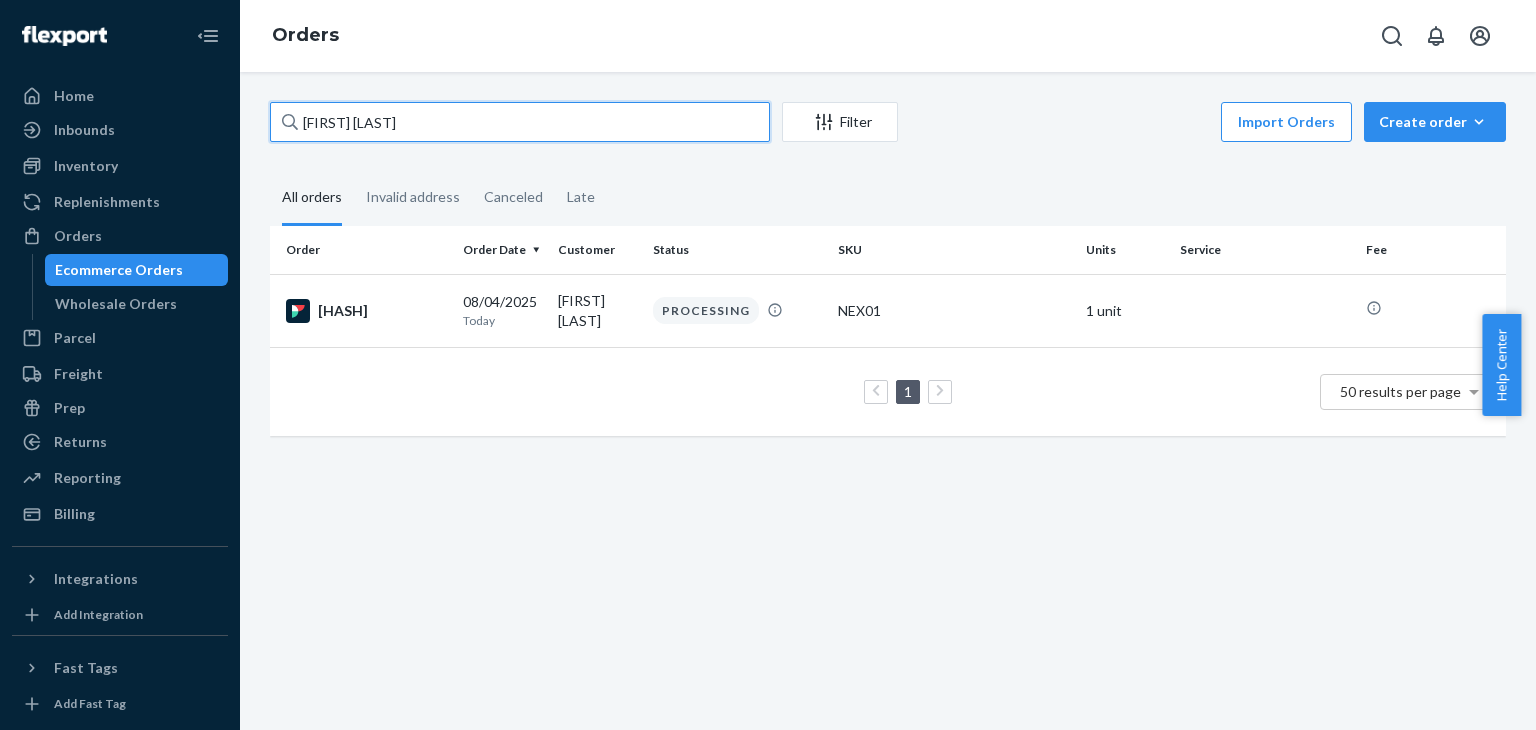type on "[FIRST] [LAST]" 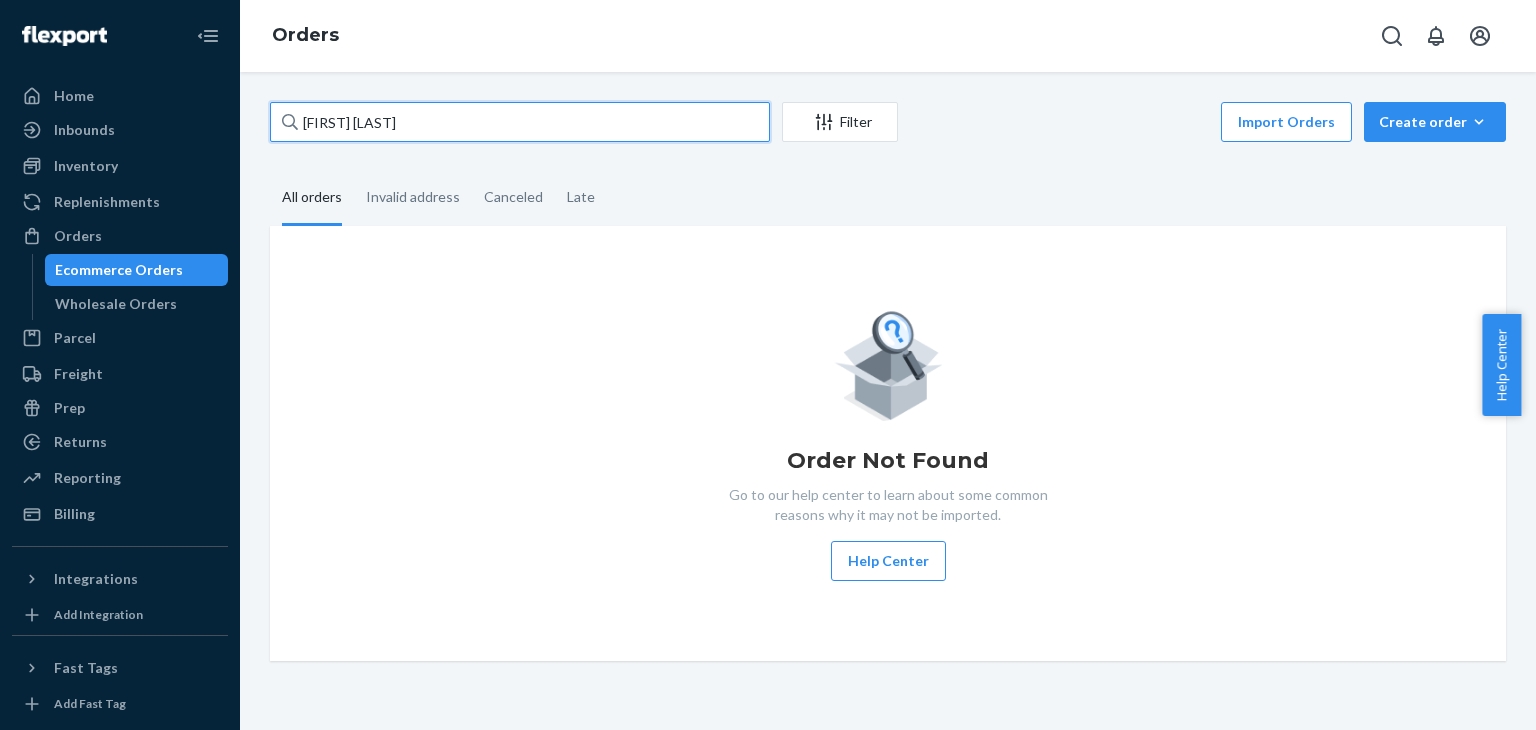 click on "[FIRST] [LAST]" at bounding box center (520, 122) 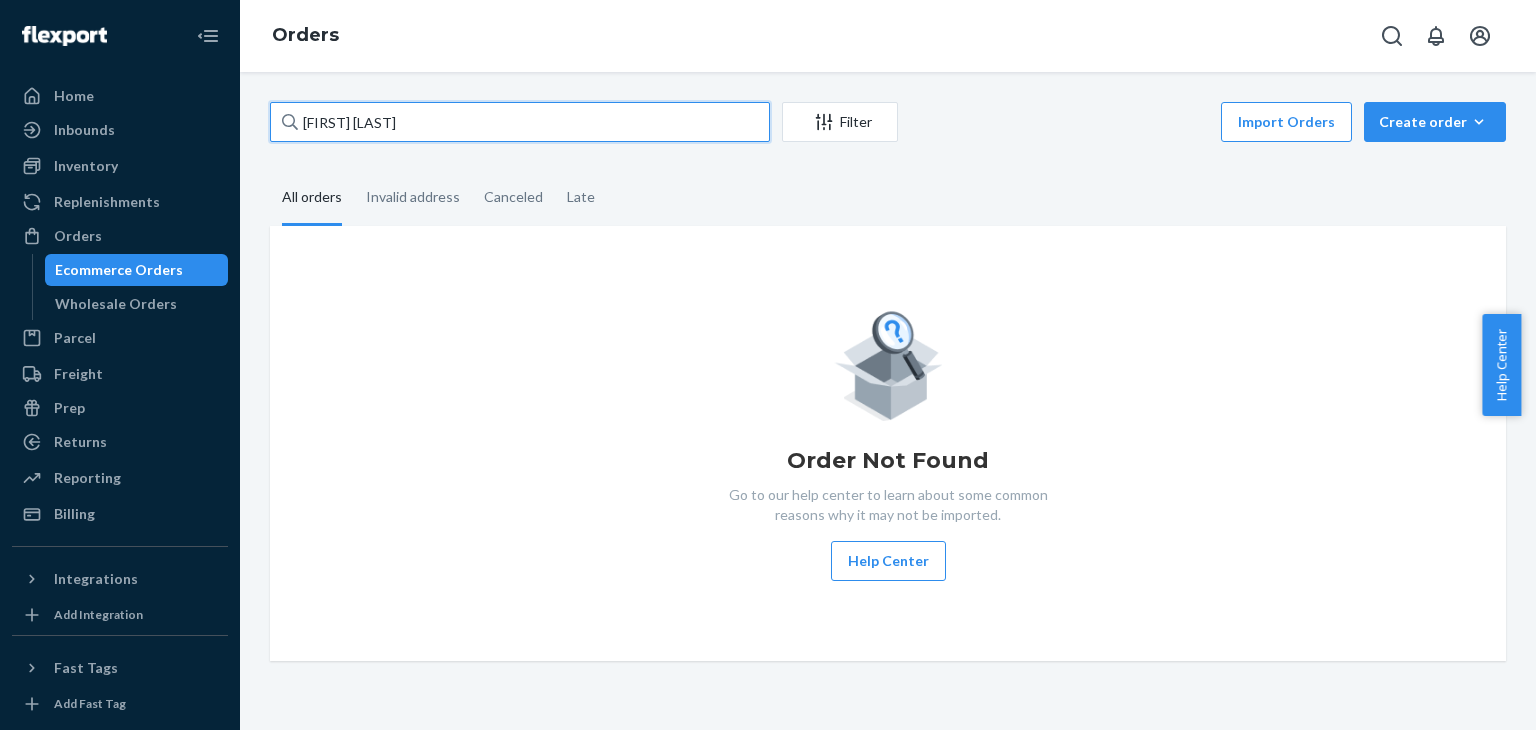 click on "[FIRST] [LAST]" at bounding box center [520, 122] 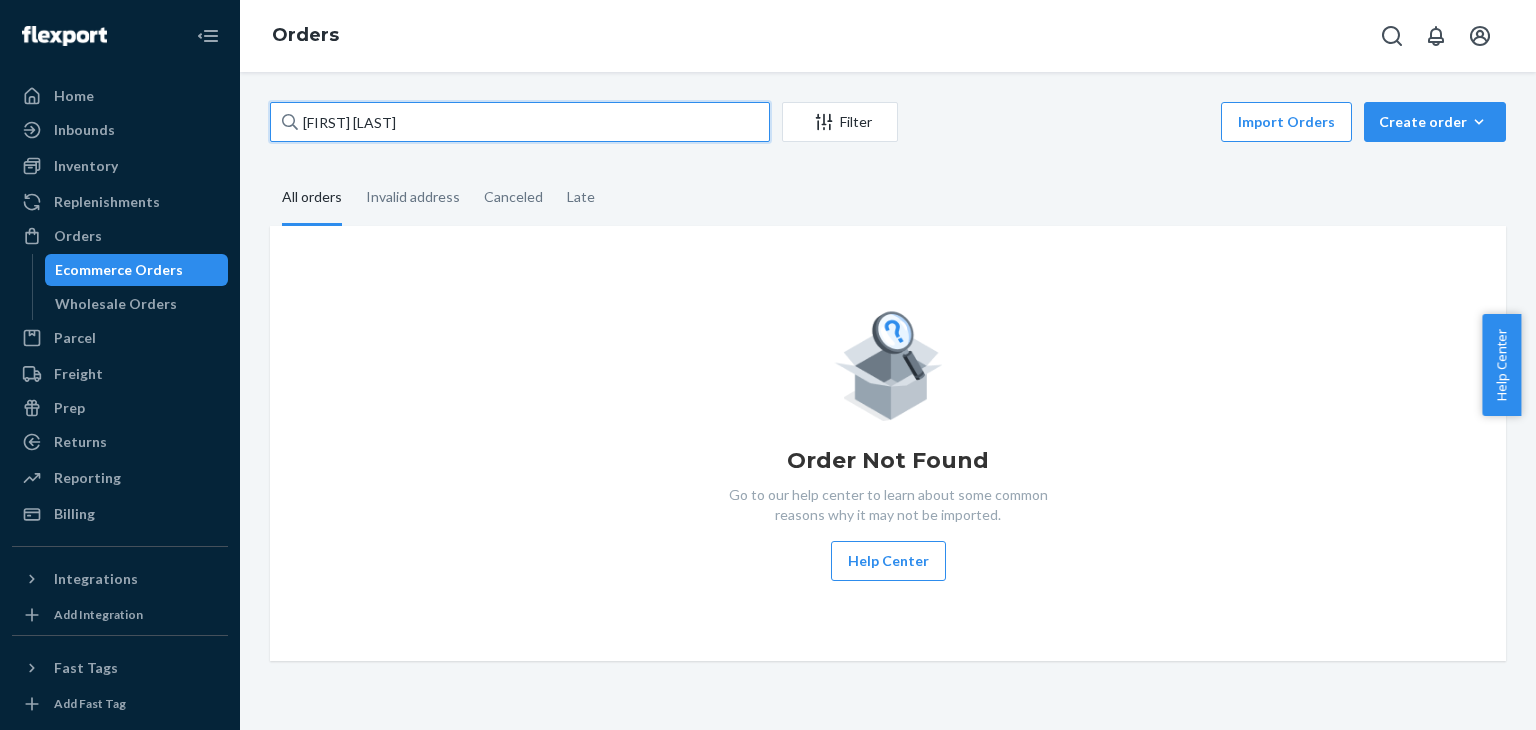 click on "[FIRST] [LAST]" at bounding box center (520, 122) 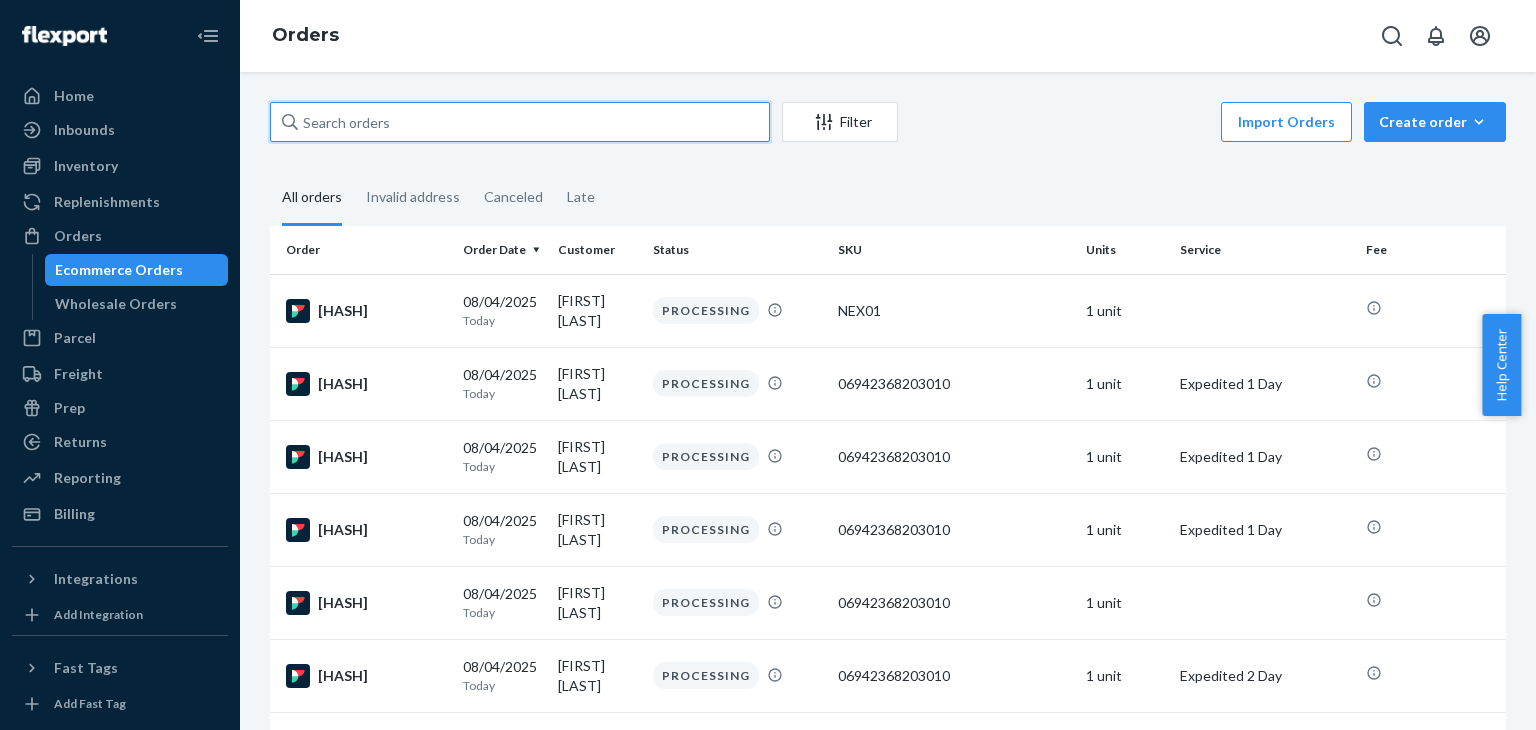 click at bounding box center [520, 122] 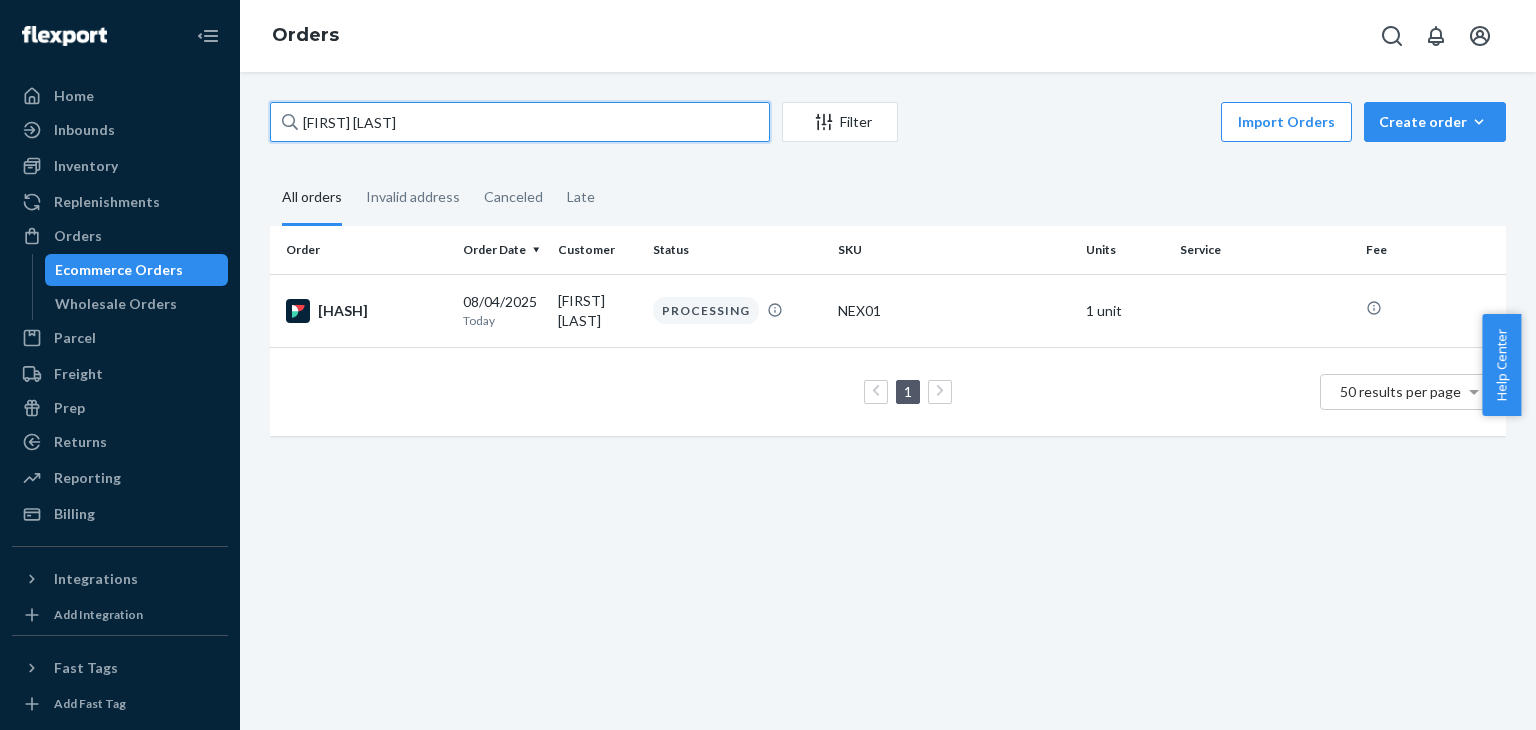 click on "[FIRST] [LAST]" at bounding box center (520, 122) 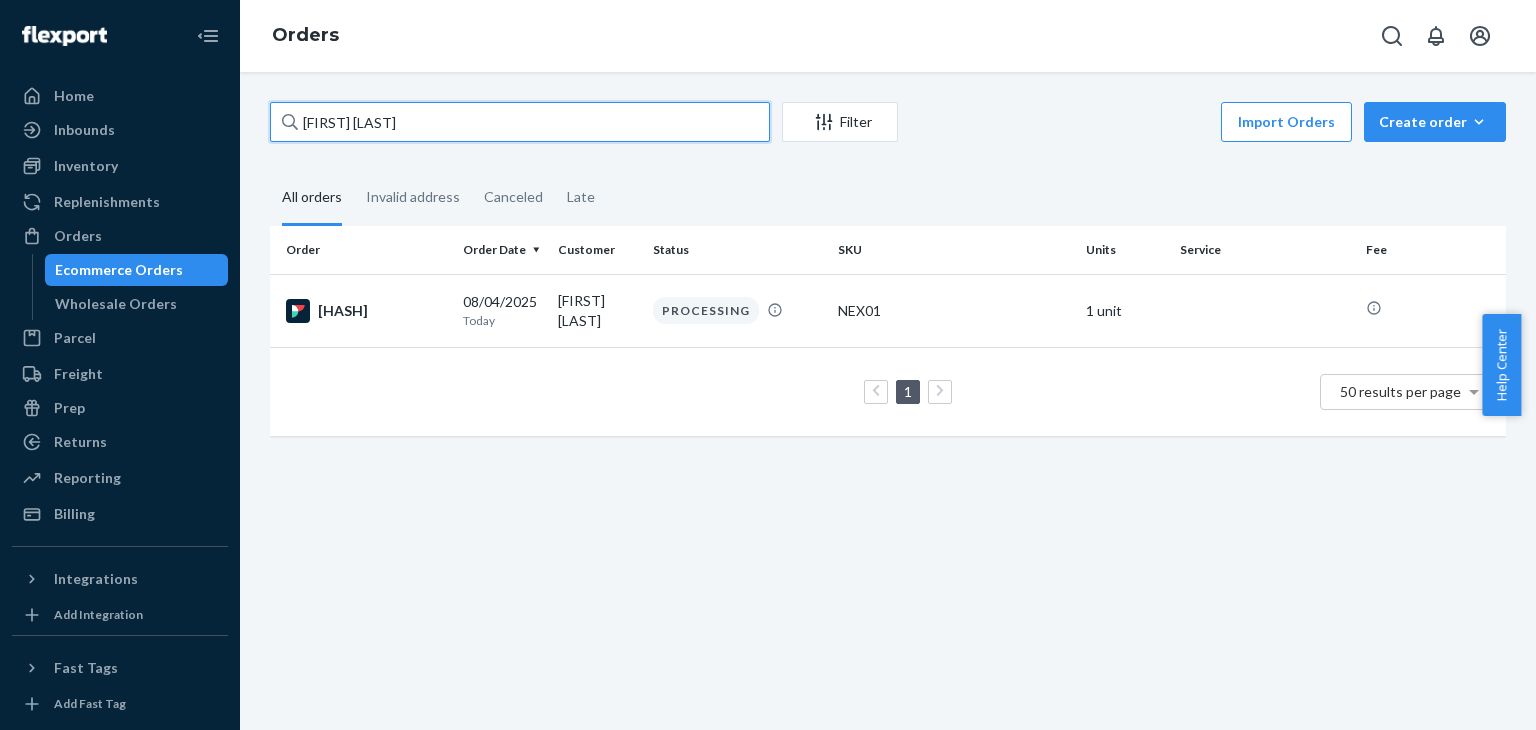 click on "[FIRST] [LAST]" at bounding box center [520, 122] 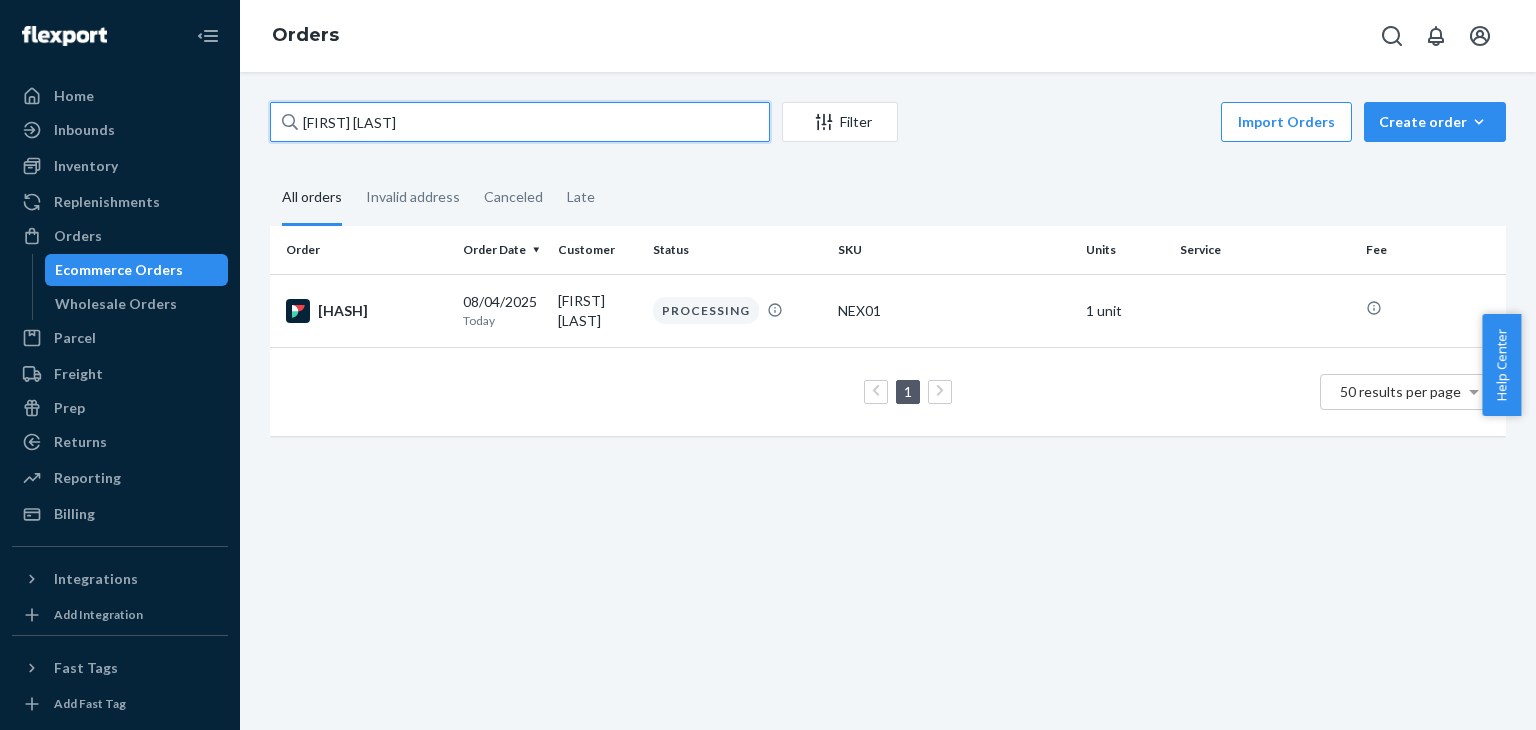 type on "[FIRST] [LAST]" 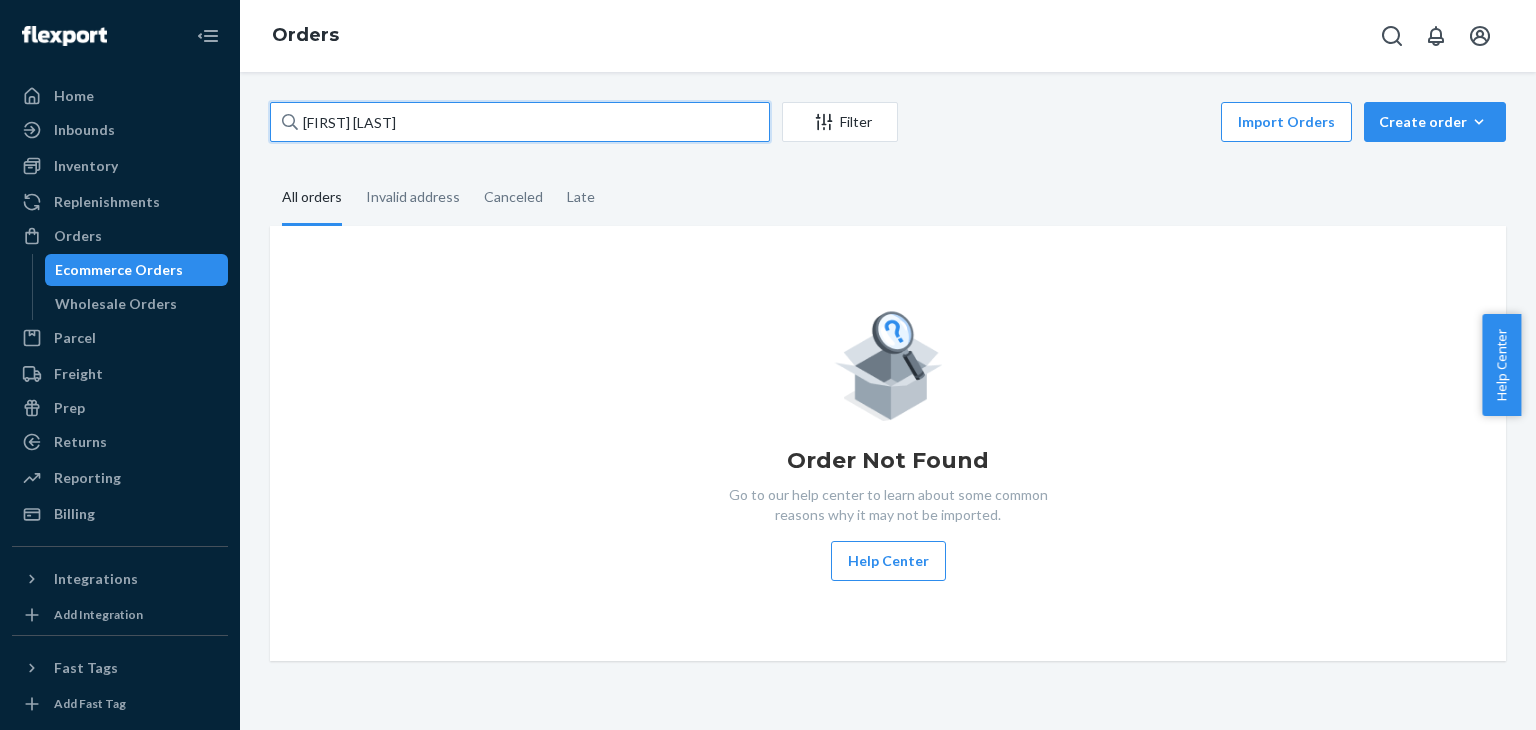 click on "[FIRST] [LAST]" at bounding box center (520, 122) 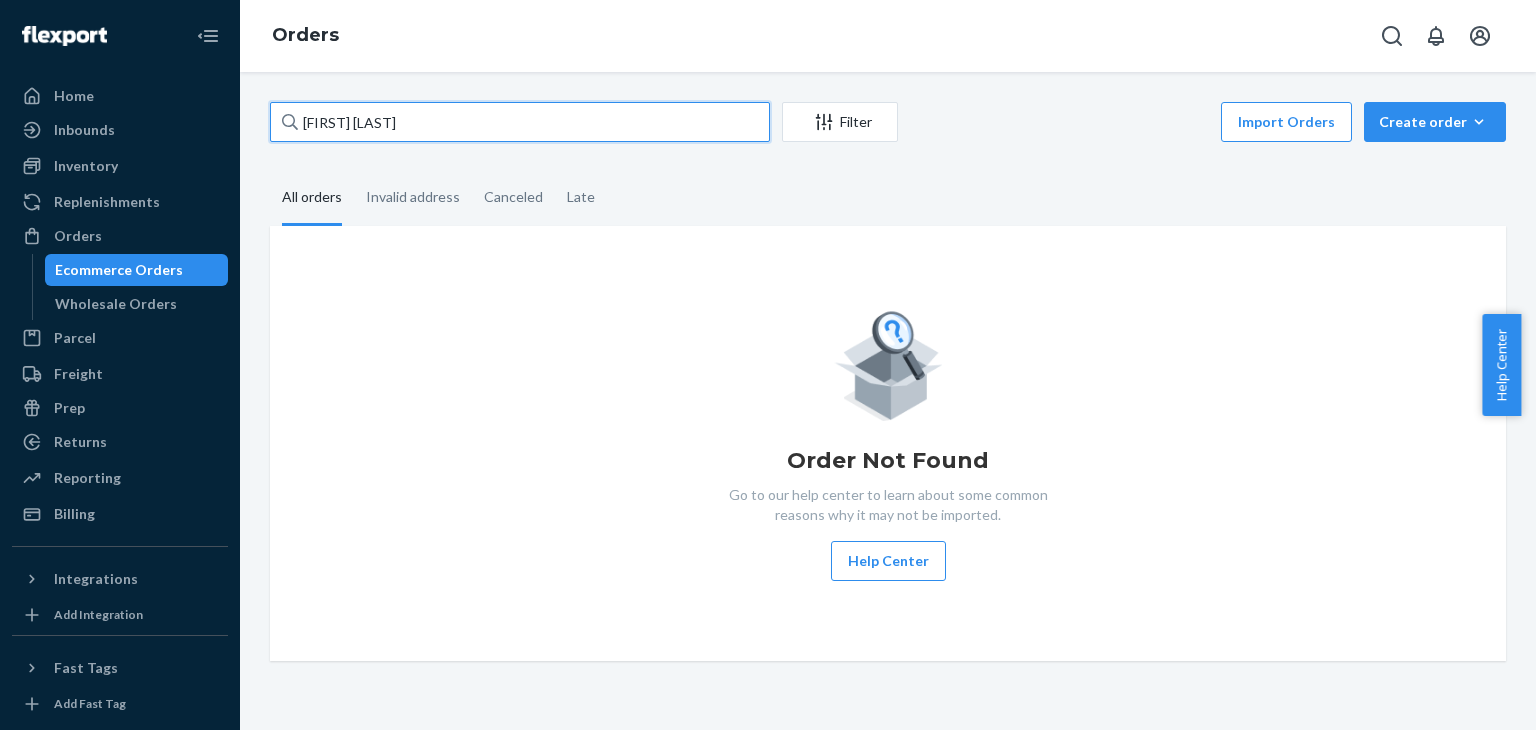 click on "[FIRST] [LAST]" at bounding box center [520, 122] 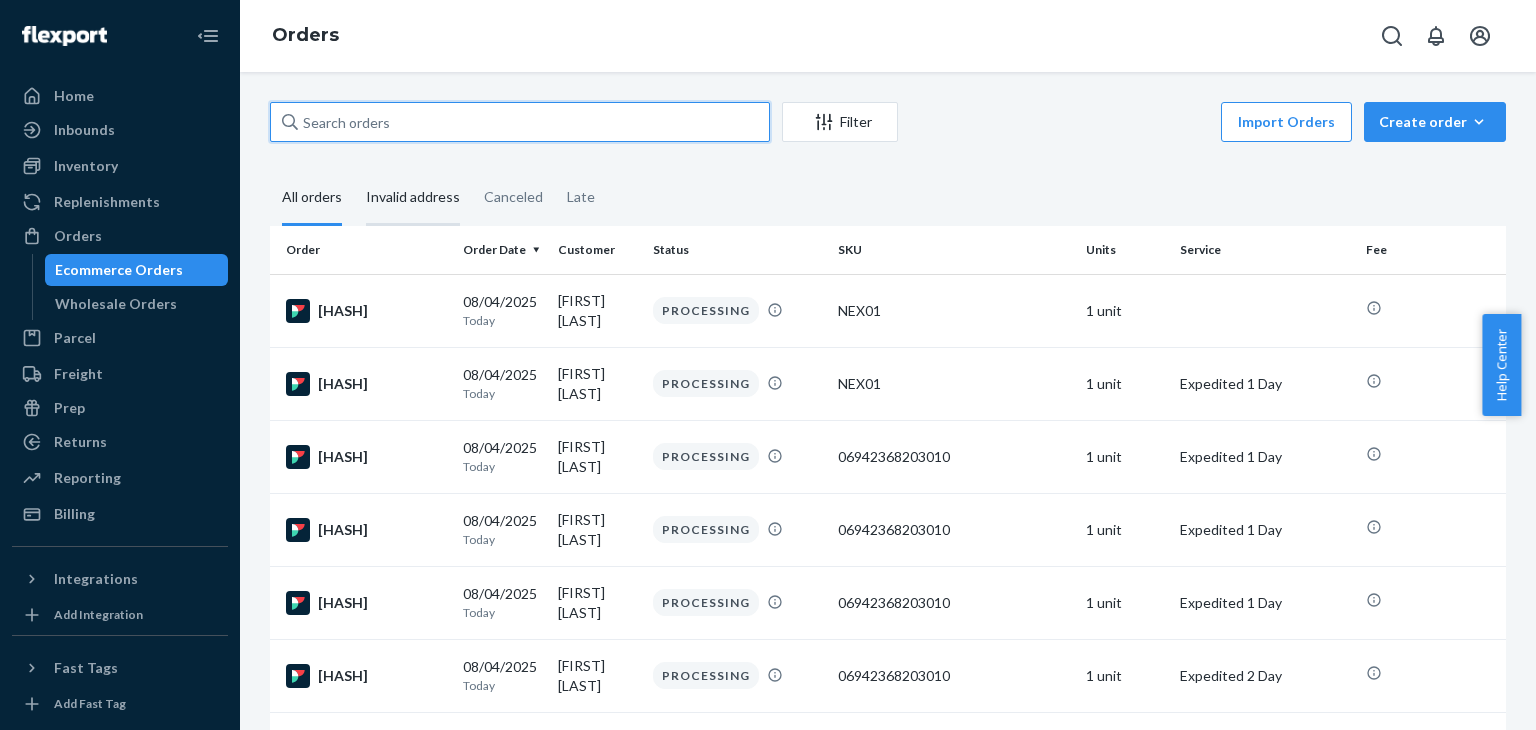 paste on "[FIRST] [LAST]" 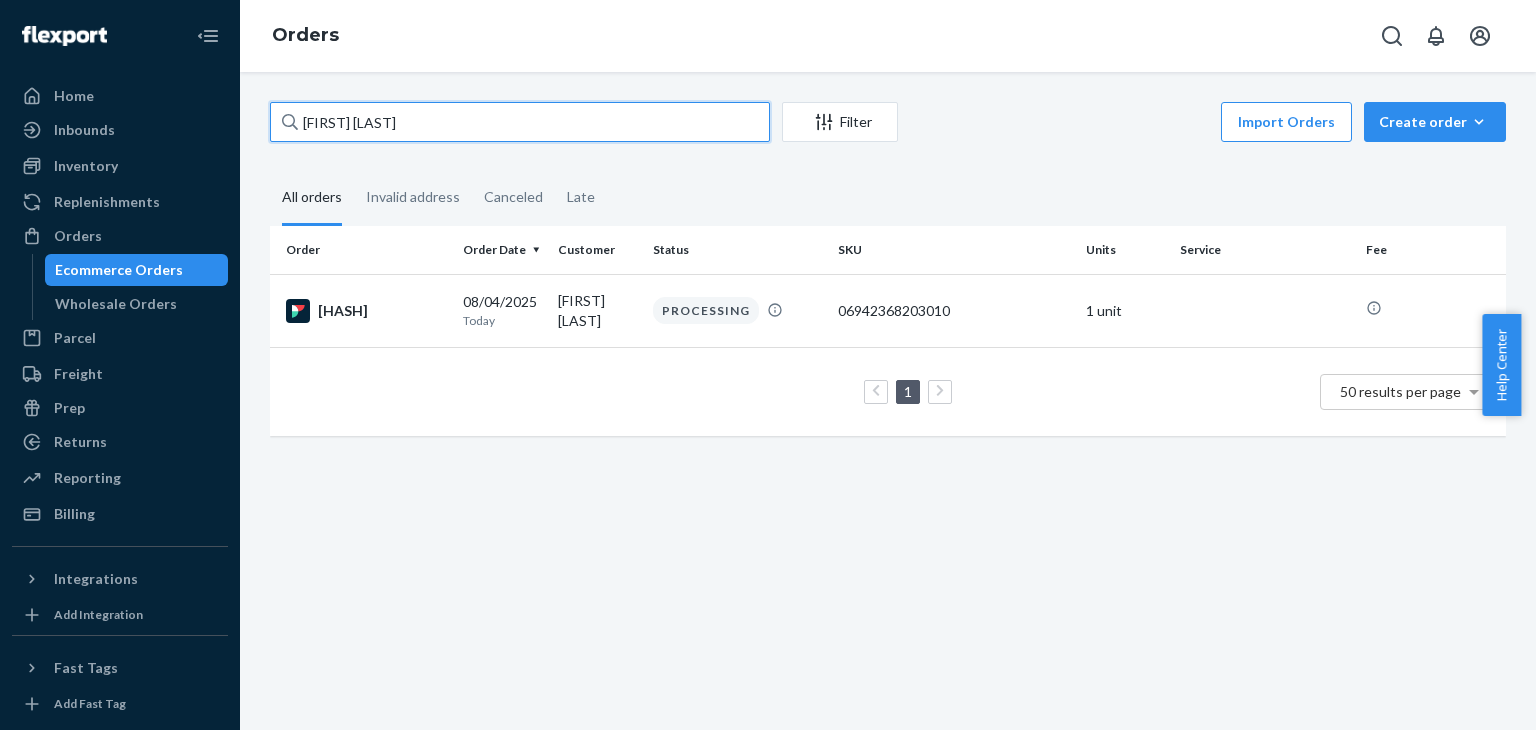 click on "[FIRST] [LAST]" at bounding box center [520, 122] 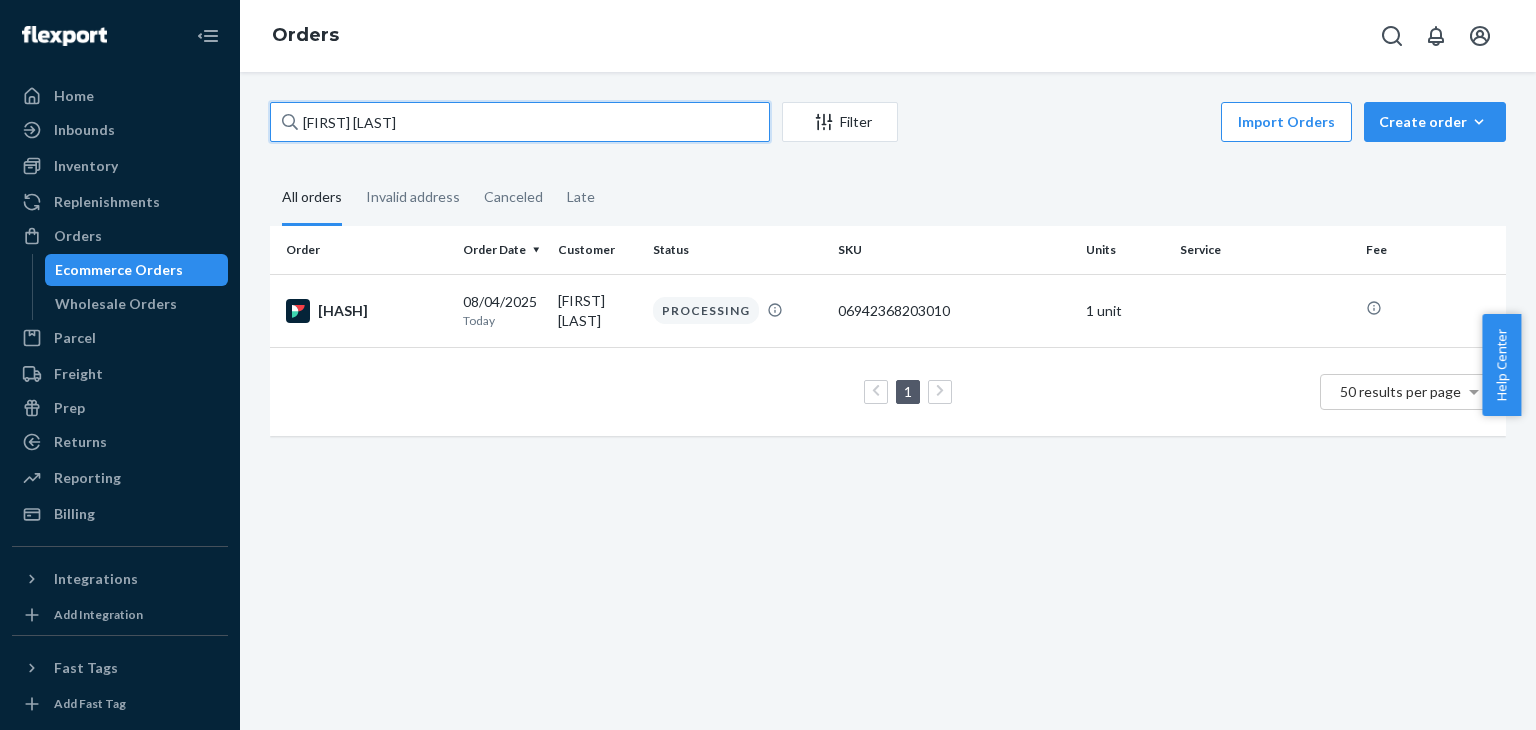 click on "[FIRST] [LAST]" at bounding box center (520, 122) 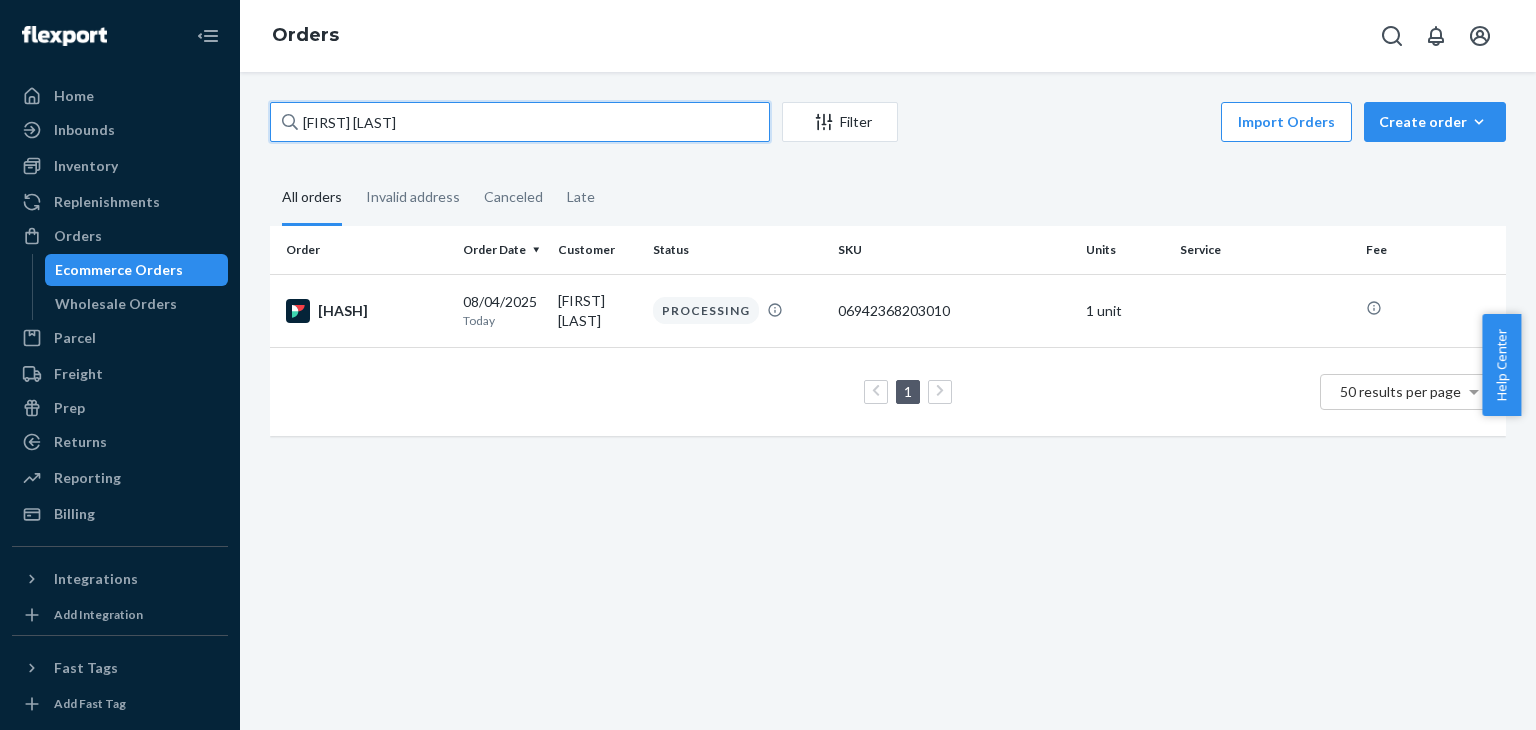 click on "[FIRST] [LAST]" at bounding box center [520, 122] 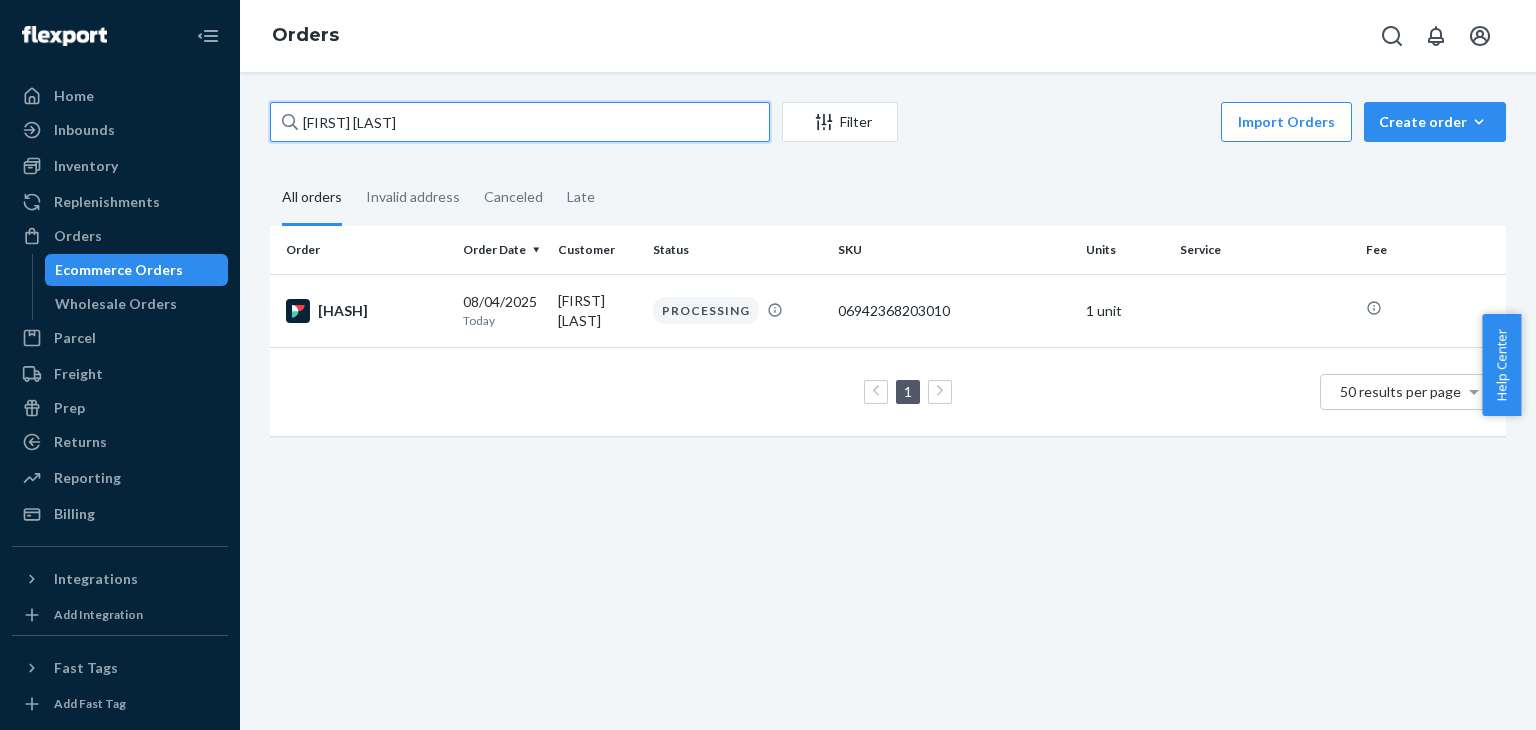 paste on "[FIRST] [LAST]" 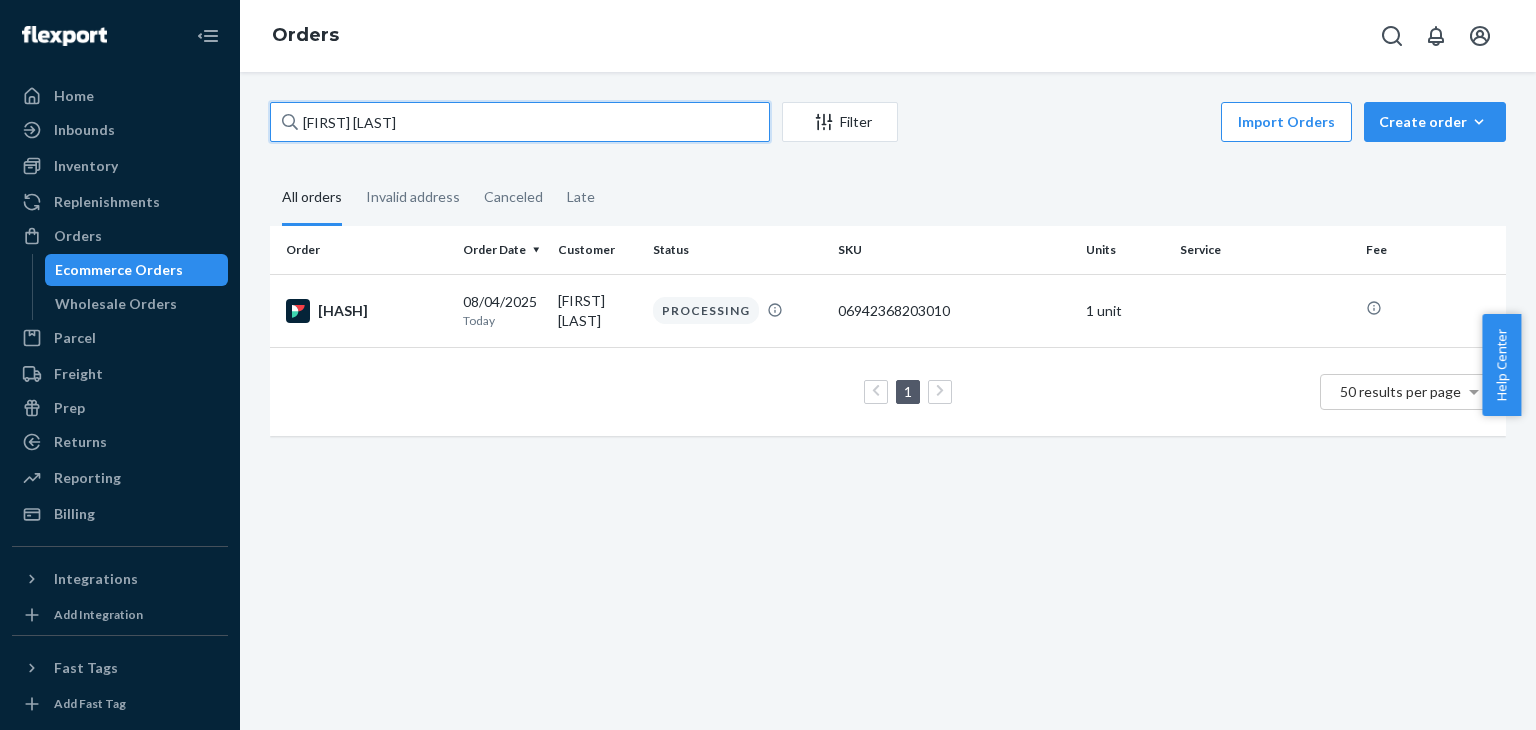 type on "[FIRST] [LAST]" 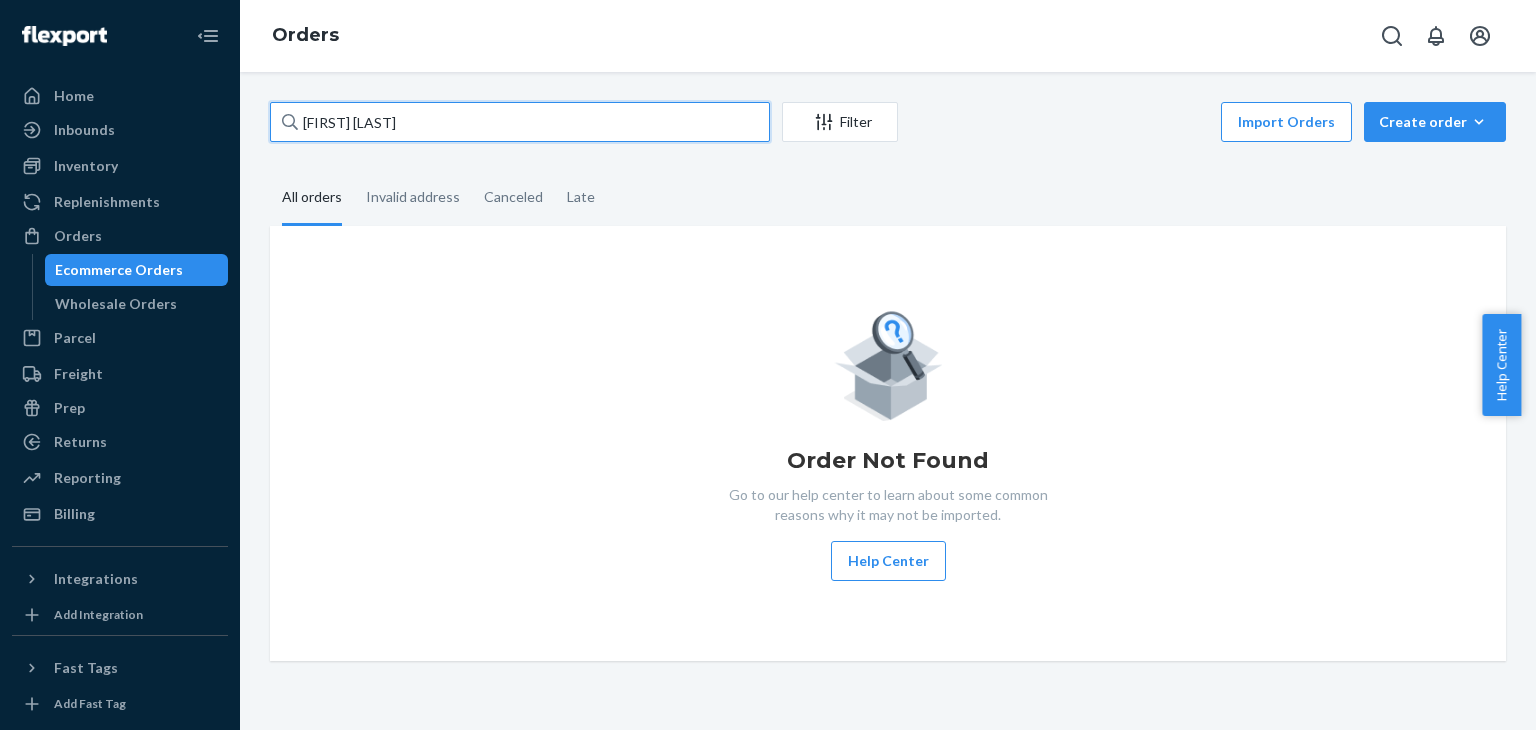 click on "[FIRST] [LAST]" at bounding box center [520, 122] 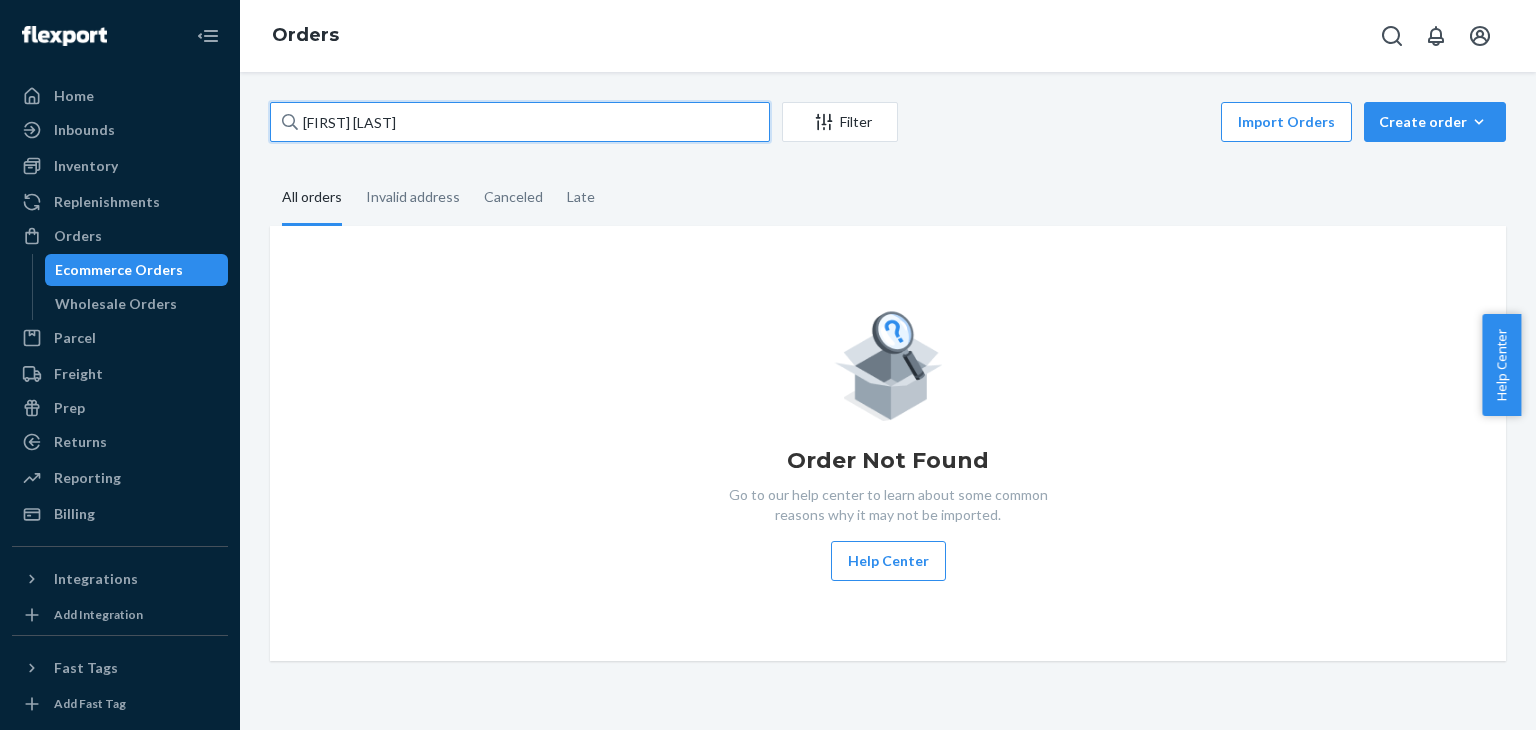 click on "[FIRST] [LAST]" at bounding box center [520, 122] 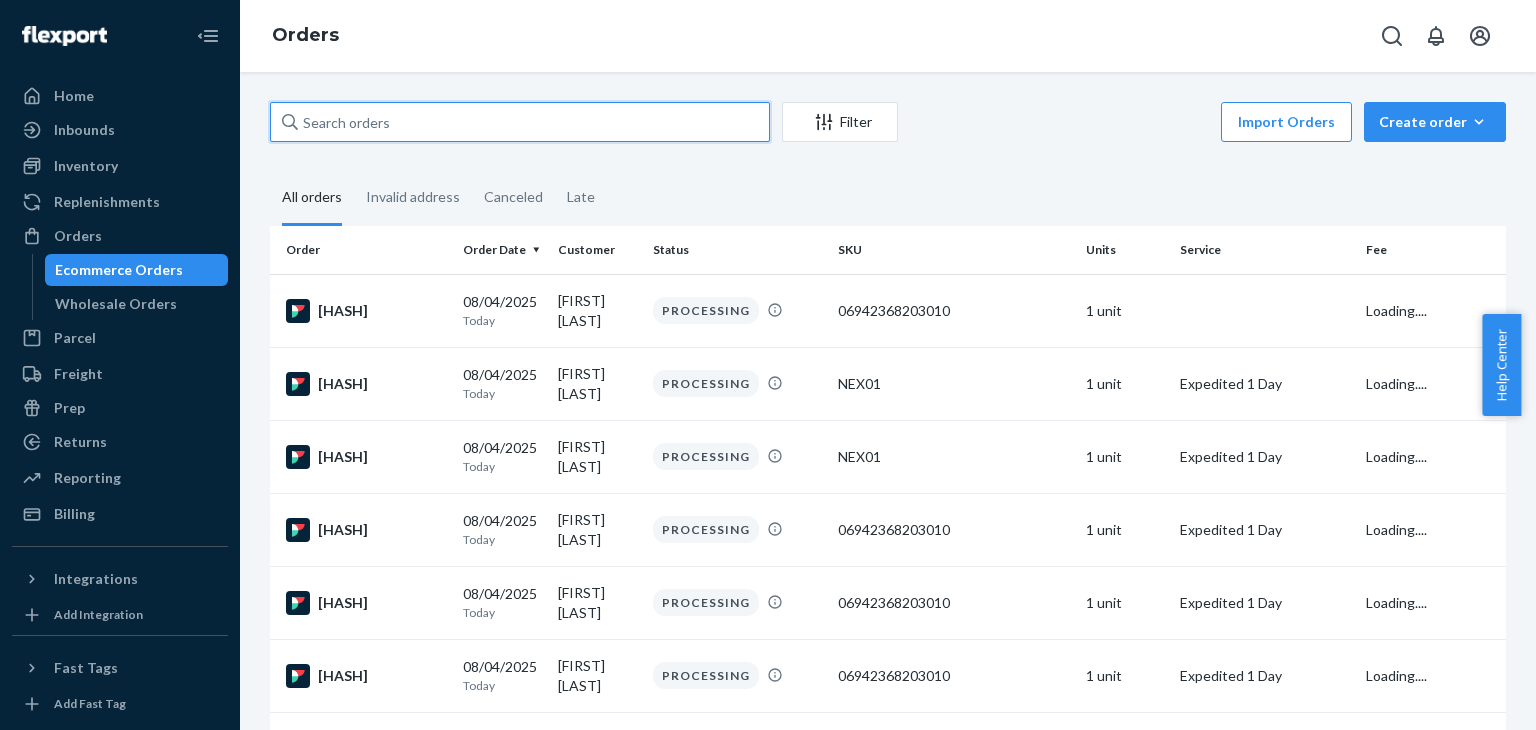 paste on "[FIRST] [LAST]" 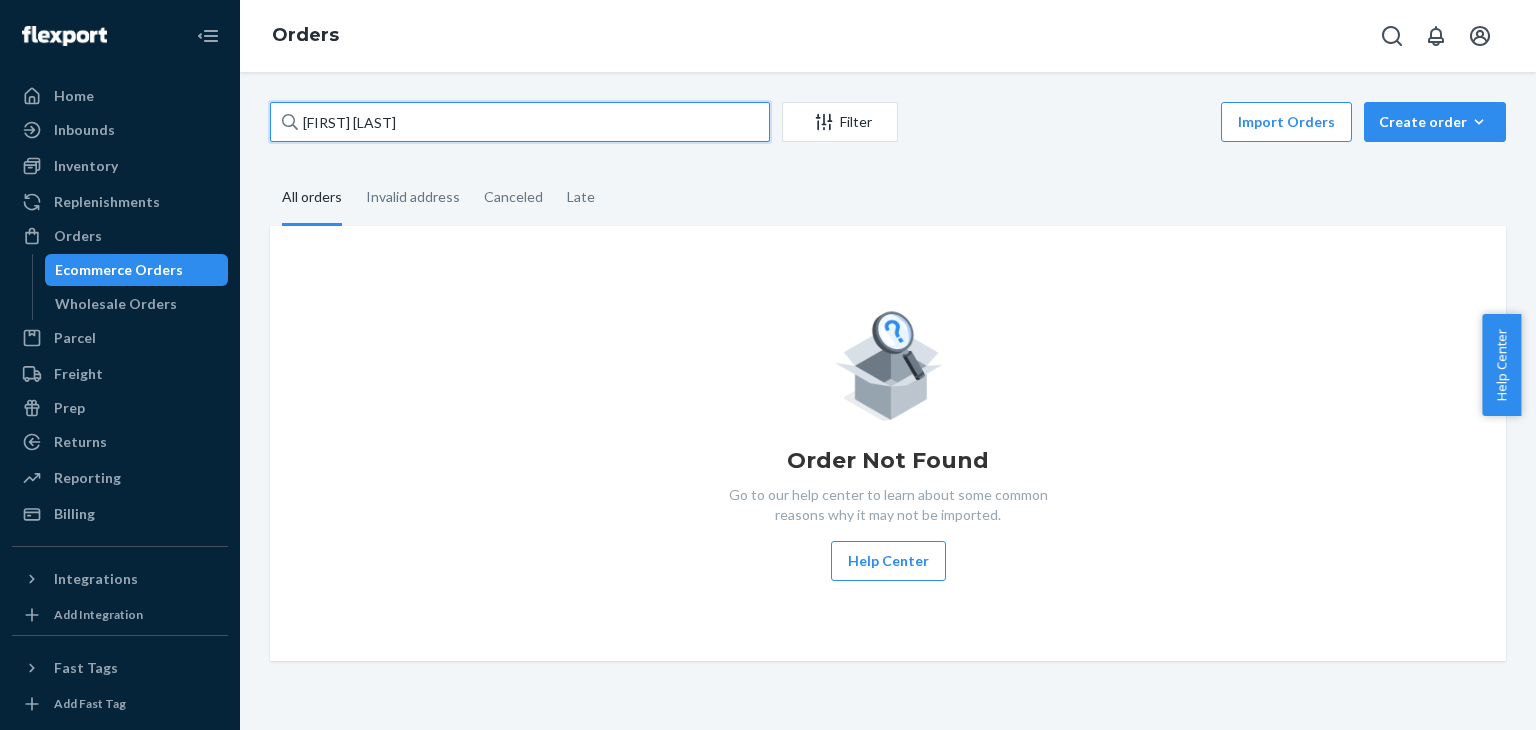 click on "[FIRST] [LAST]" at bounding box center [520, 122] 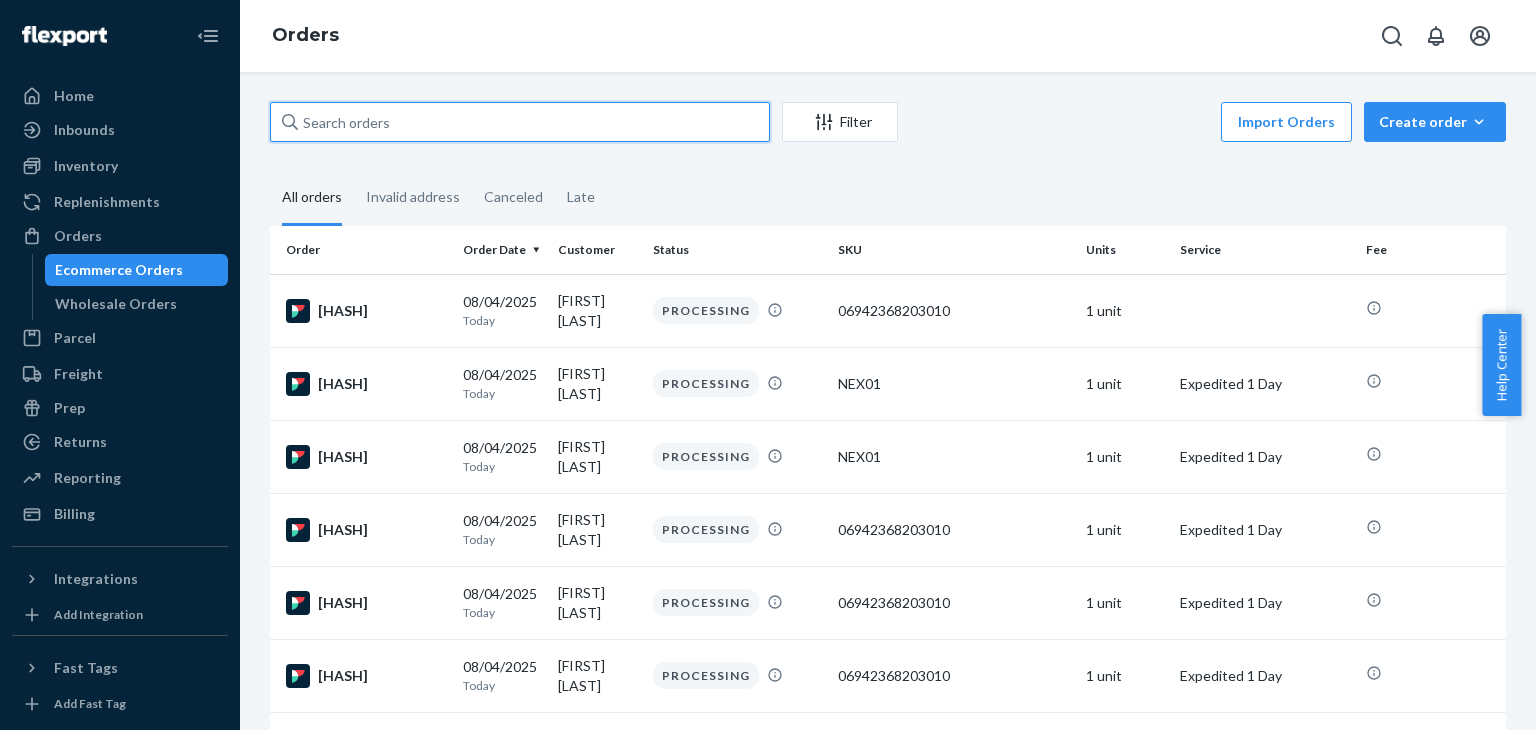 paste on "[FIRST] [LAST]" 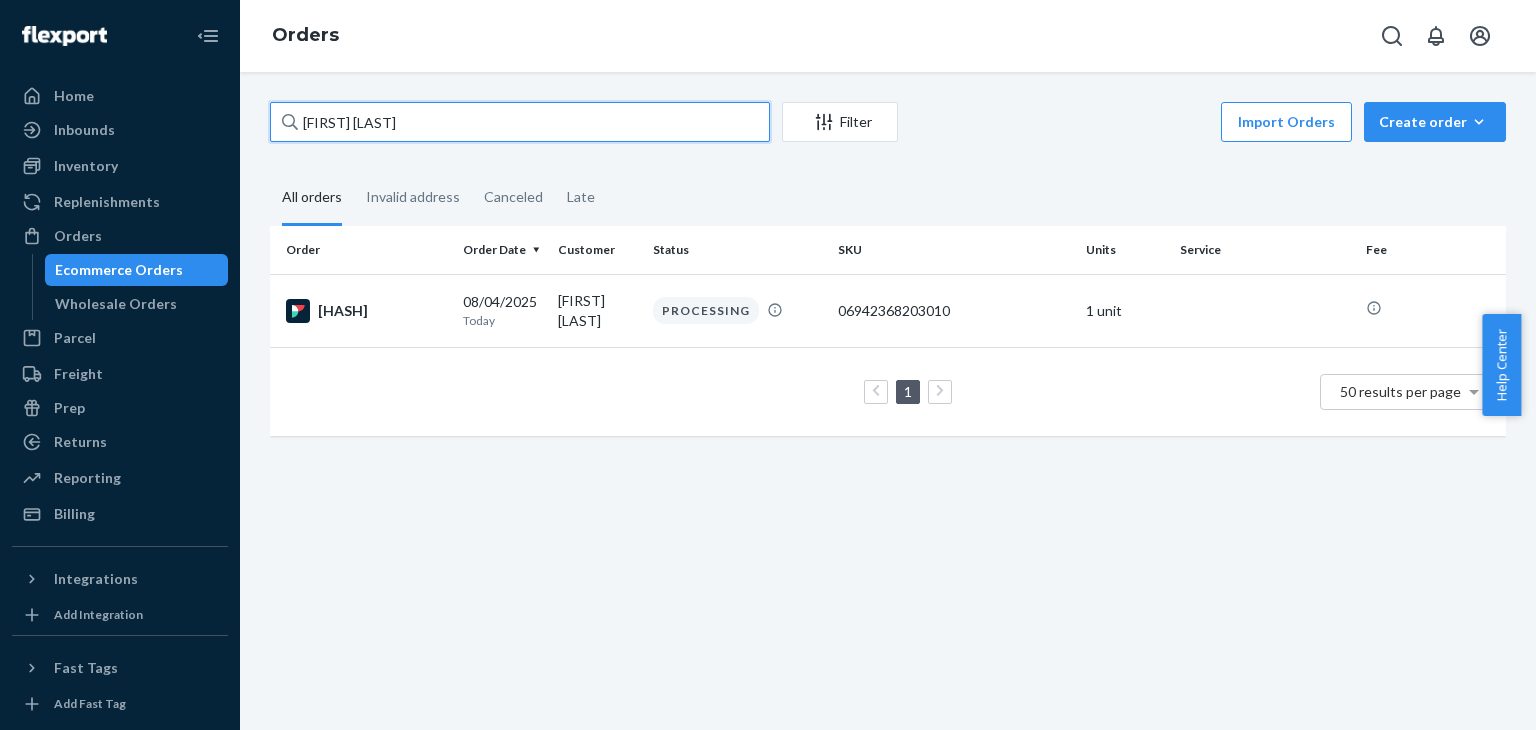 click on "[FIRST] [LAST]" at bounding box center (520, 122) 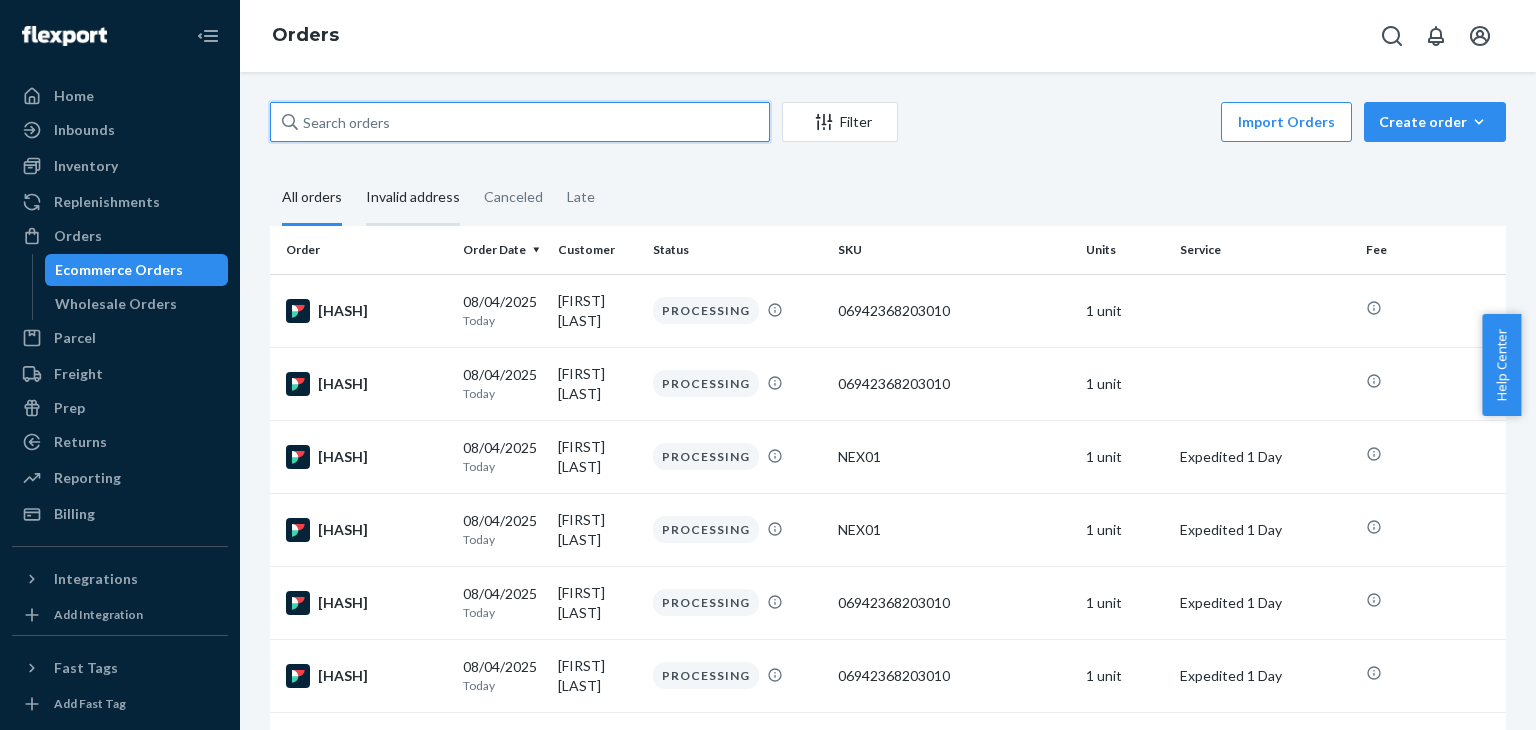 paste on "[FIRST] [LAST]" 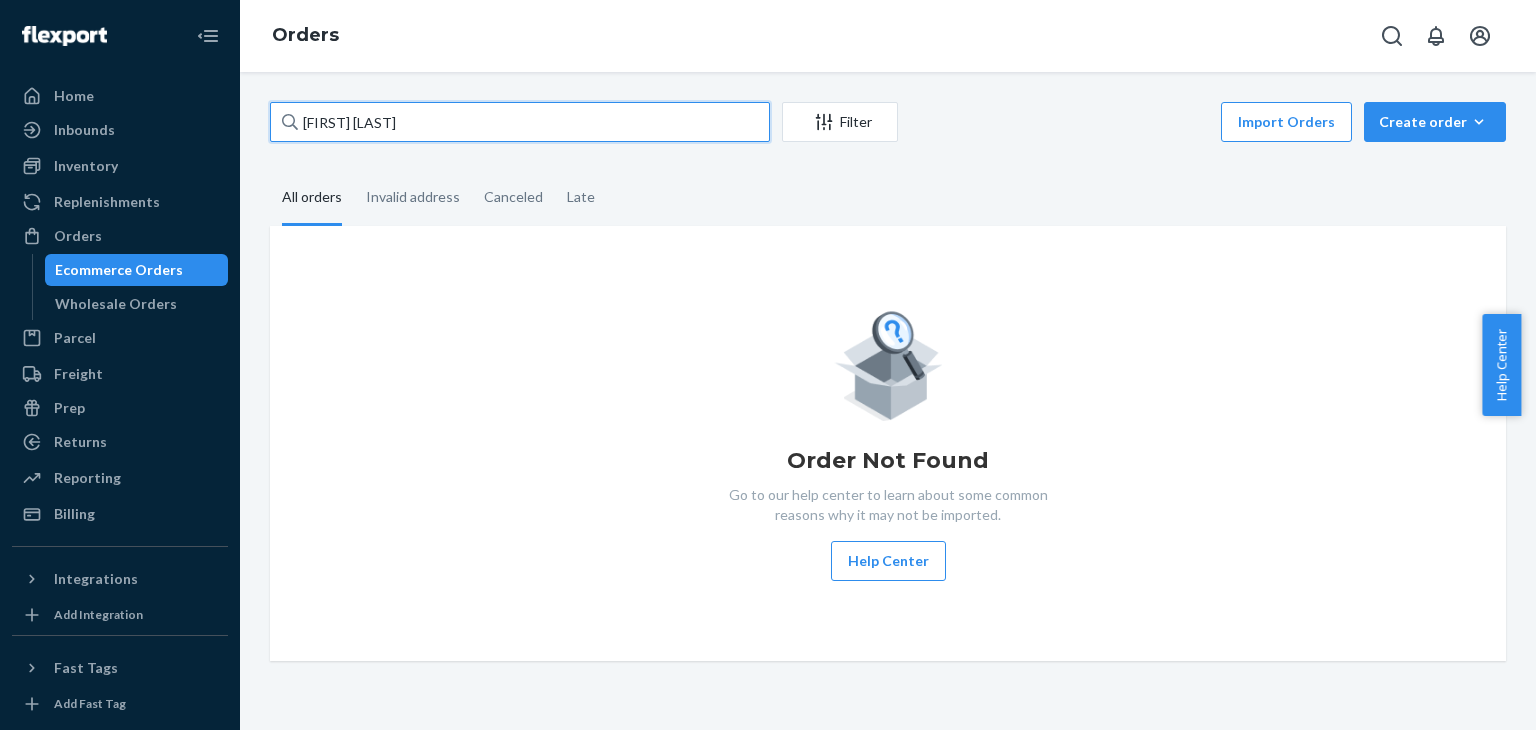 click on "[FIRST] [LAST]" at bounding box center [520, 122] 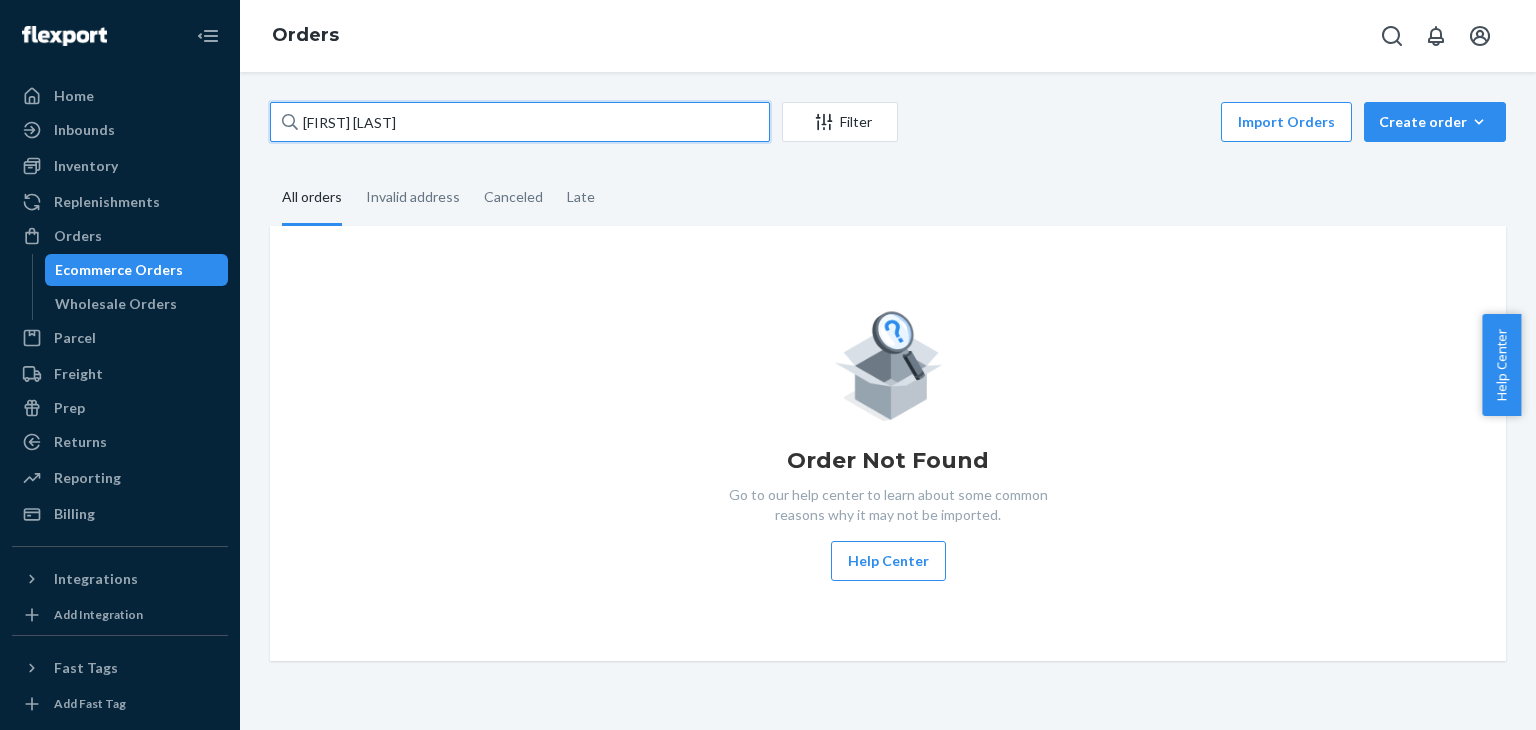 click on "[FIRST] [LAST]" at bounding box center (520, 122) 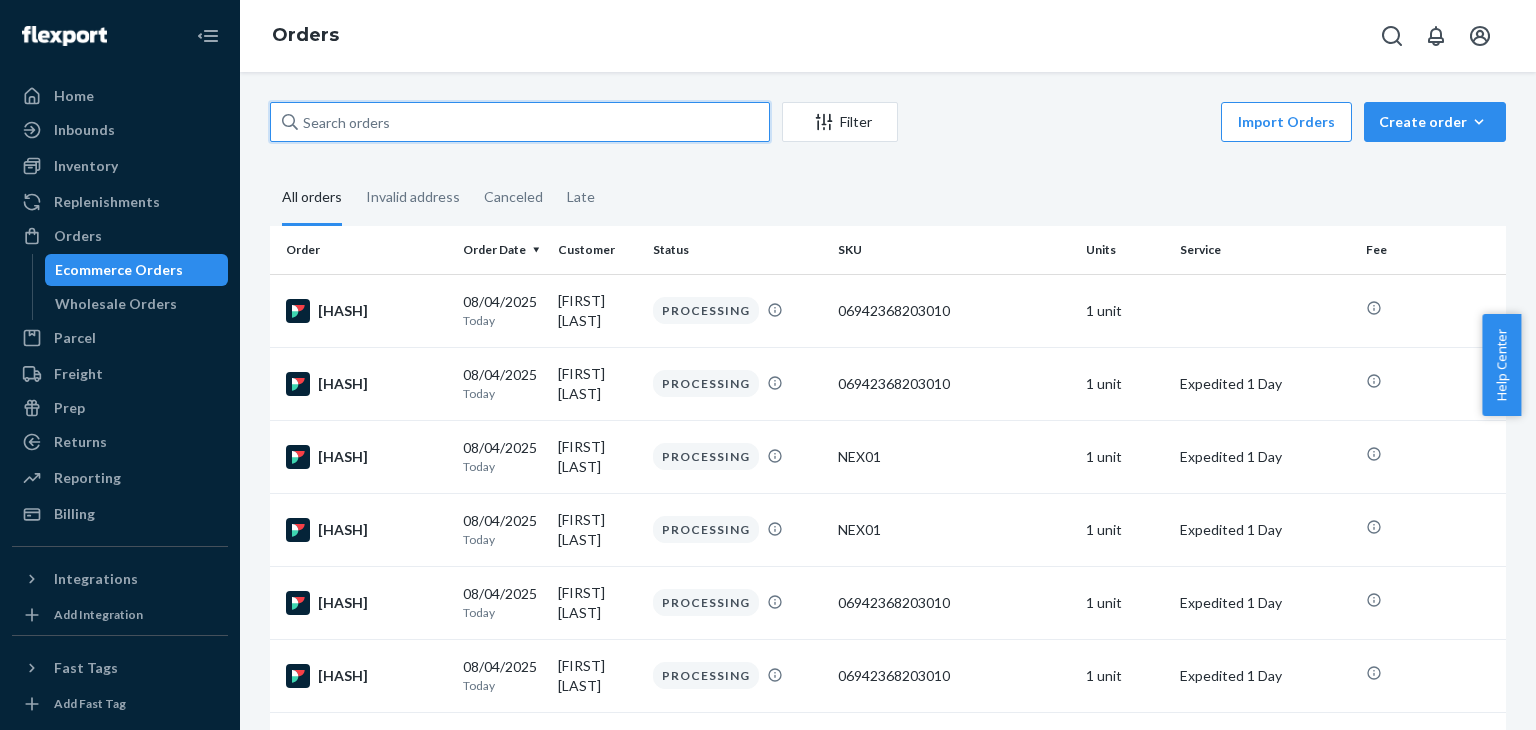 paste on "[FIRST] [LAST]" 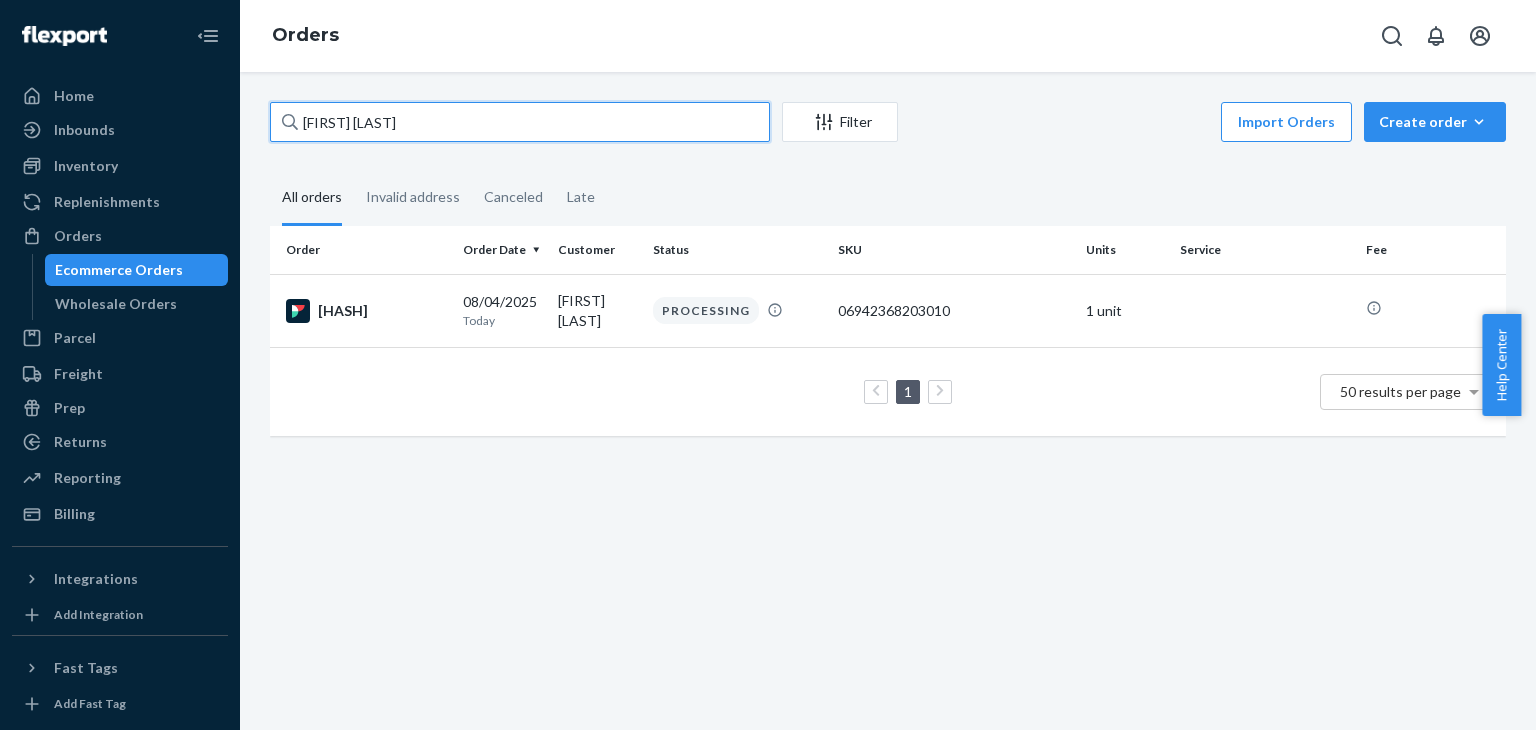 click on "[FIRST] [LAST]" at bounding box center (520, 122) 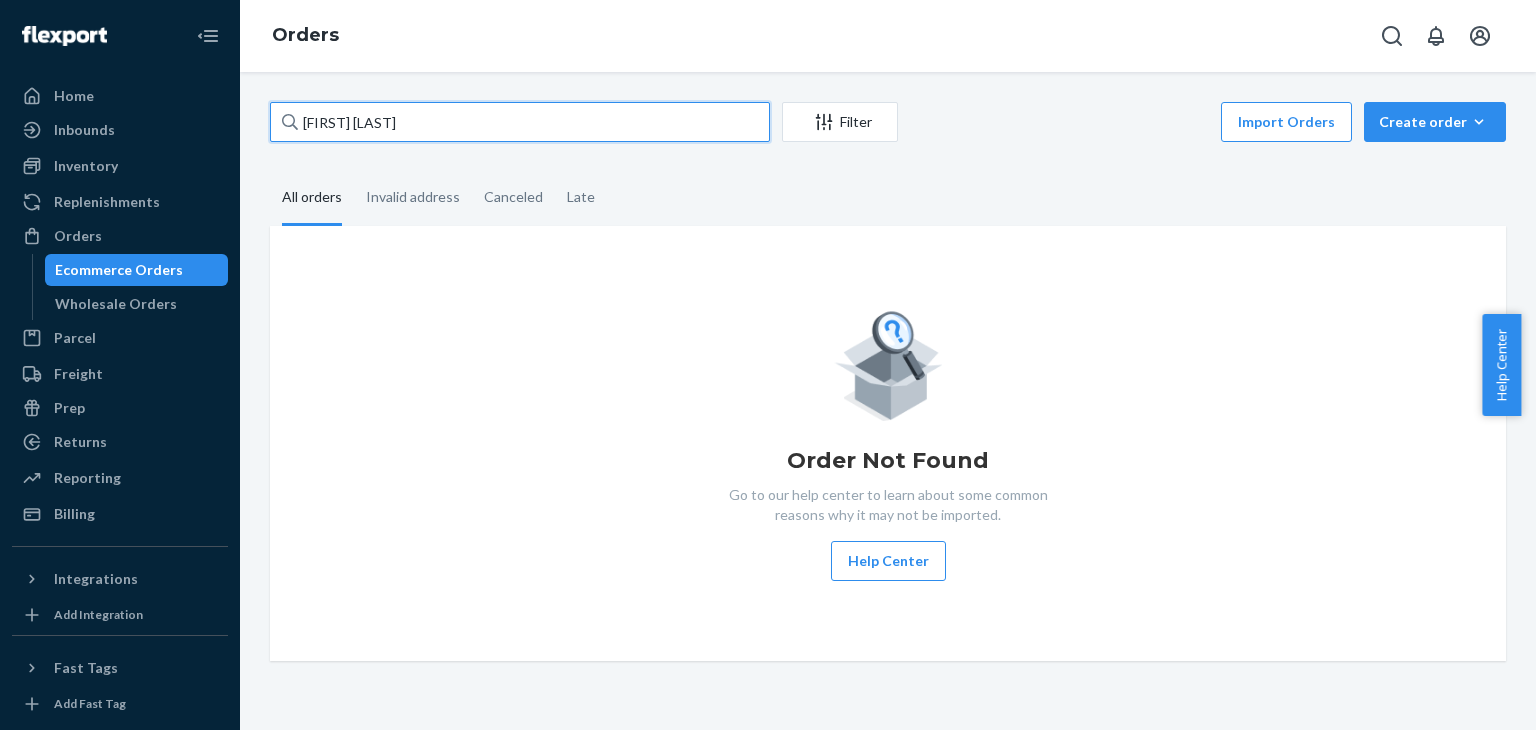 click on "[FIRST] [LAST]" at bounding box center [520, 122] 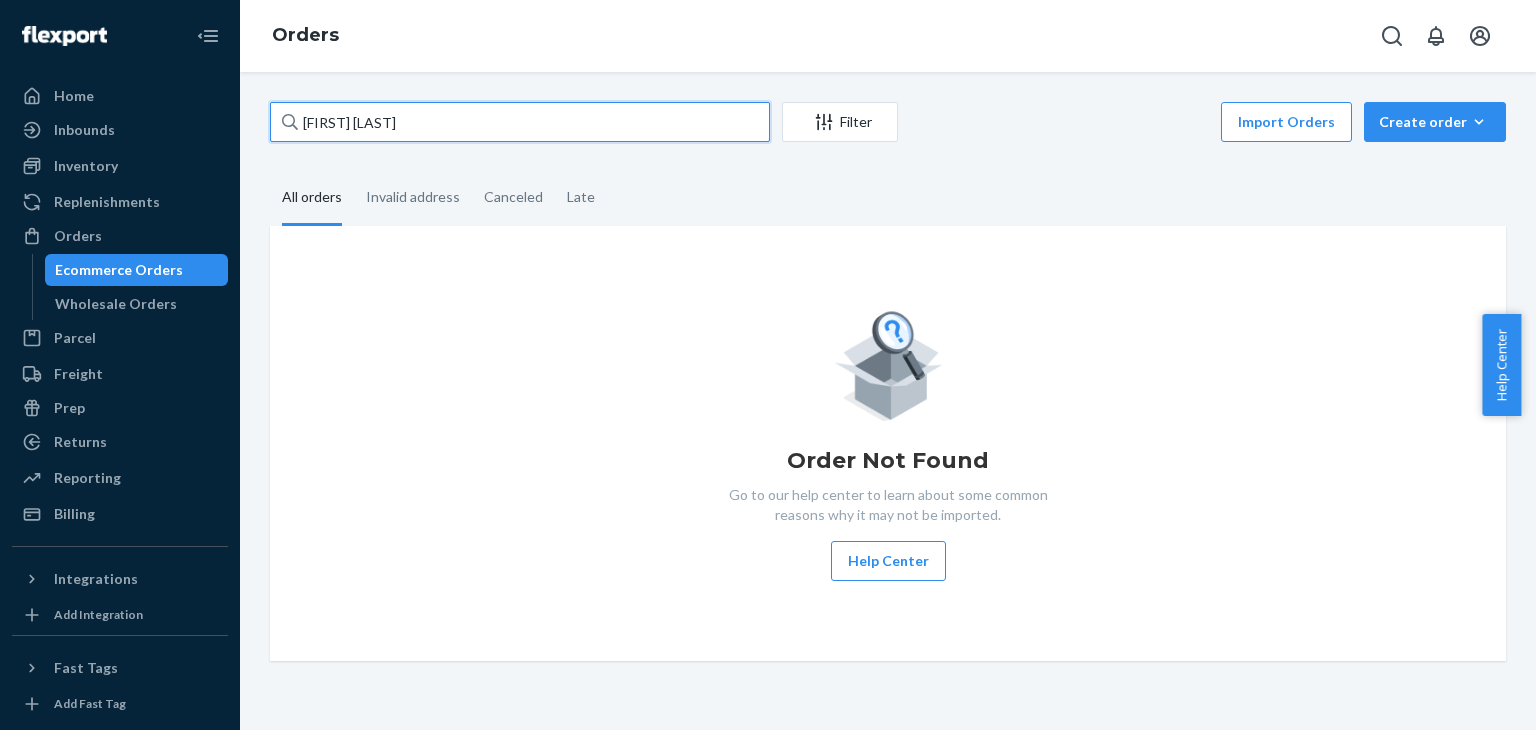 click on "[FIRST] [LAST]" at bounding box center [520, 122] 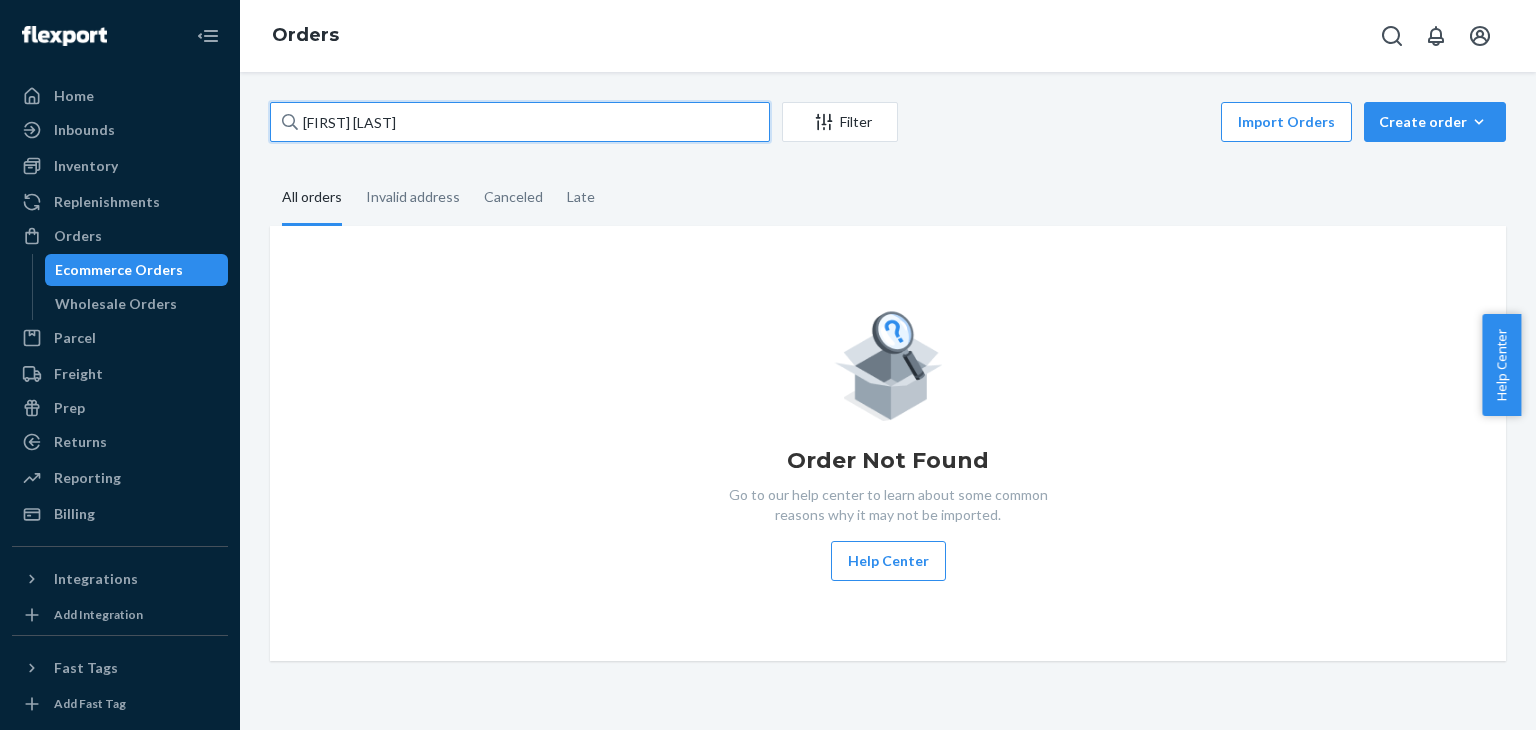 click on "[FIRST] [LAST]" at bounding box center (520, 122) 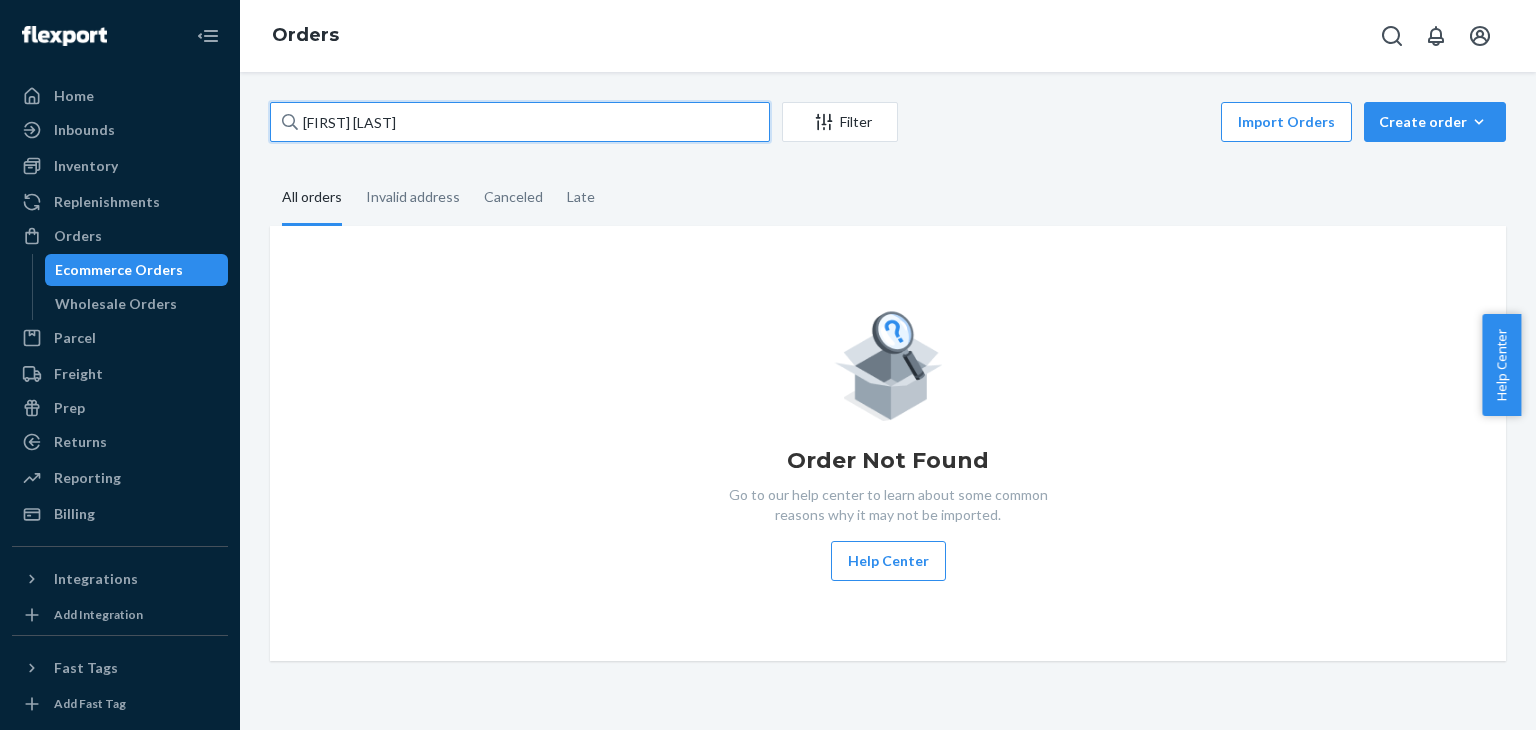 click on "[FIRST] [LAST]" at bounding box center (520, 122) 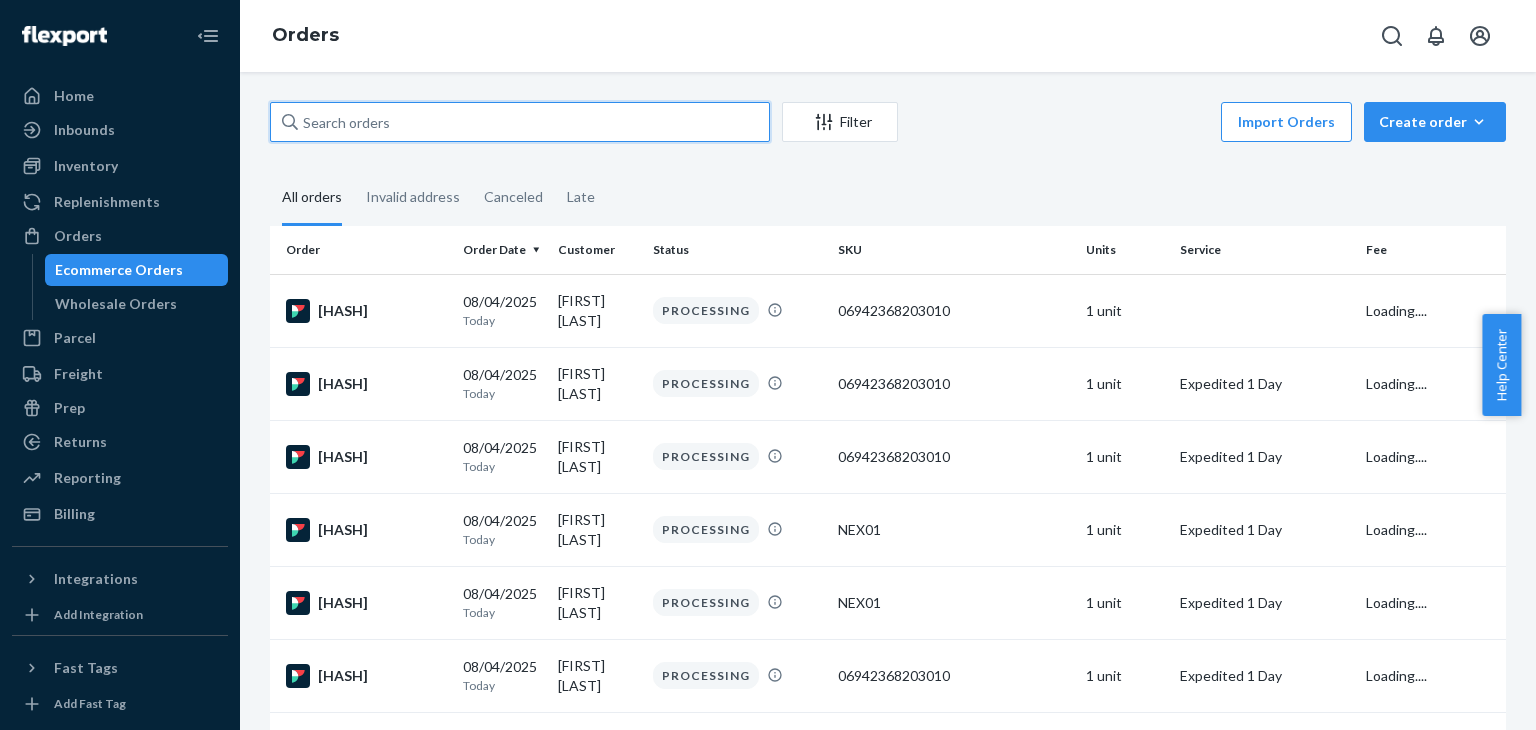 paste on "[FIRST] [LAST]" 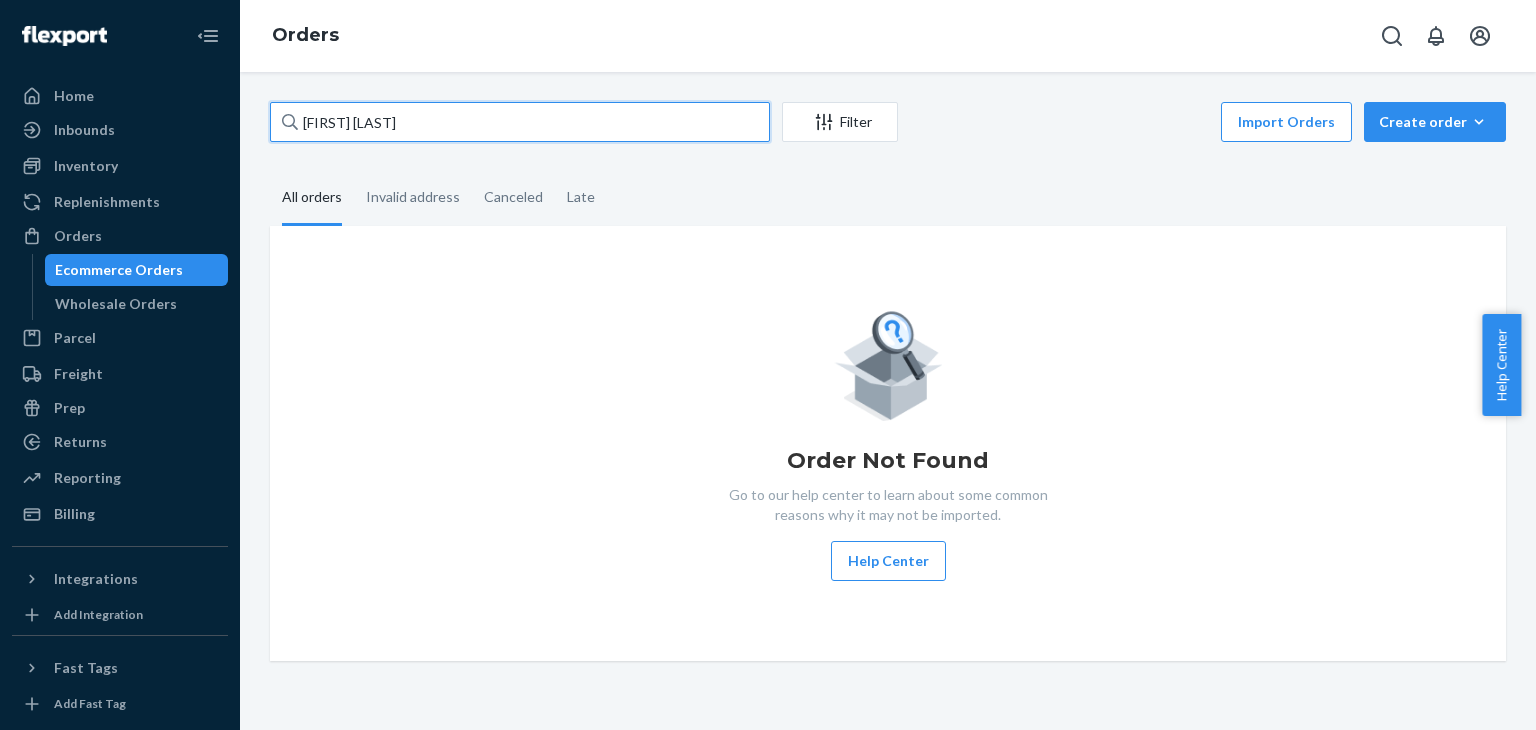 type on "[FIRST] [LAST]" 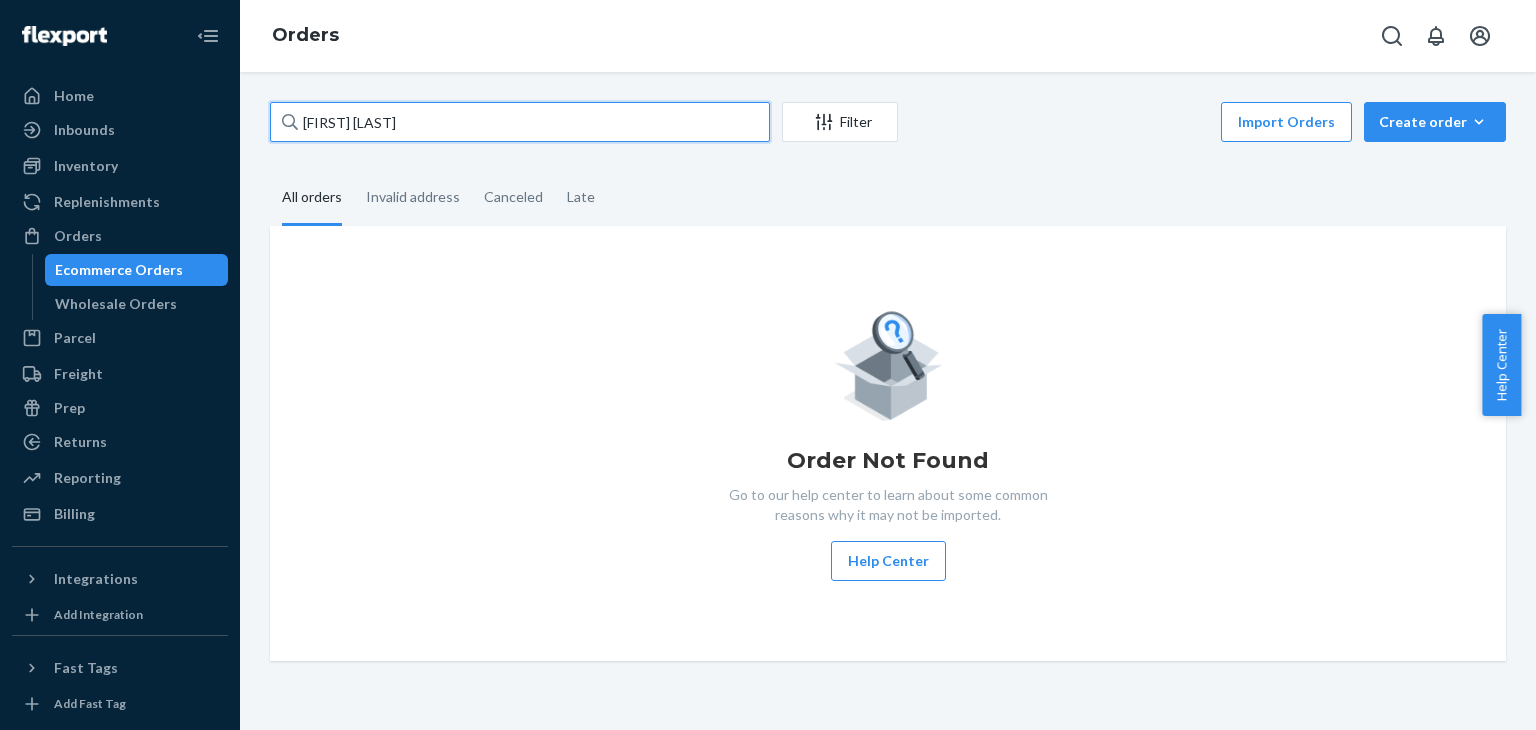 click on "[FIRST] [LAST]" at bounding box center (520, 122) 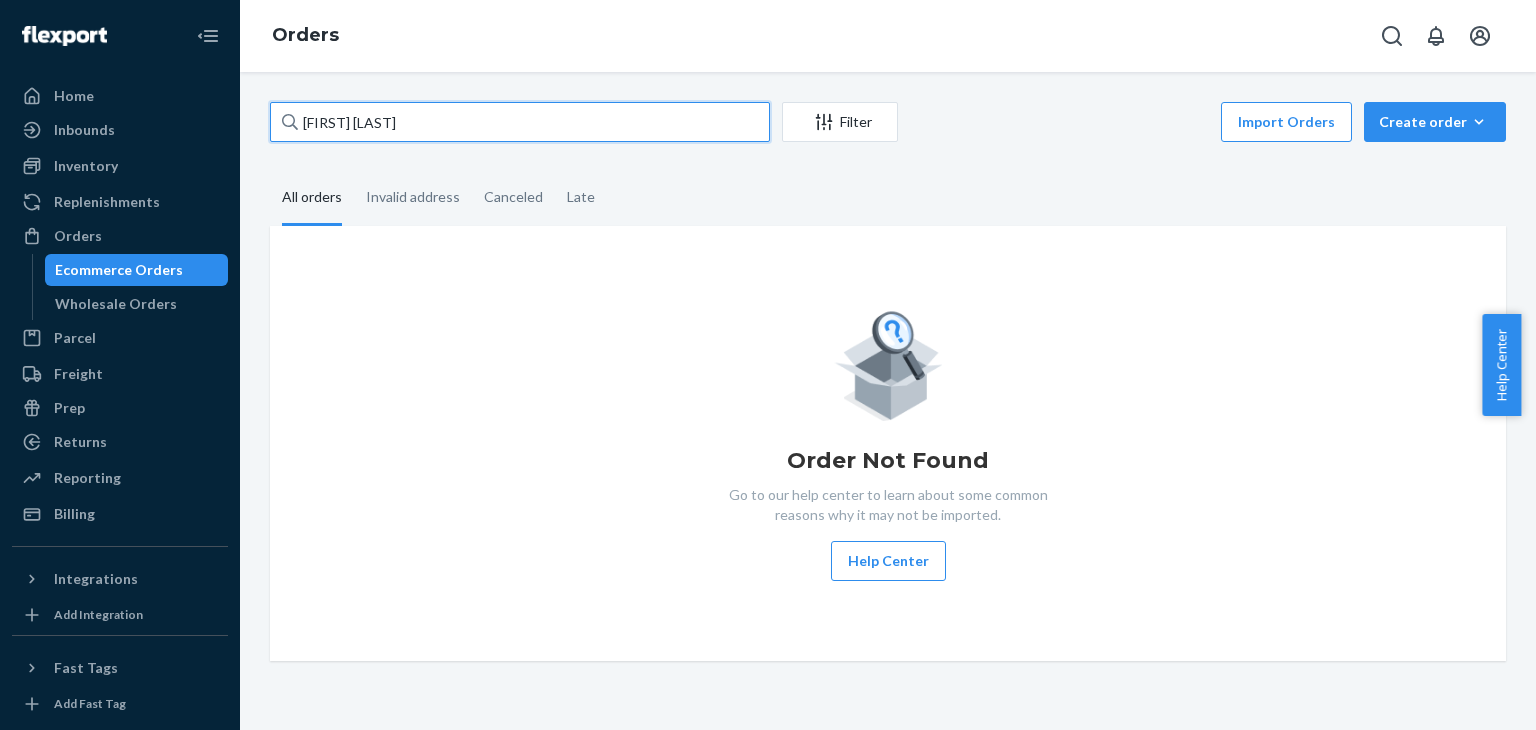 click on "[FIRST] [LAST]" at bounding box center (520, 122) 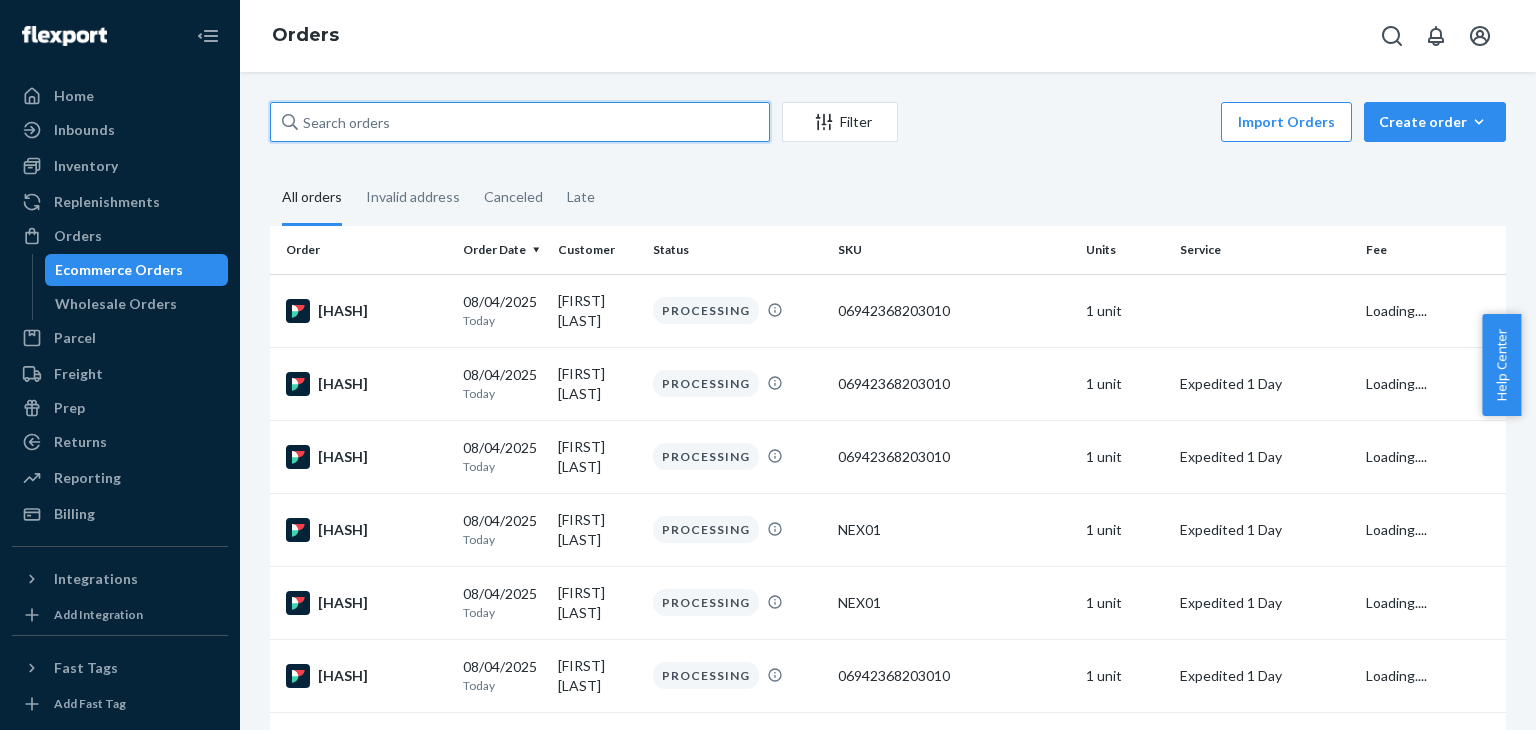 paste on "[FIRST] [LAST]" 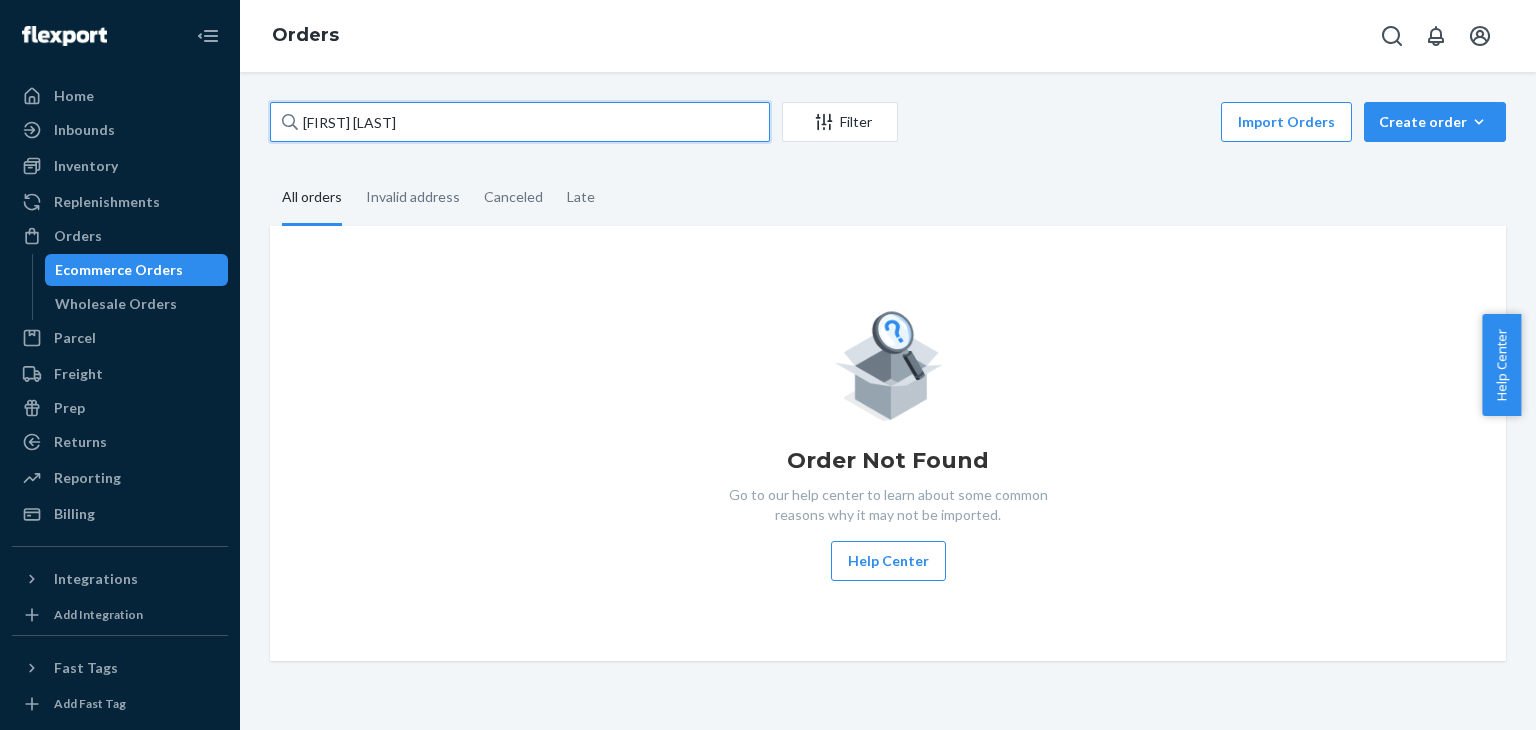 click on "[FIRST] [LAST]" at bounding box center [520, 122] 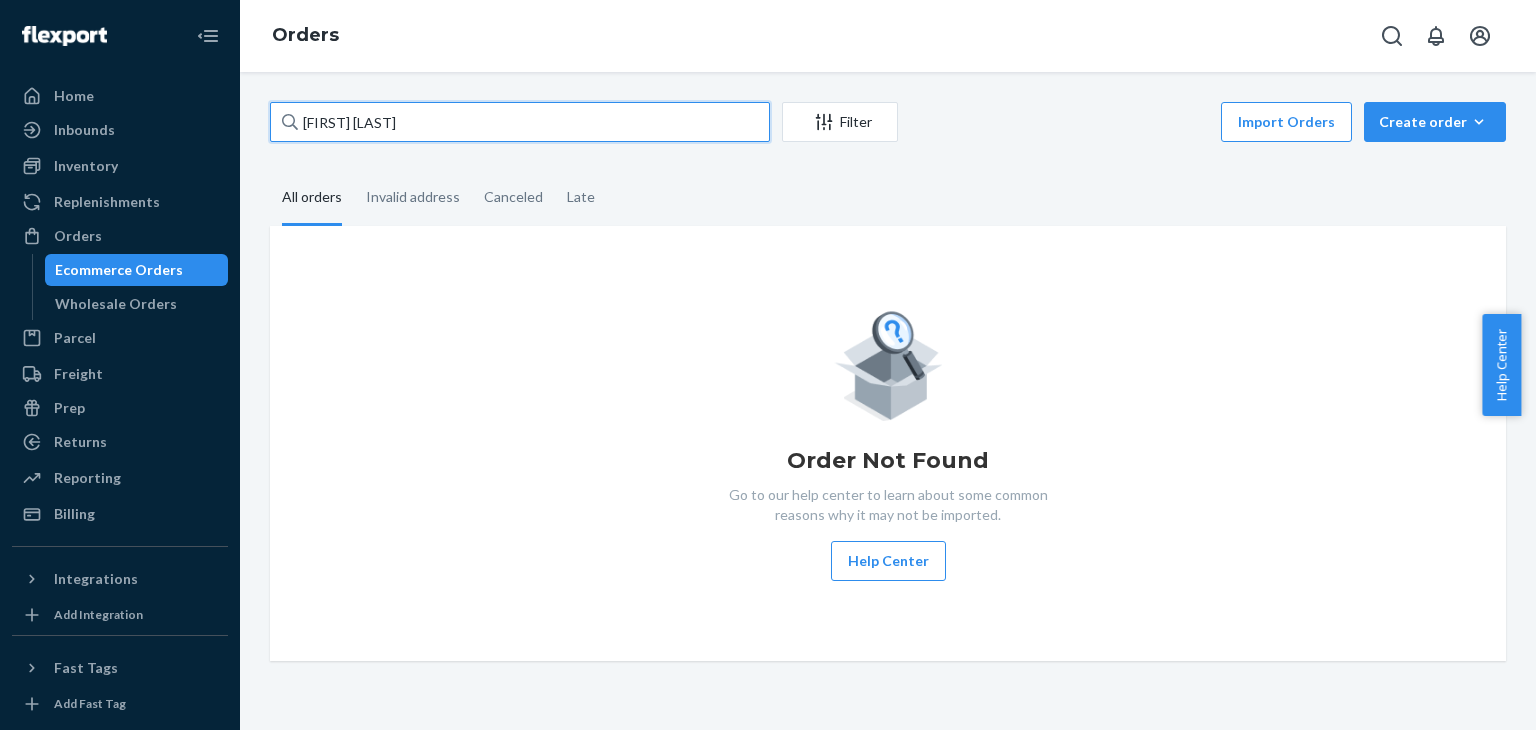 click on "[FIRST] [LAST]" at bounding box center [520, 122] 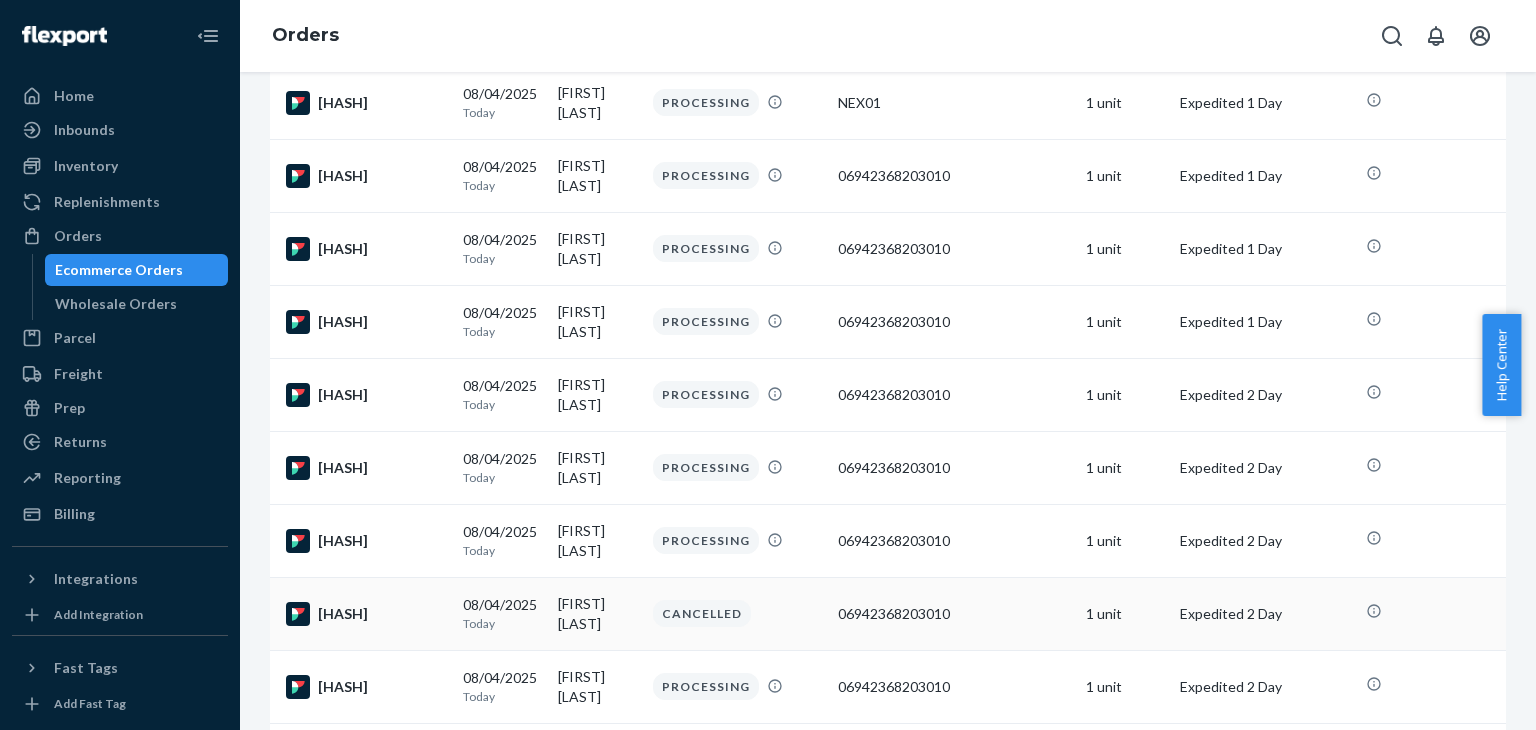 scroll, scrollTop: 0, scrollLeft: 0, axis: both 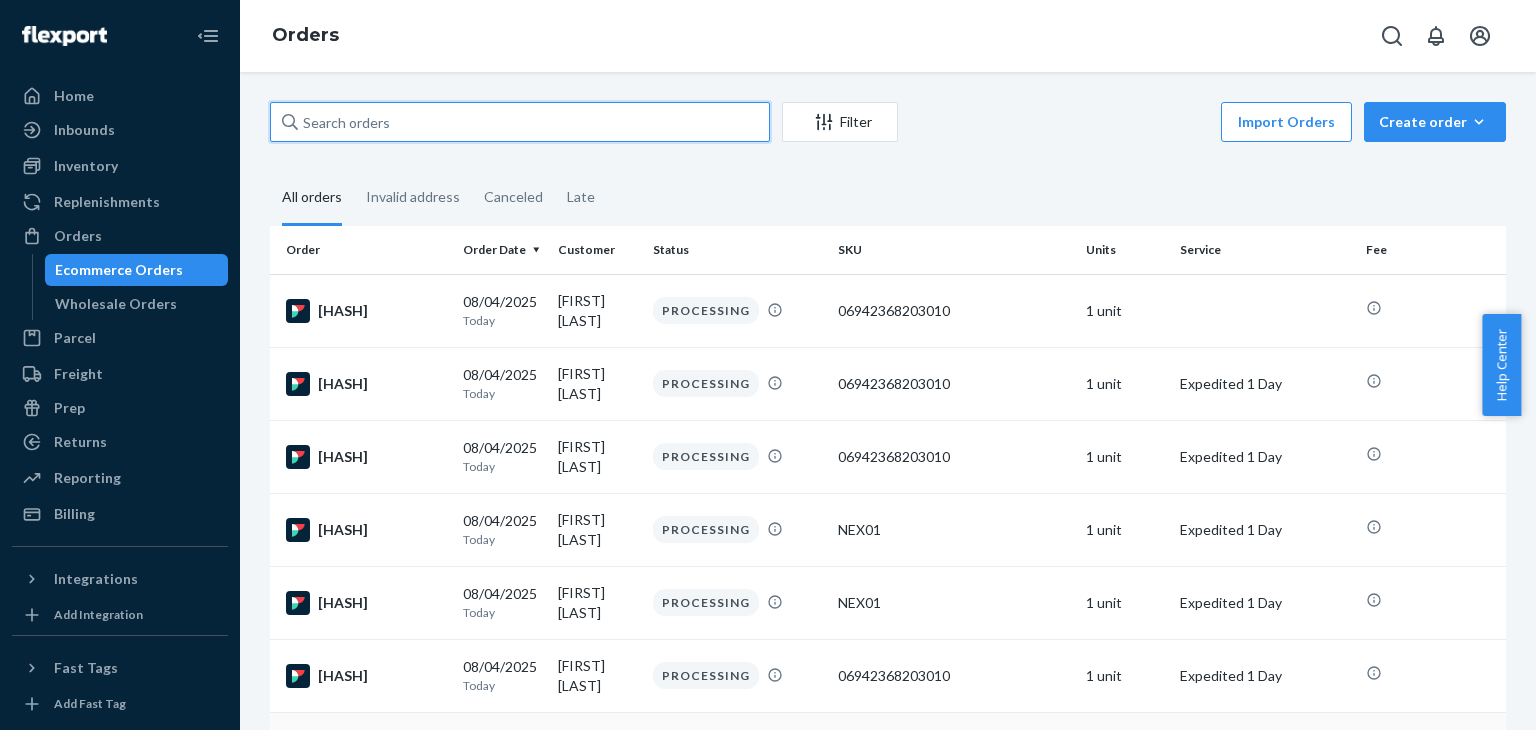 type 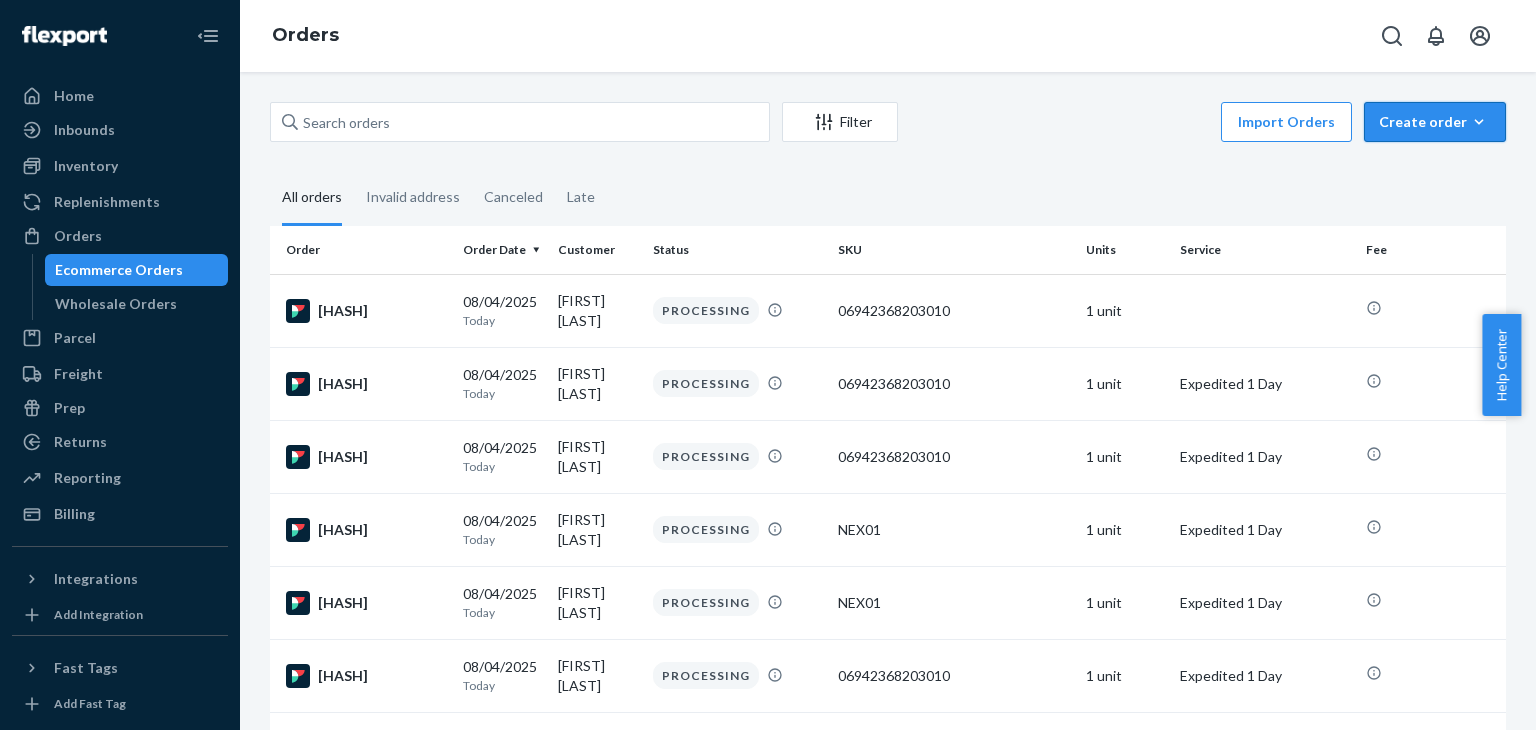 click on "Create order" at bounding box center (1435, 122) 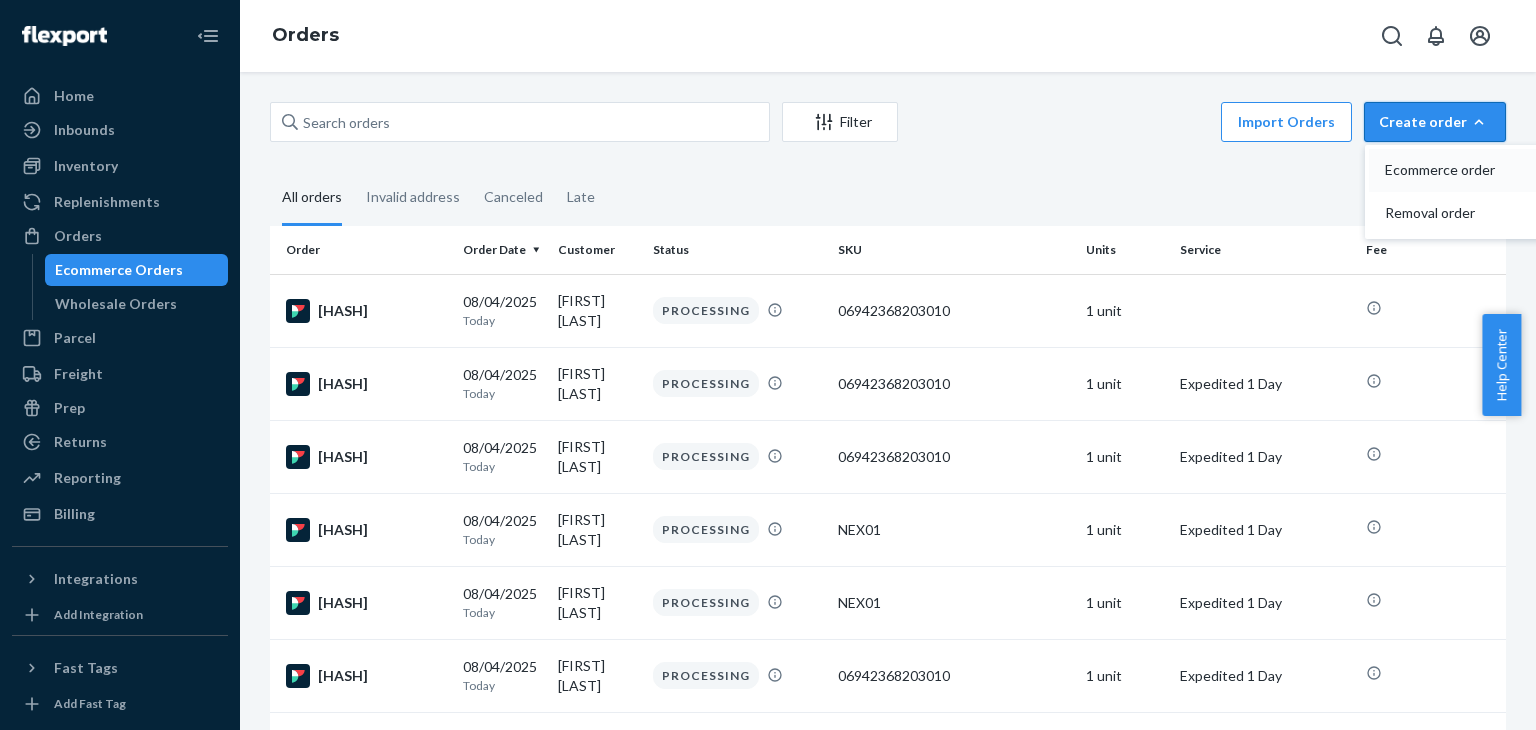 click on "Ecommerce order" at bounding box center (1447, 170) 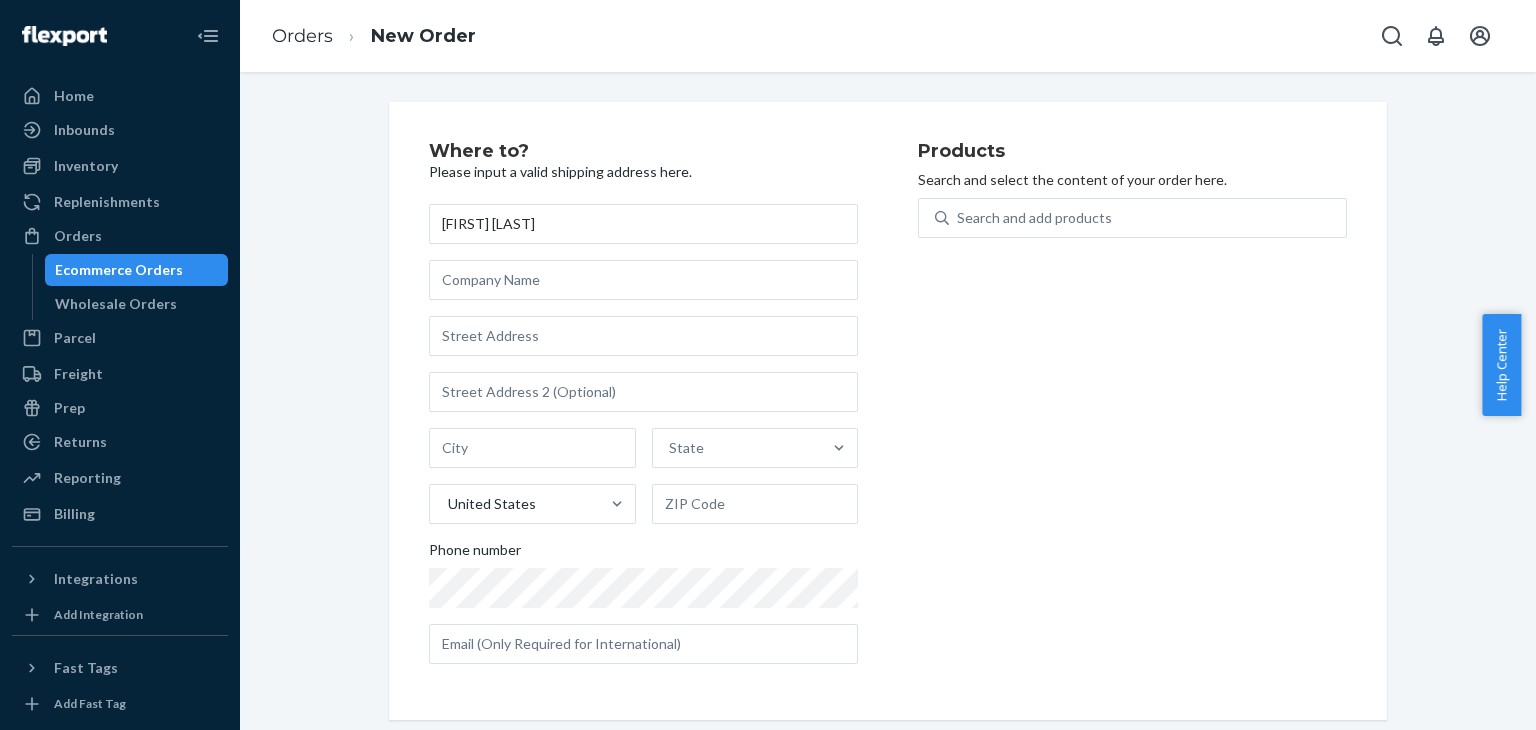 type on "[FIRST] [LAST]" 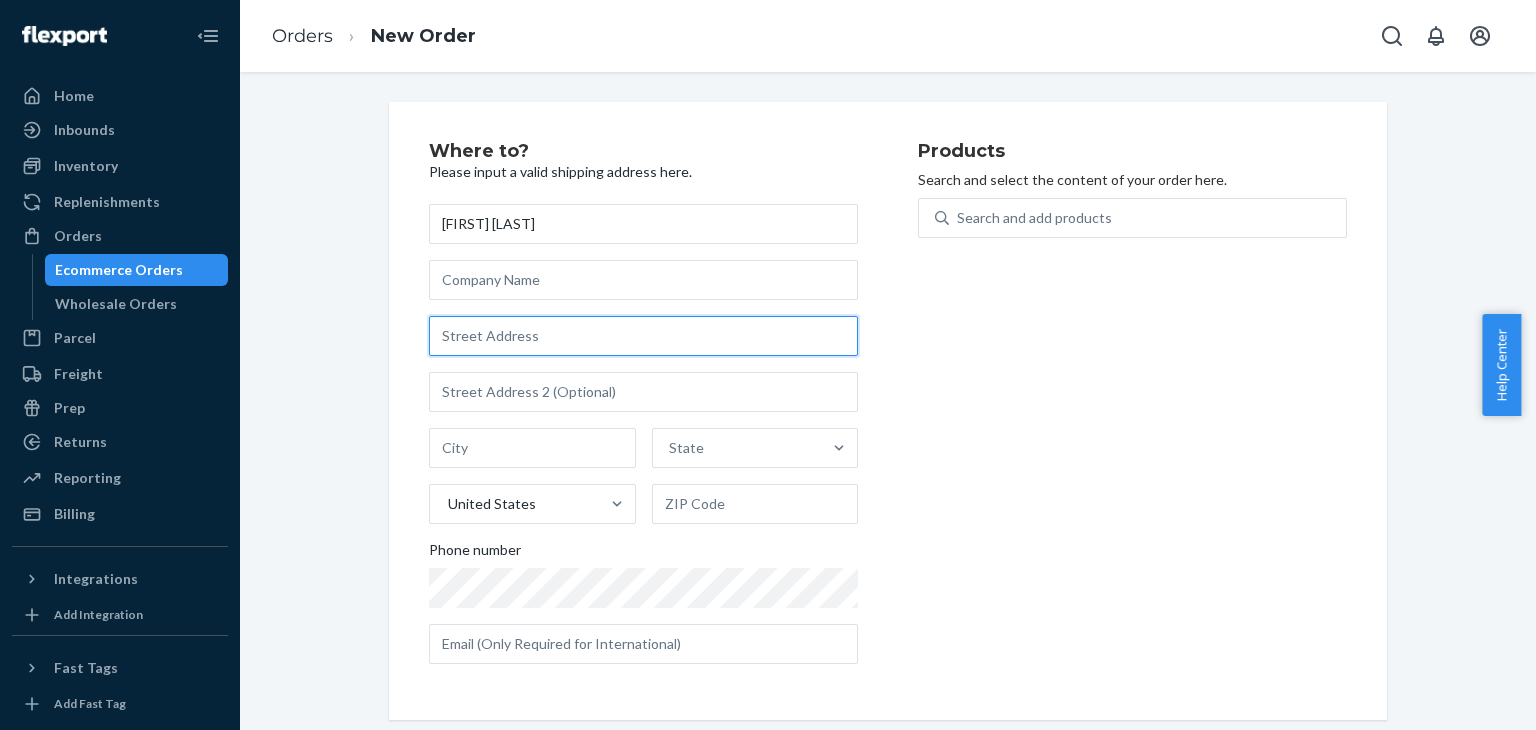 drag, startPoint x: 528, startPoint y: 329, endPoint x: 586, endPoint y: 351, distance: 62.03225 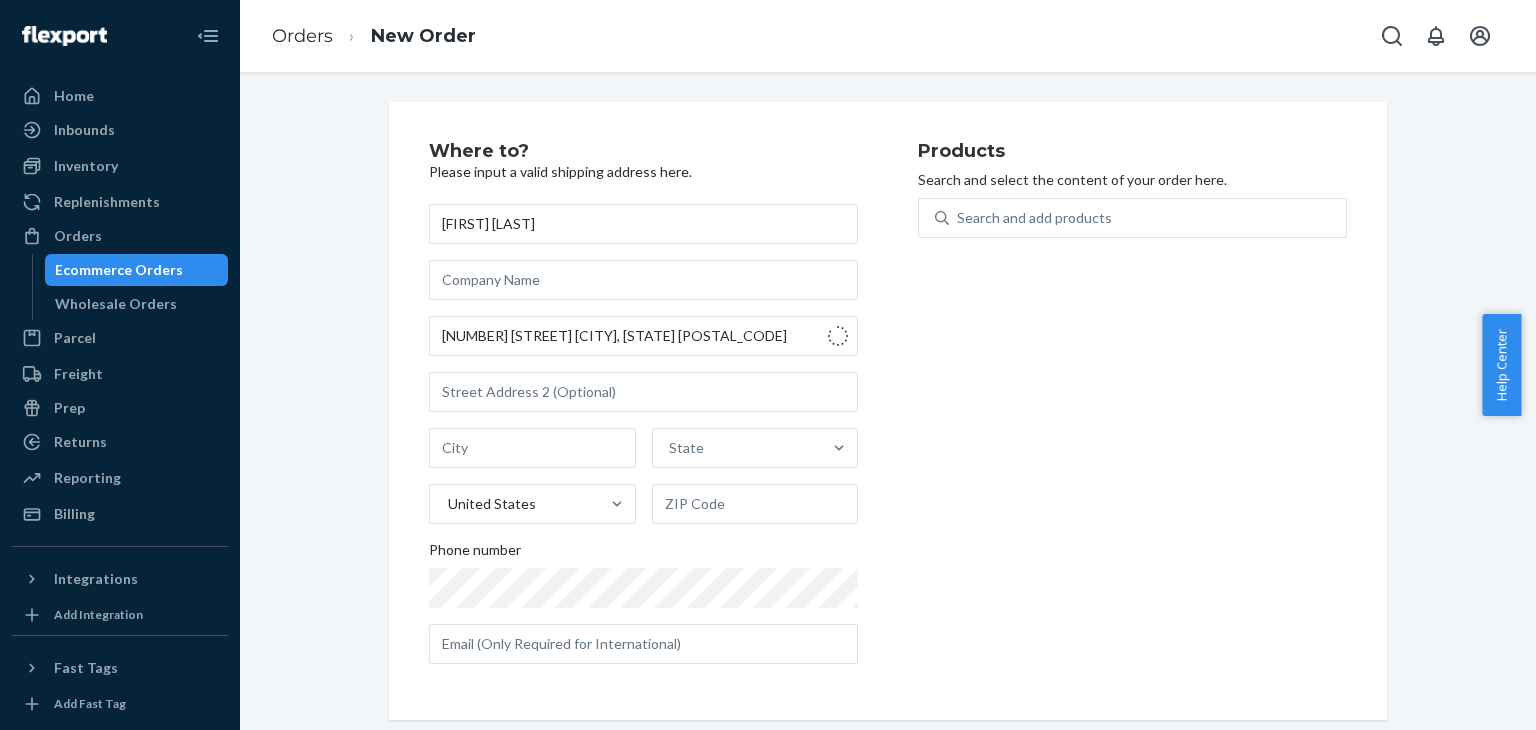 type on "[NUMBER] [STREET]" 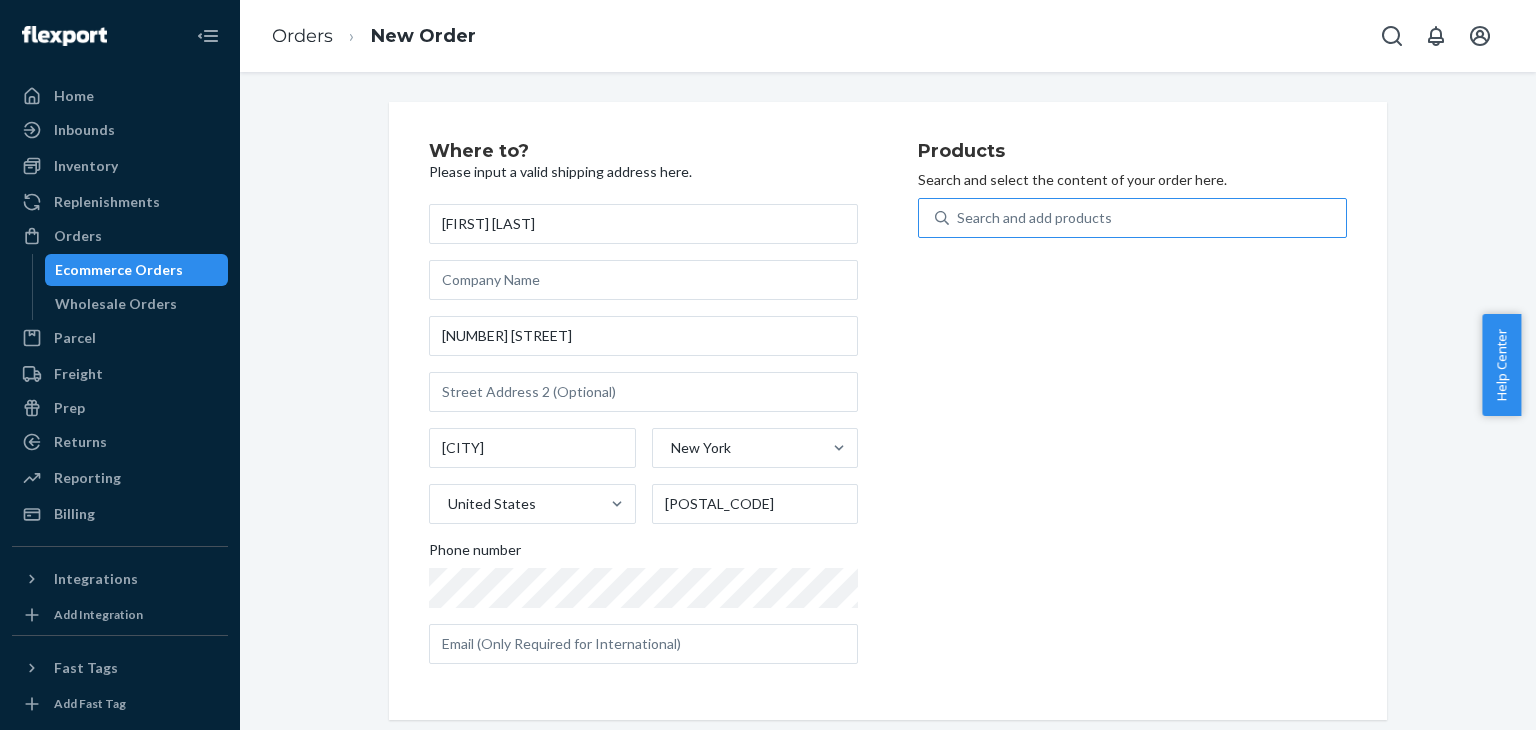 click on "Search and add products" at bounding box center (1034, 218) 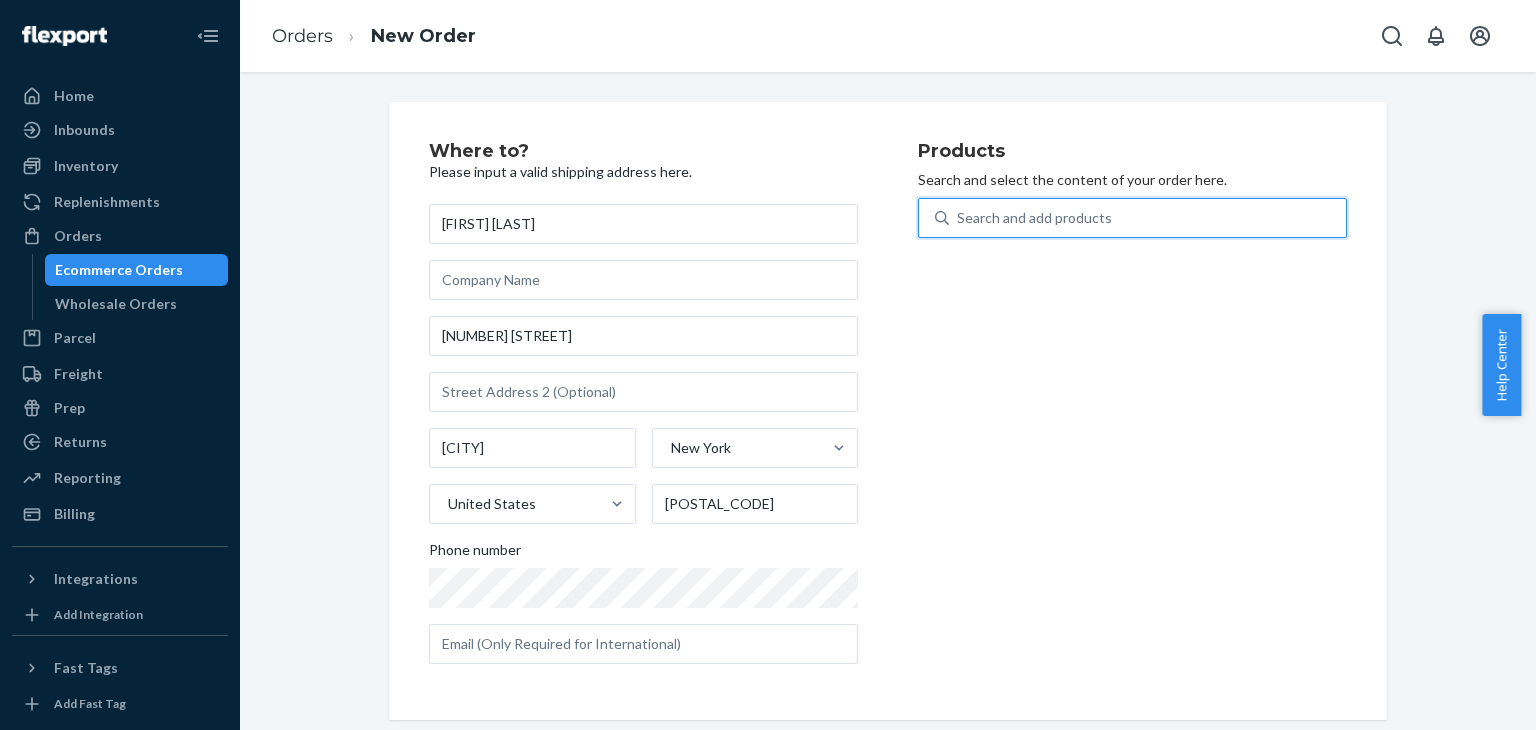 type on "4" 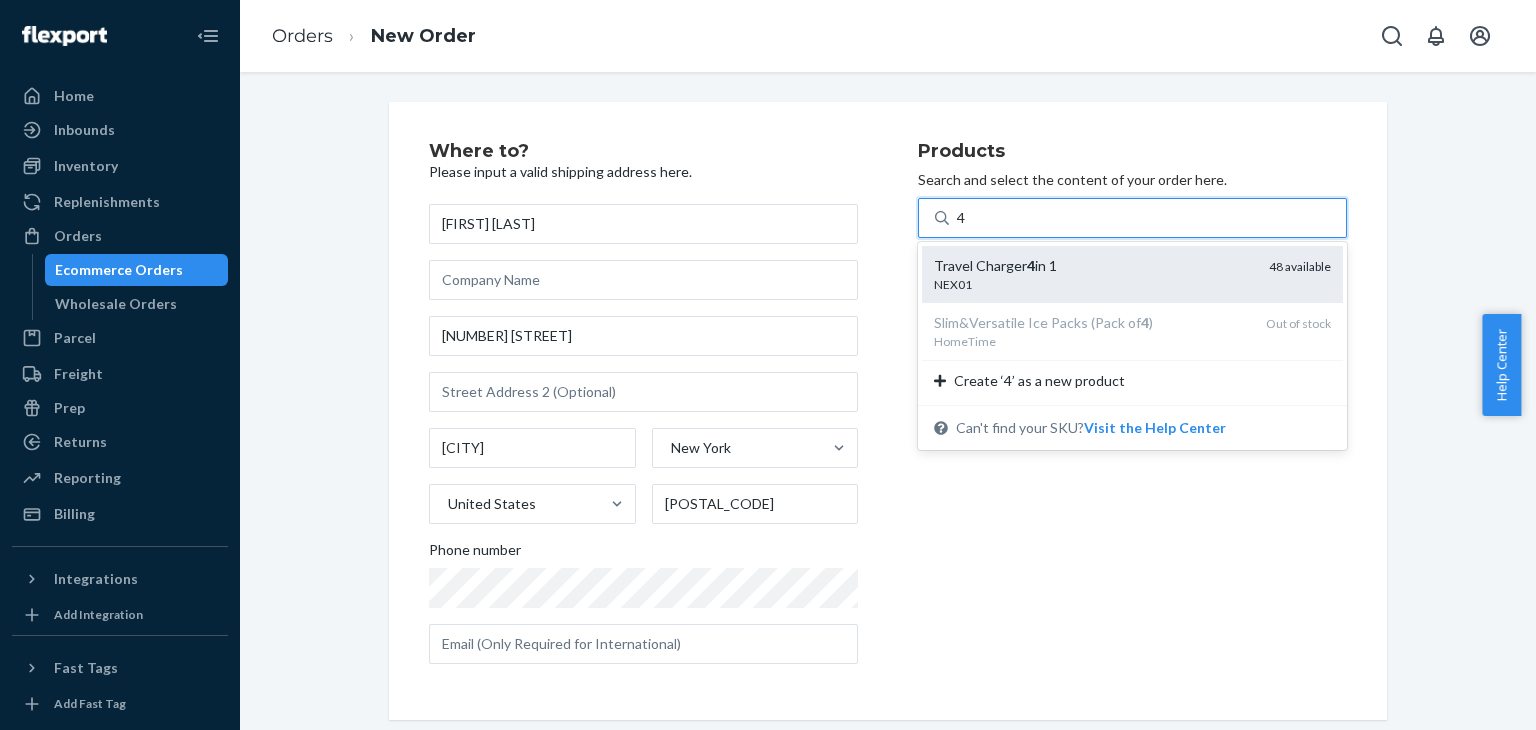click on "Travel Charger  4  in 1" at bounding box center [1093, 266] 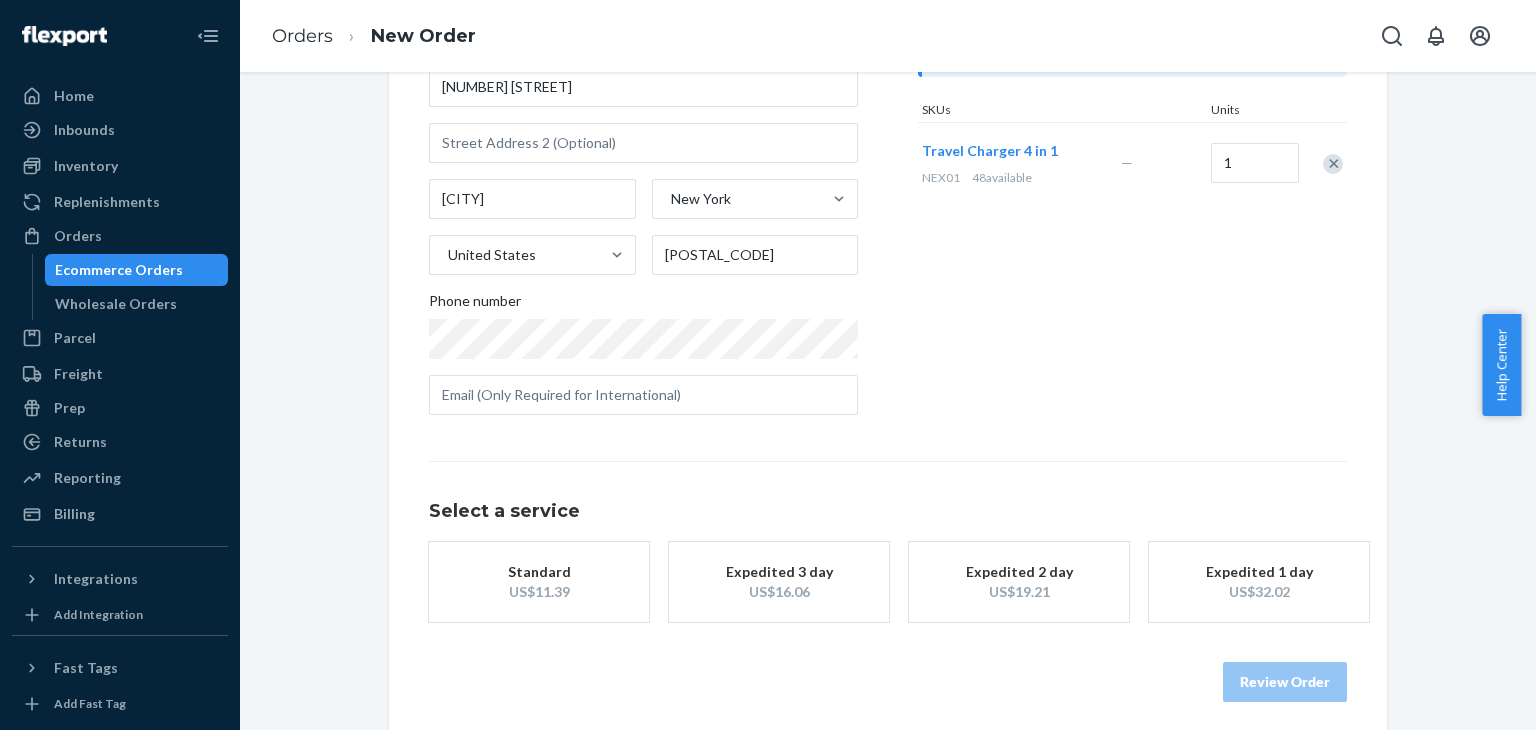 scroll, scrollTop: 260, scrollLeft: 0, axis: vertical 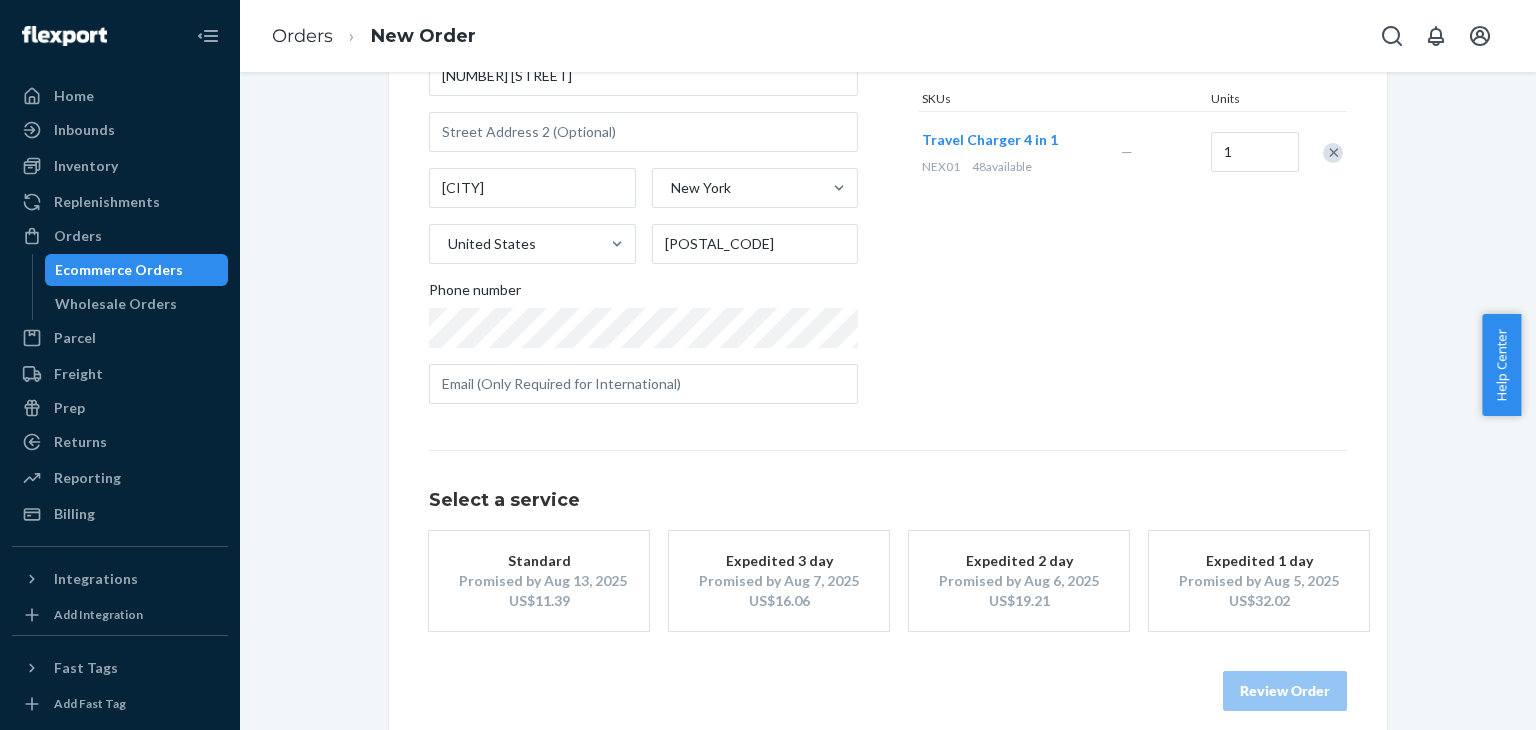 click on "Expedited 2 day" at bounding box center [1019, 561] 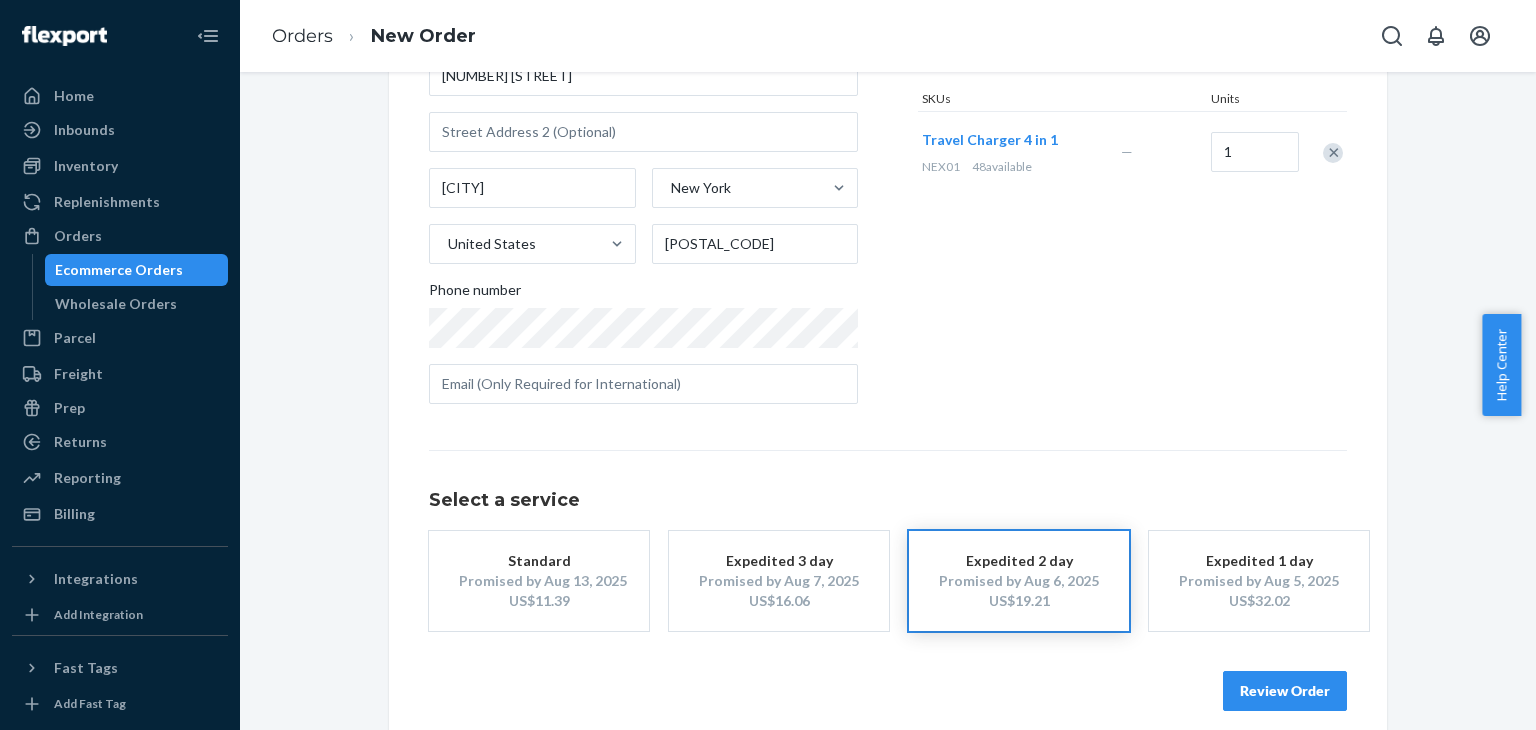click on "Review Order" at bounding box center (1285, 691) 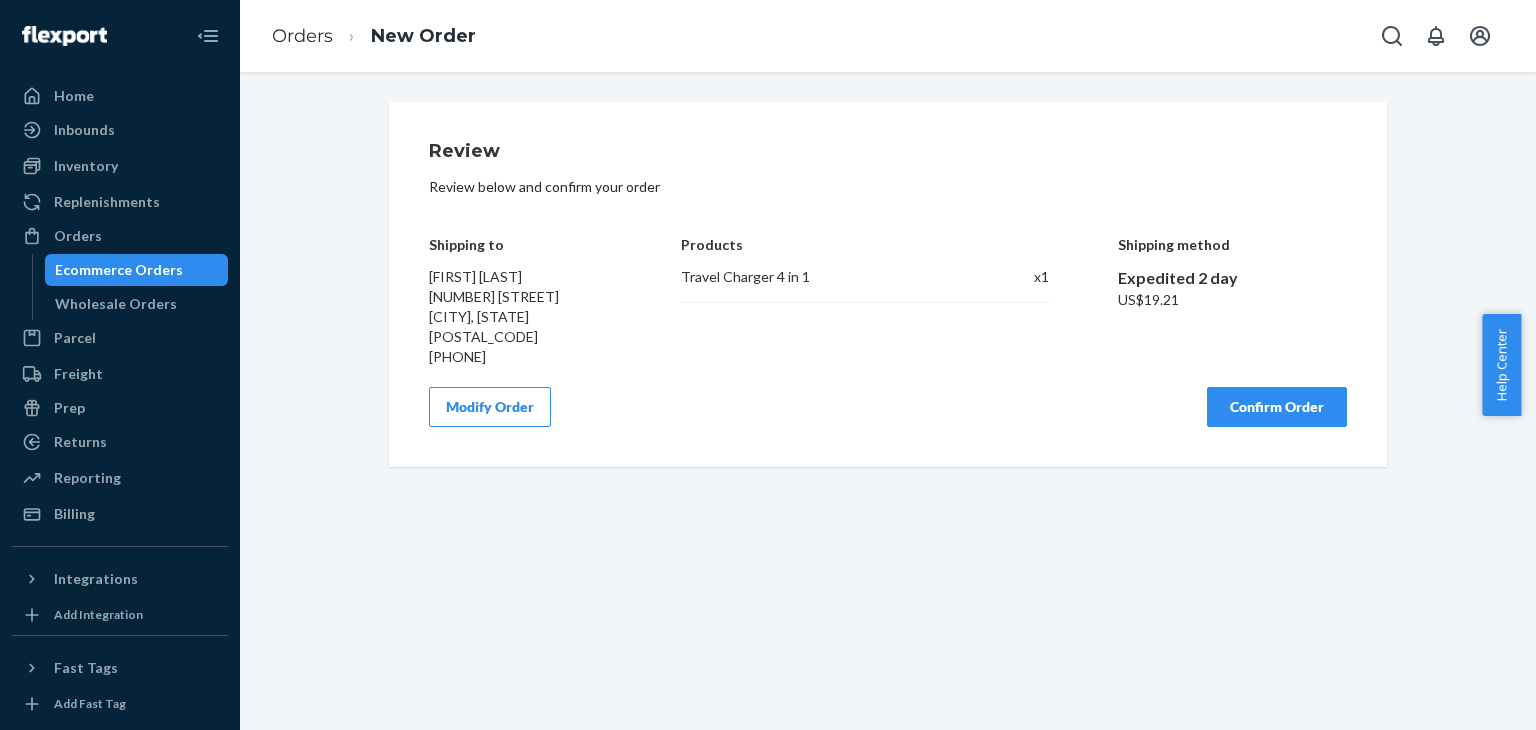 click on "Confirm Order" at bounding box center [1277, 407] 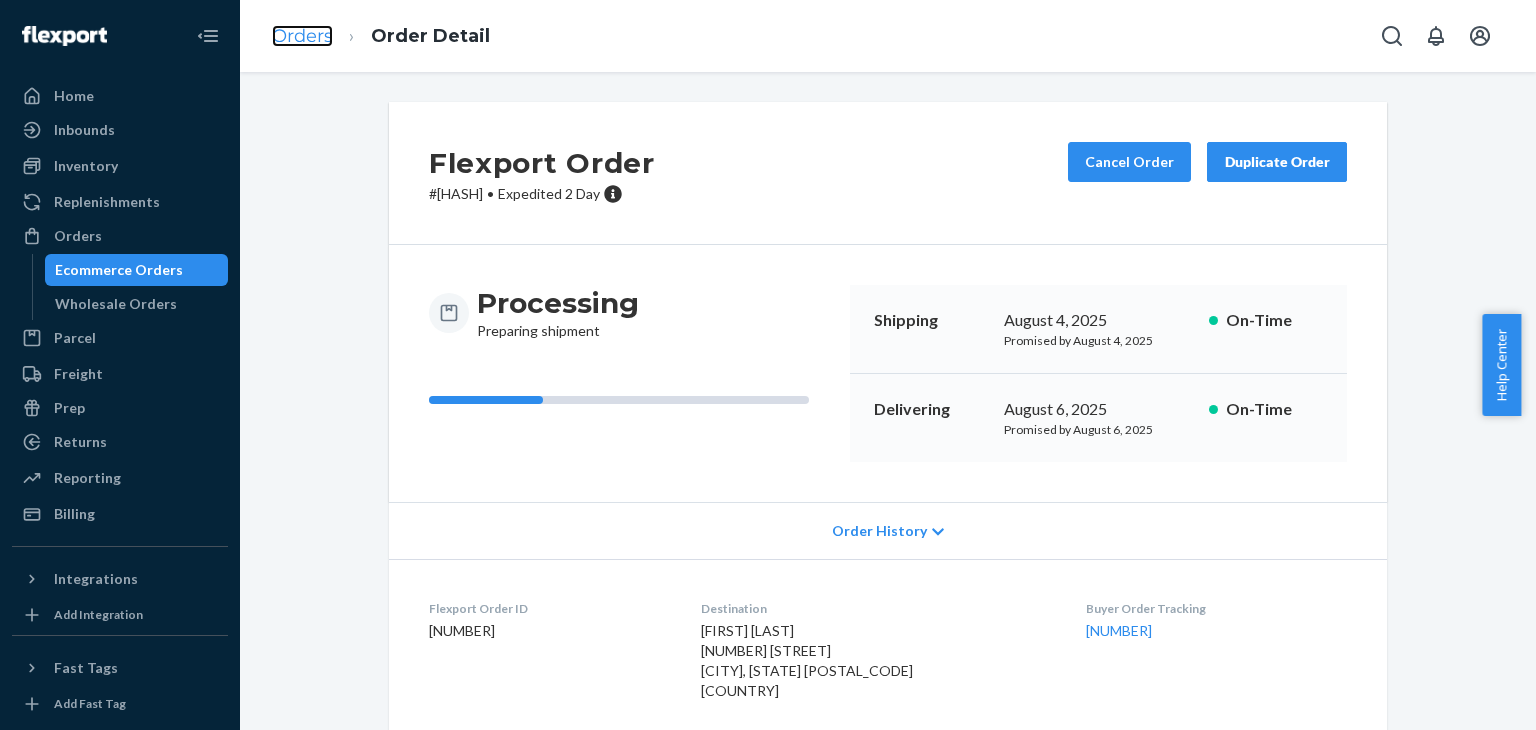 click on "Orders" at bounding box center [302, 36] 